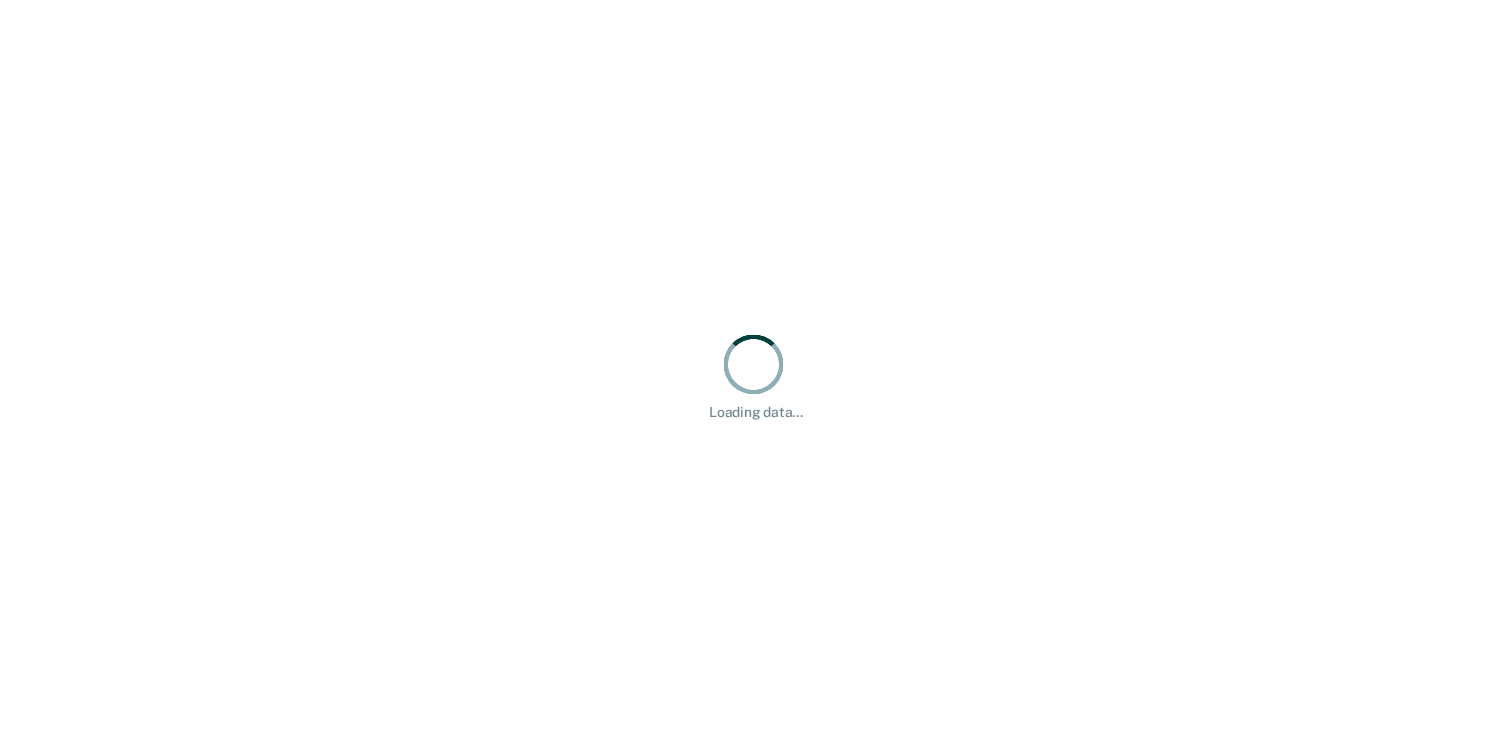scroll, scrollTop: 0, scrollLeft: 0, axis: both 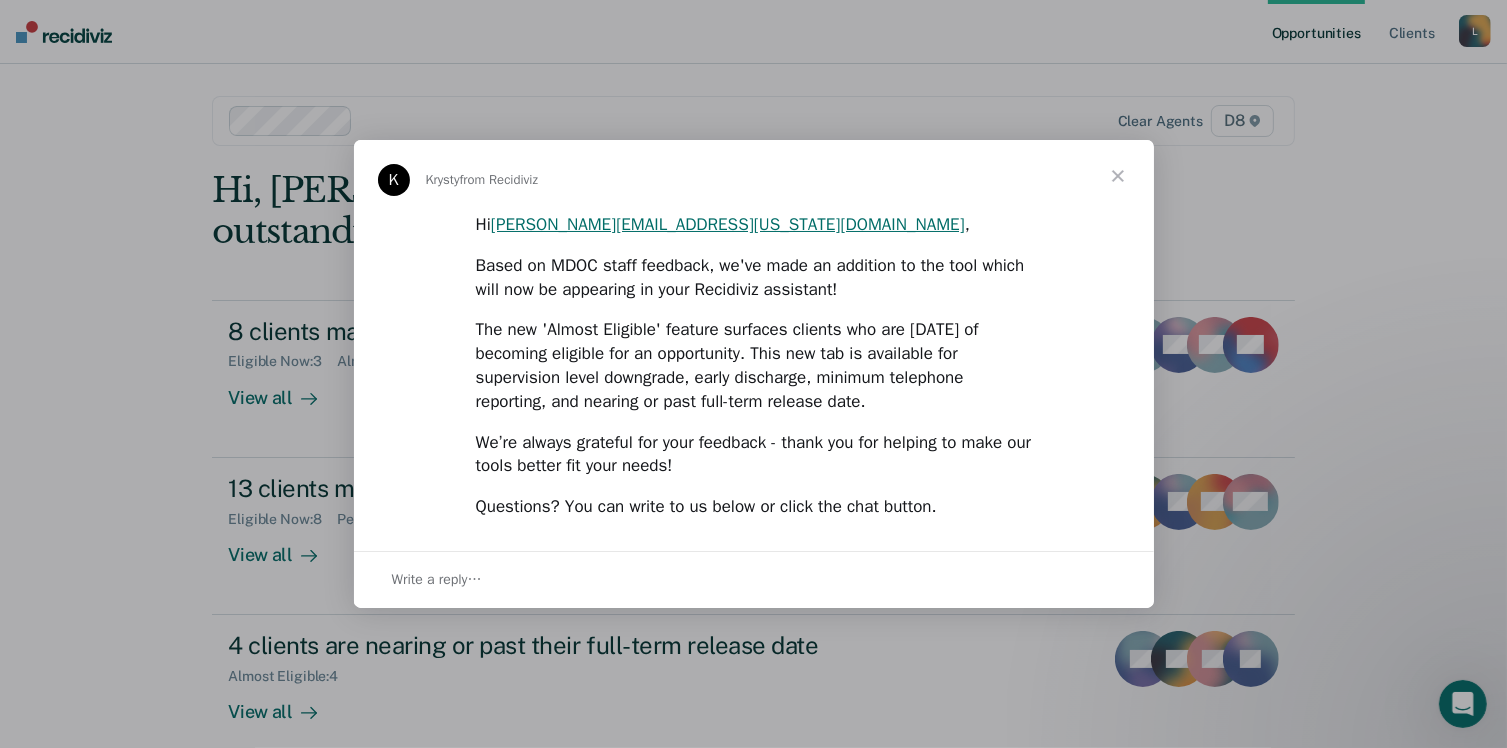 click at bounding box center [1118, 176] 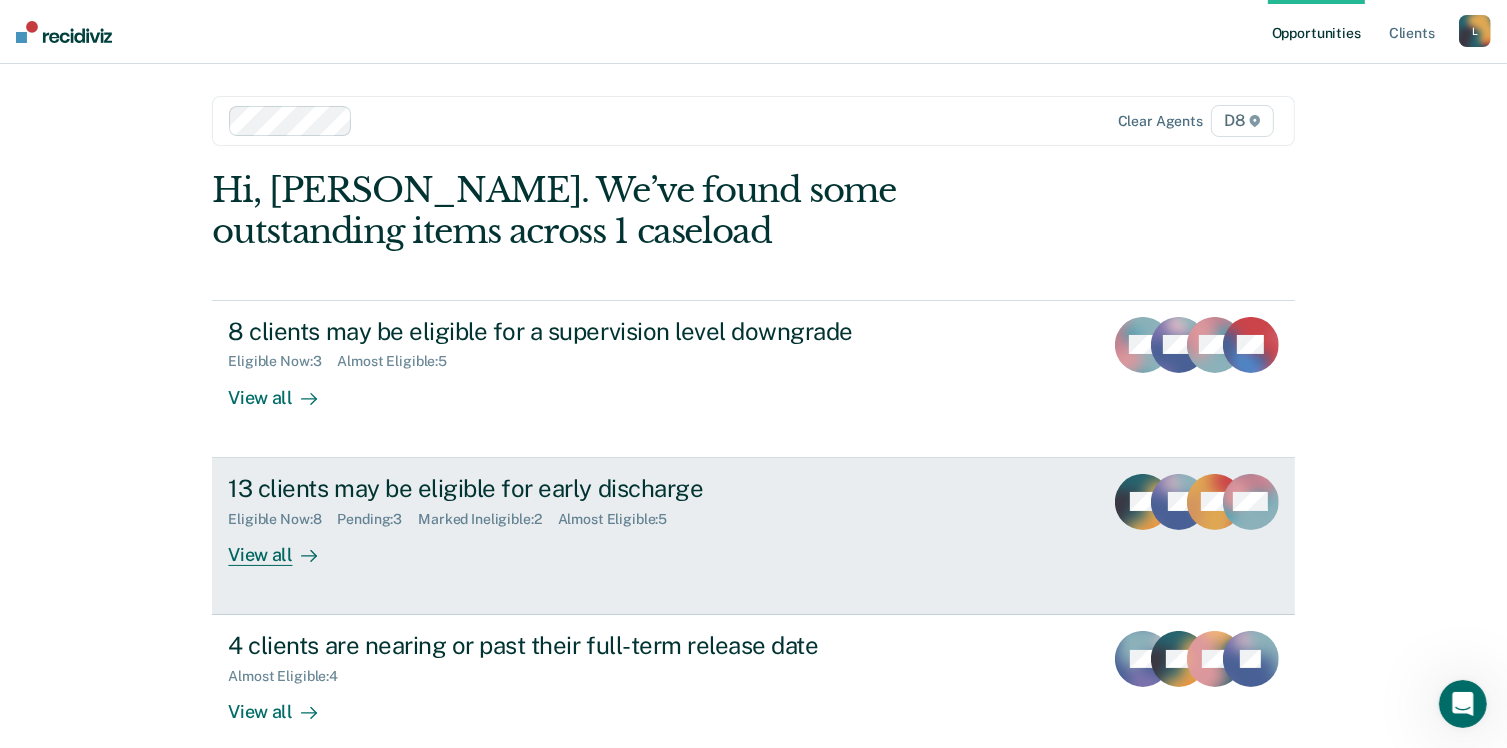 click on "Pending :  3" at bounding box center (377, 519) 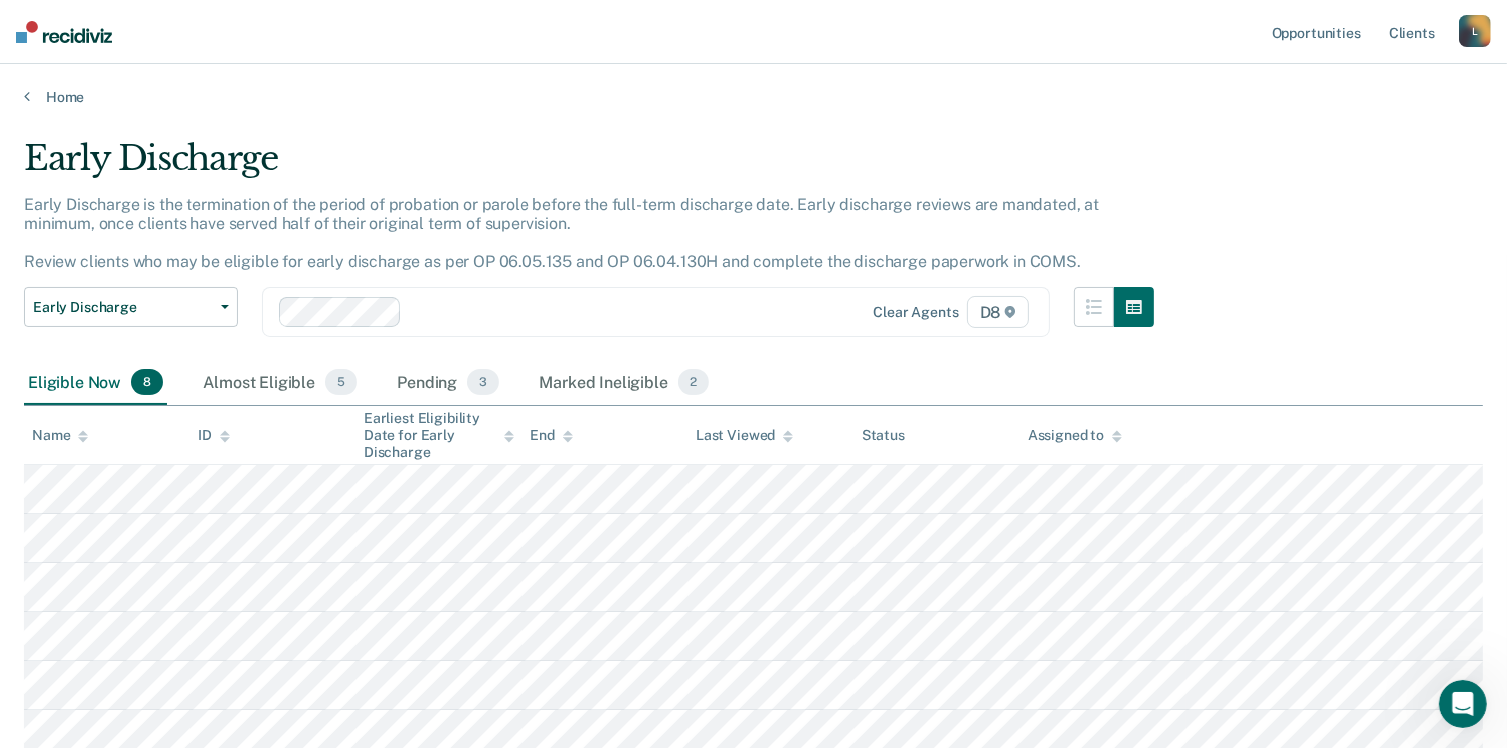 scroll, scrollTop: 133, scrollLeft: 0, axis: vertical 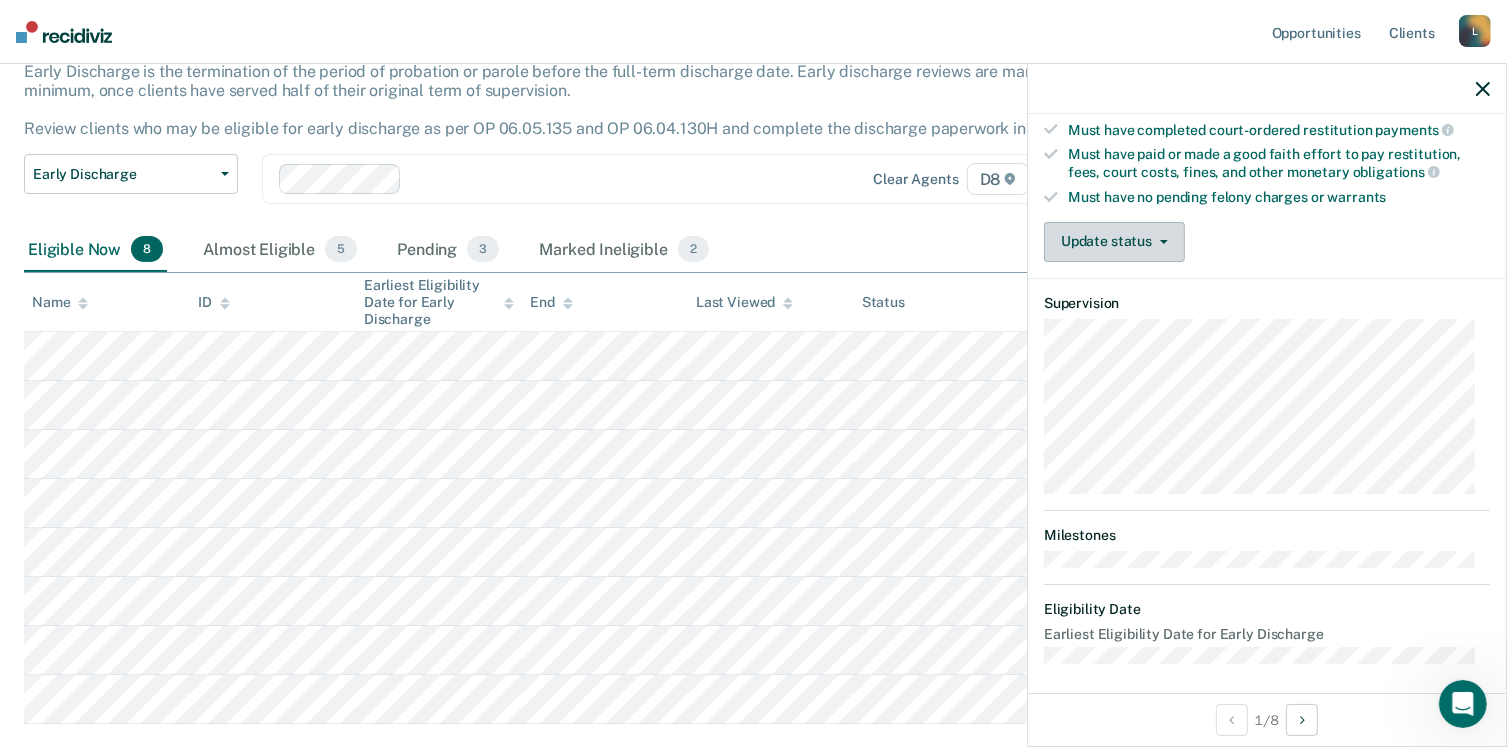click on "Update status" at bounding box center (1114, 242) 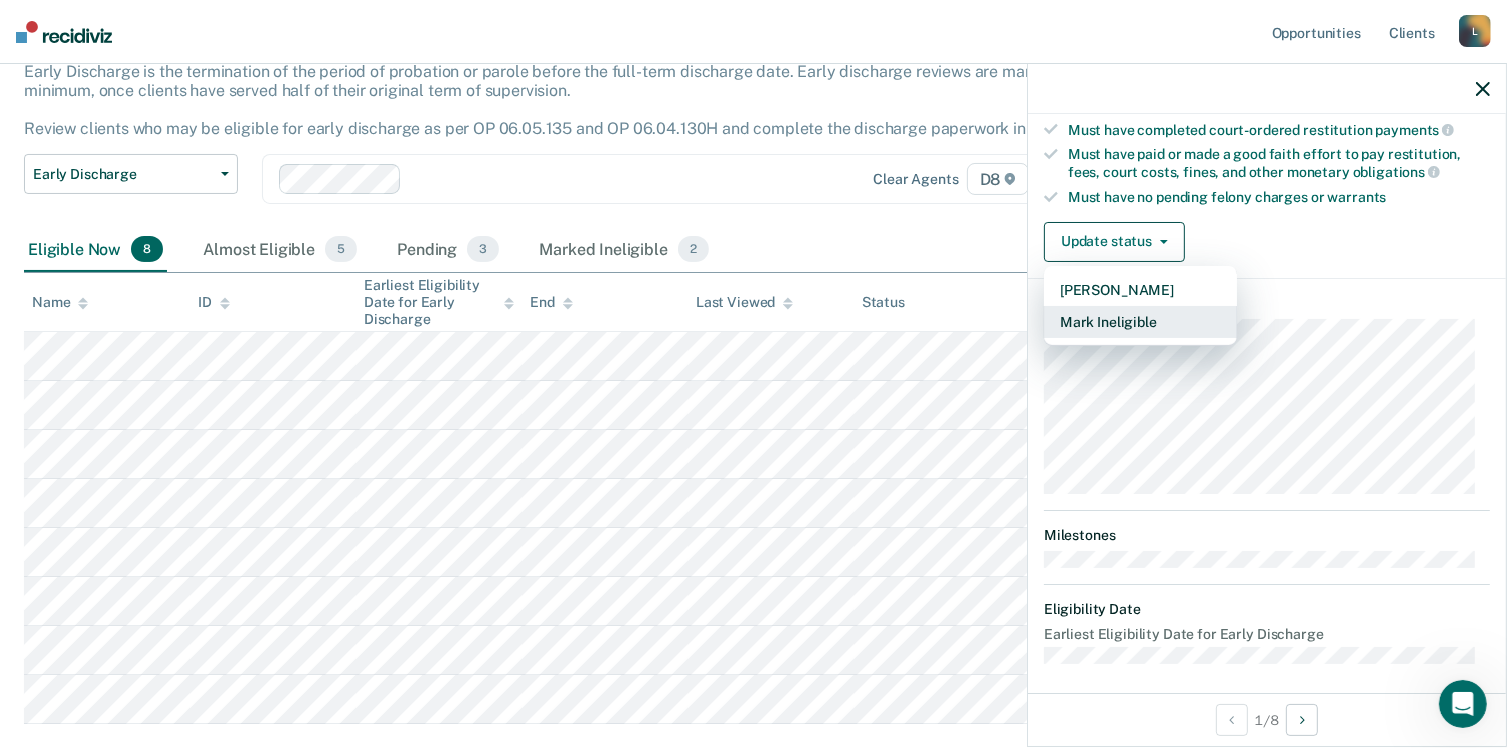 click on "Mark Ineligible" at bounding box center [1140, 322] 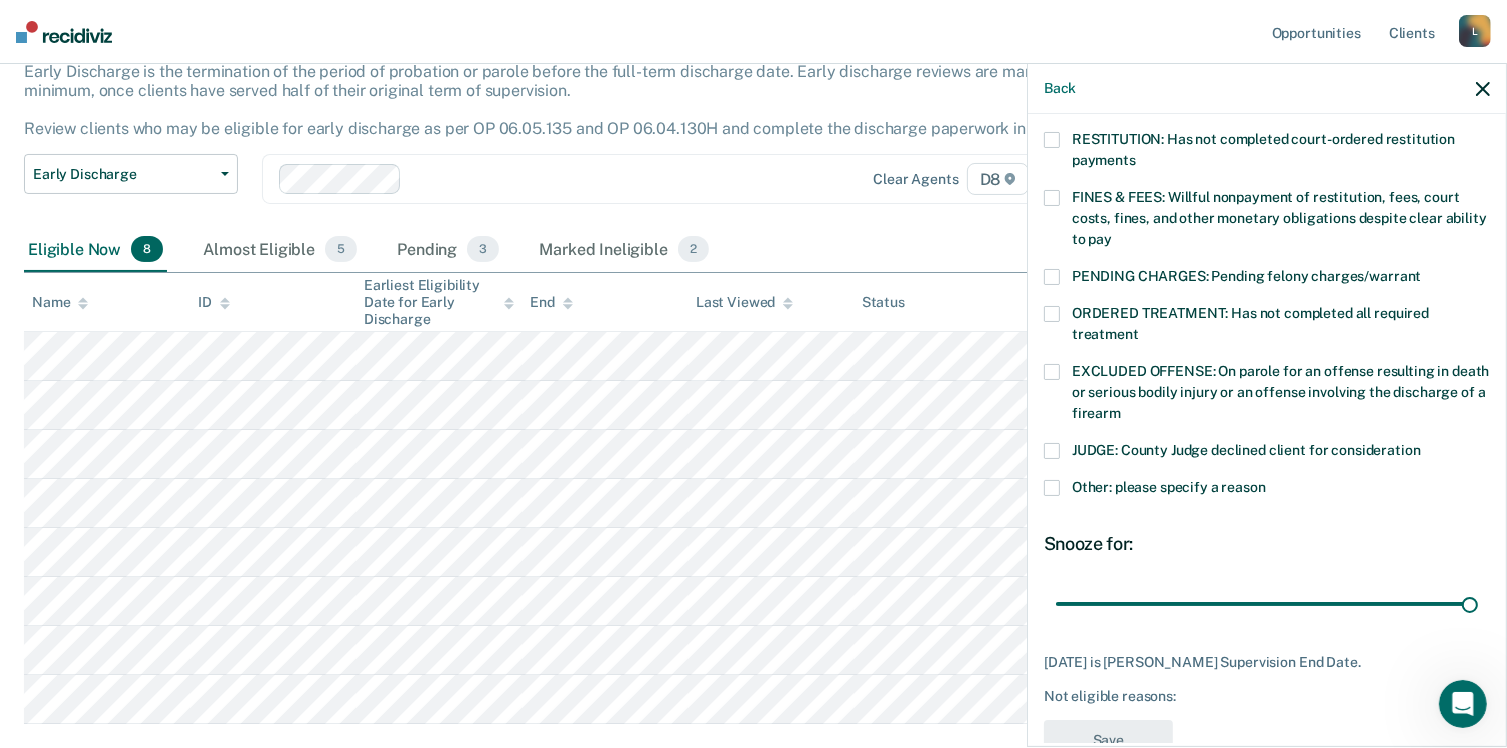 click on "JUDGE: County Judge declined client for consideration" at bounding box center (1267, 461) 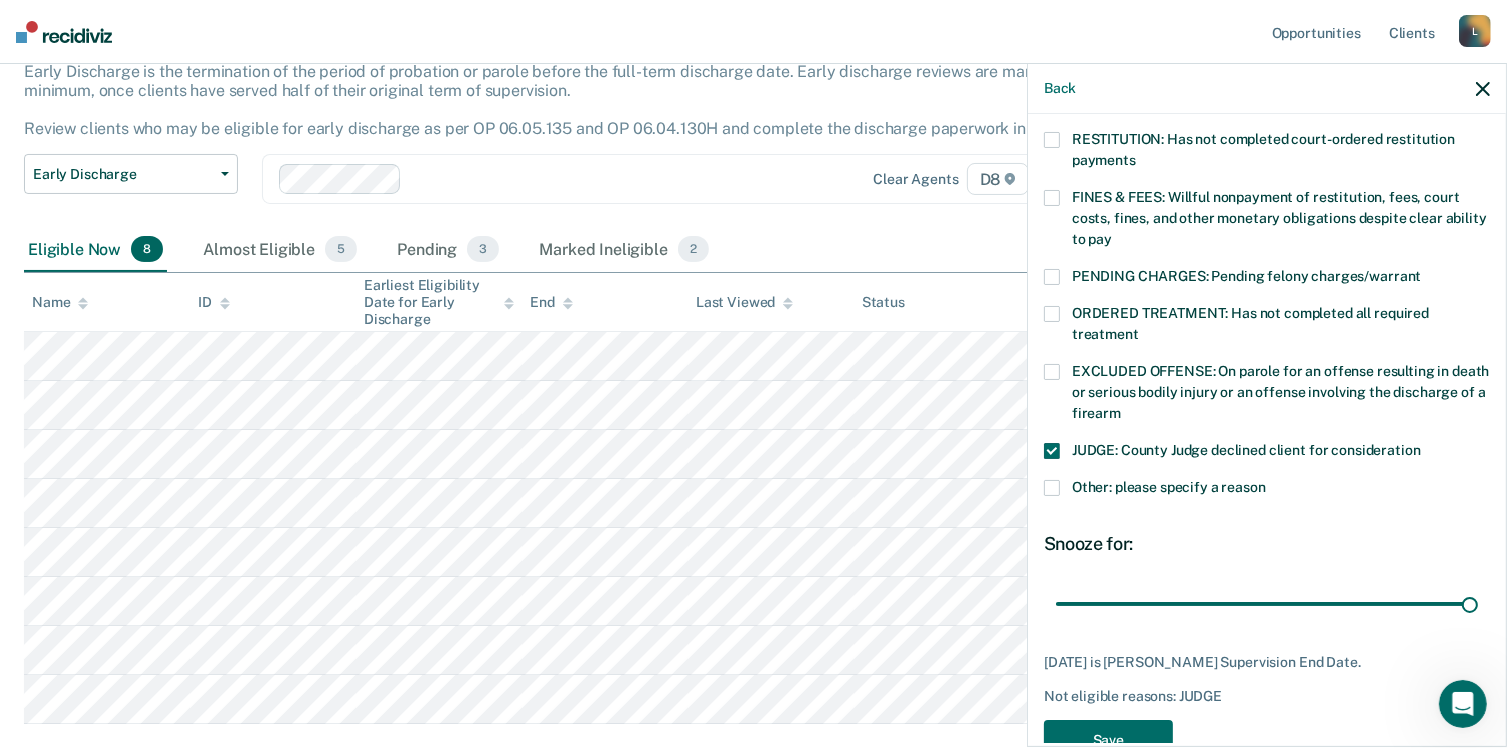 click at bounding box center (1052, 451) 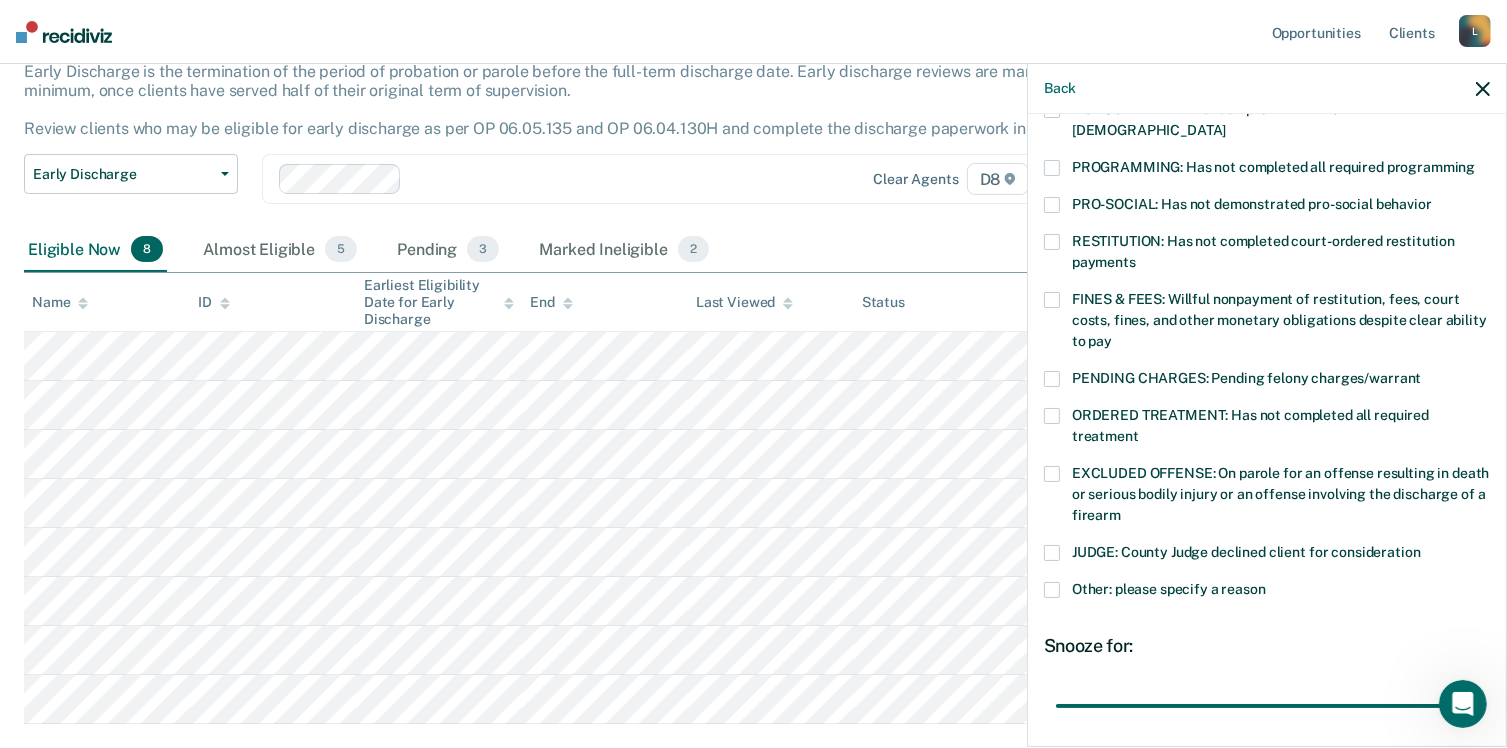 scroll, scrollTop: 385, scrollLeft: 0, axis: vertical 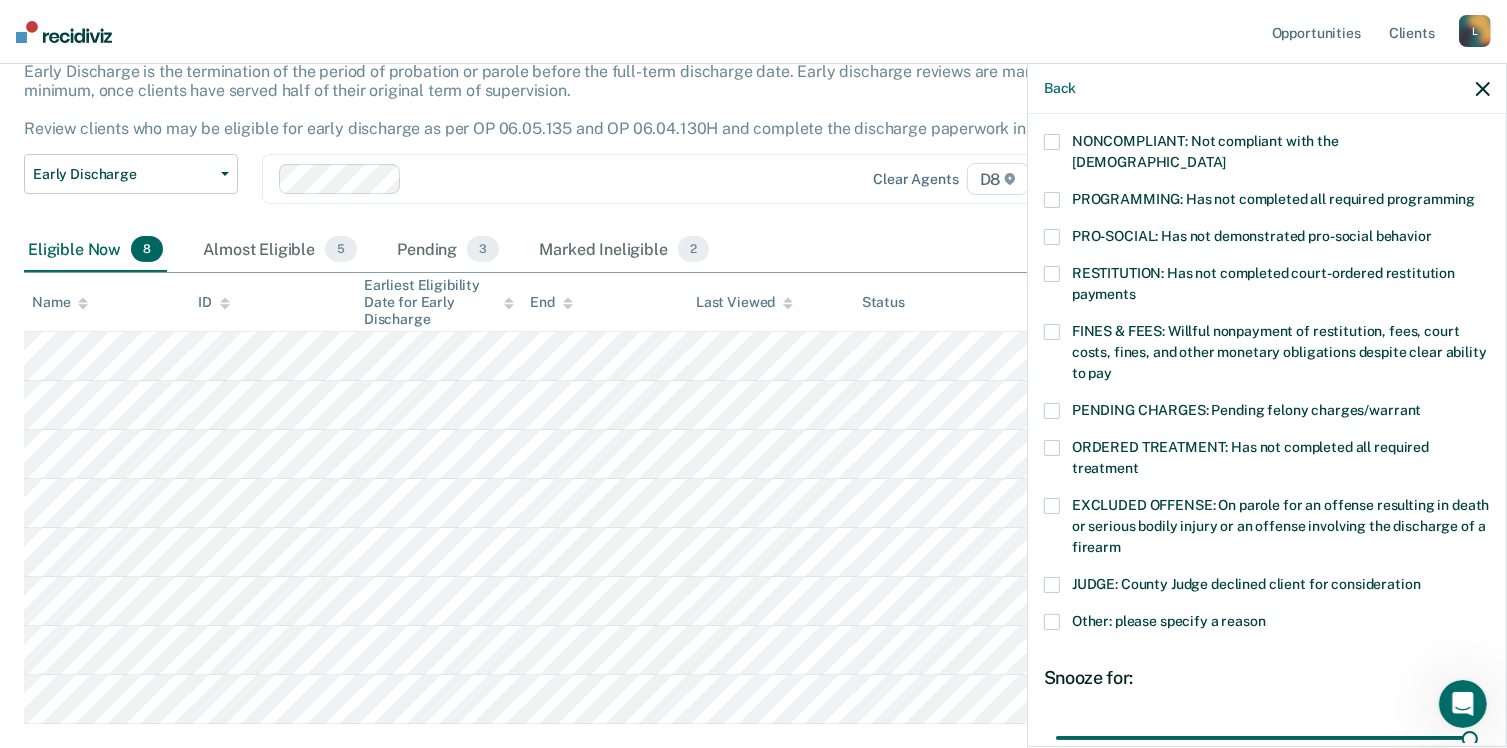 click on "PENDING CHARGES: Pending felony charges/warrant" at bounding box center [1267, 413] 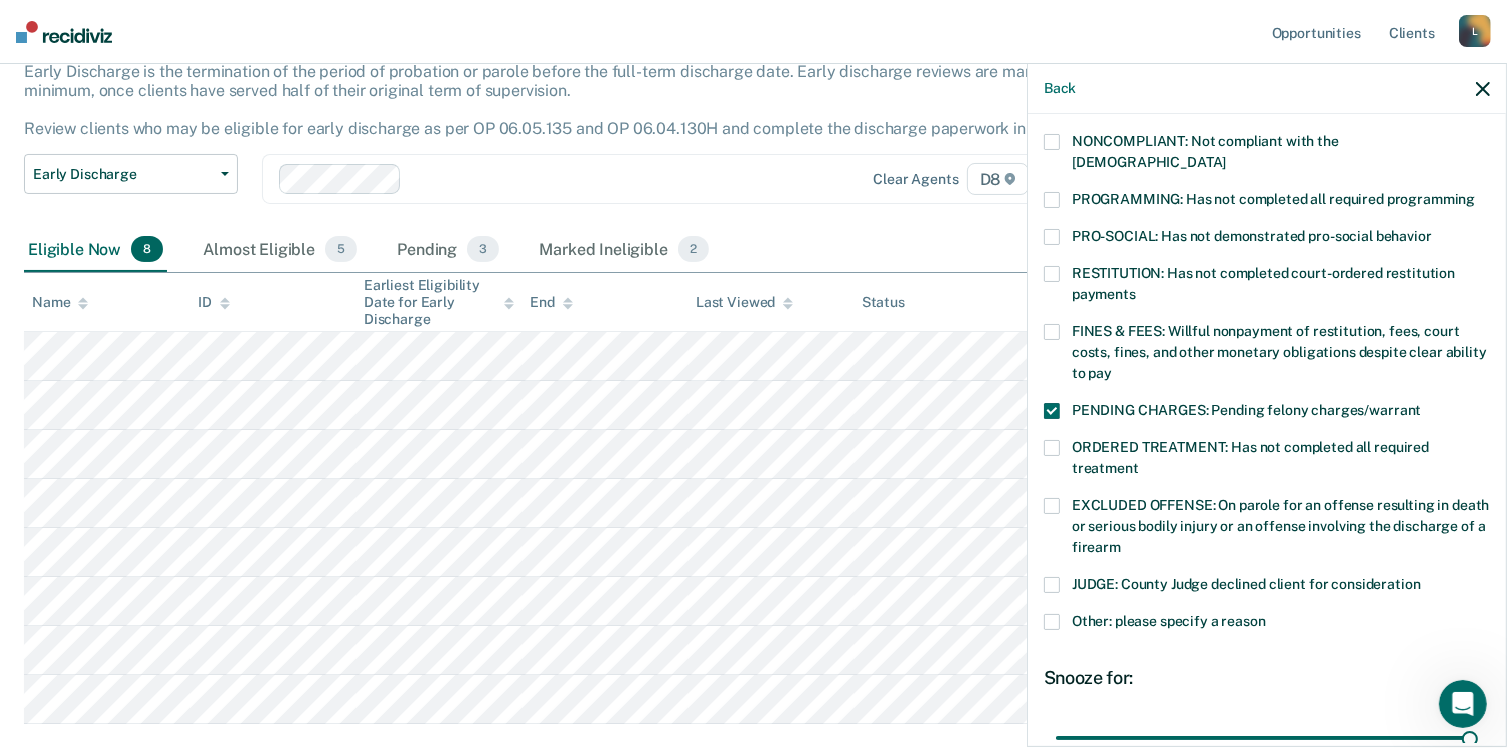 click on "PENDING CHARGES: Pending felony charges/warrant" at bounding box center (1267, 413) 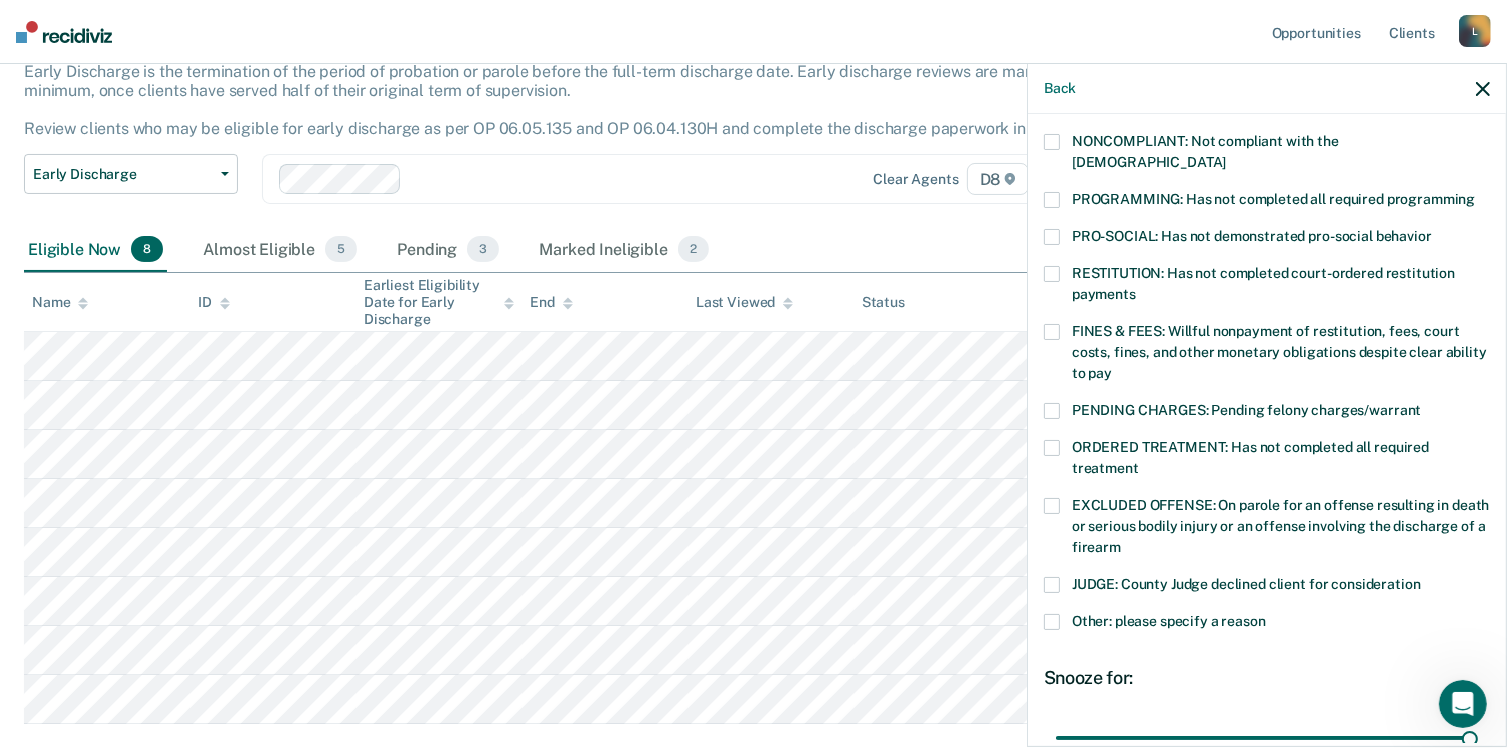 click on "FINES & FEES: Willful nonpayment of restitution, fees, court costs, fines, and other monetary obligations despite clear ability to pay" at bounding box center [1267, 355] 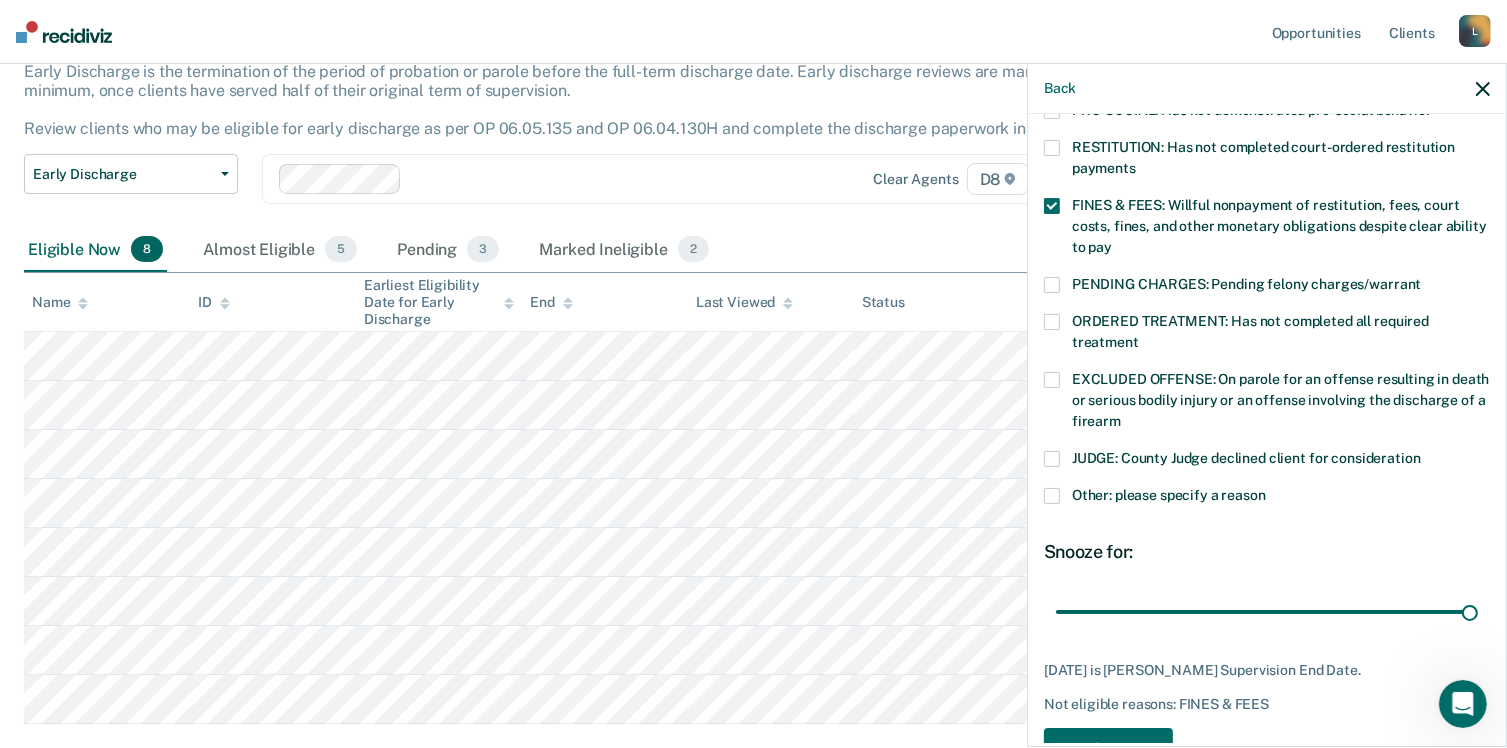 scroll, scrollTop: 549, scrollLeft: 0, axis: vertical 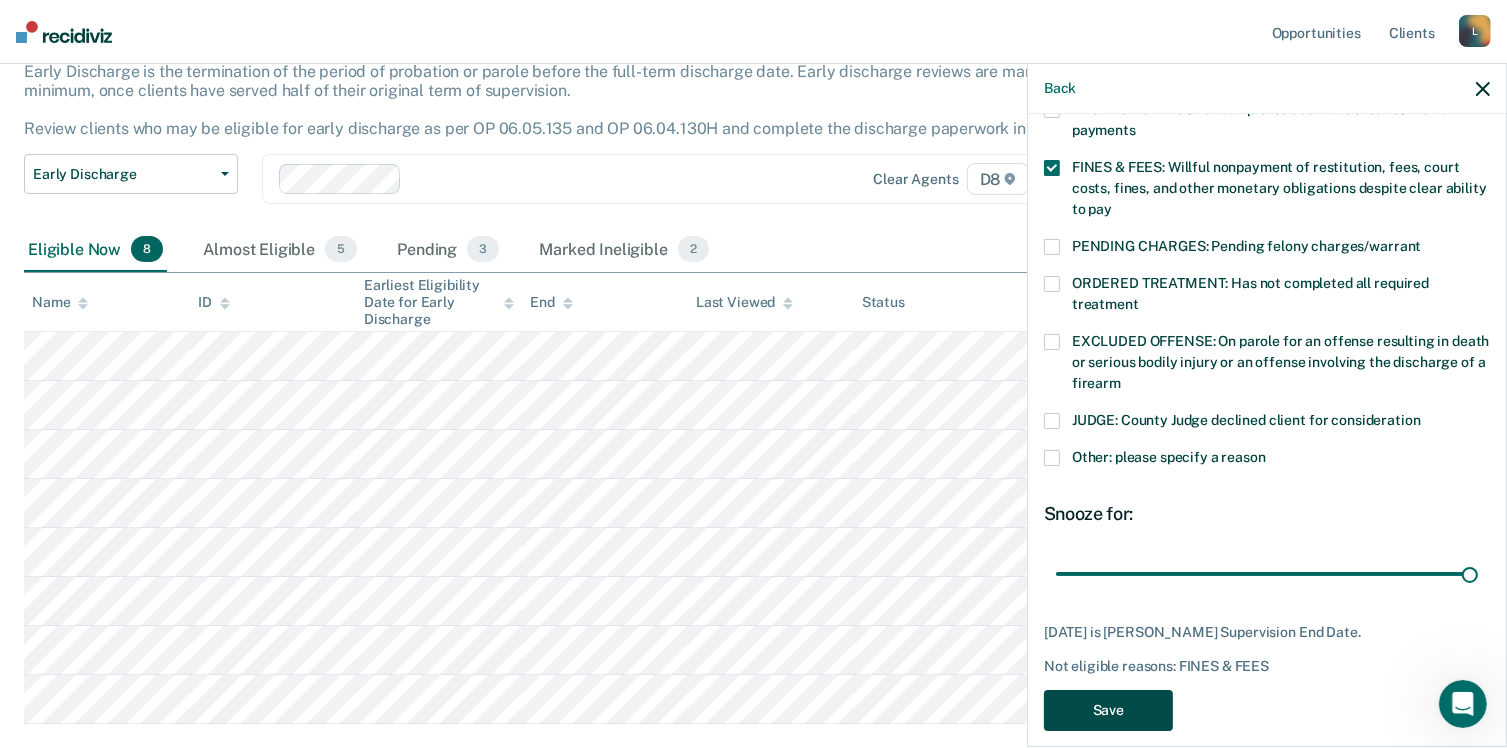 click on "Save" at bounding box center [1108, 710] 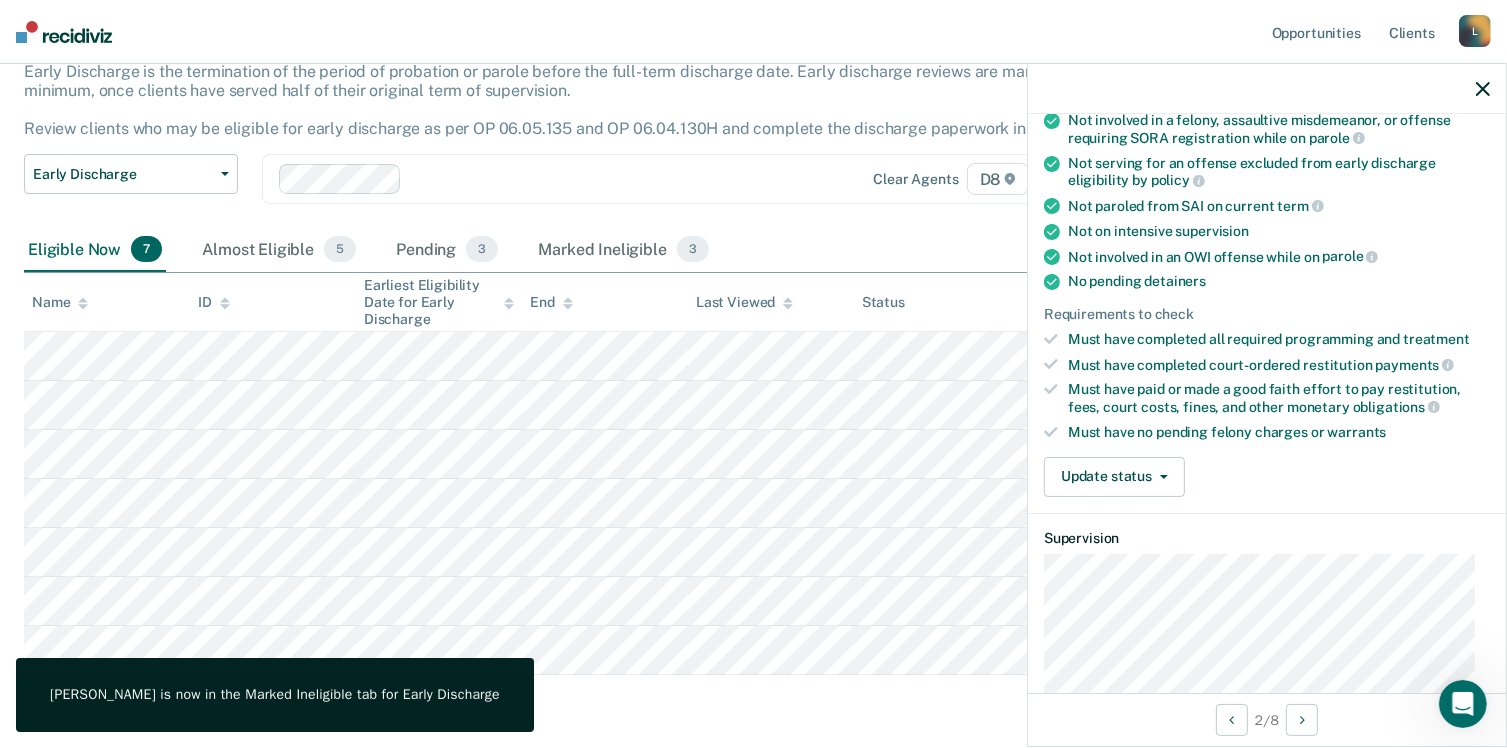 scroll, scrollTop: 252, scrollLeft: 0, axis: vertical 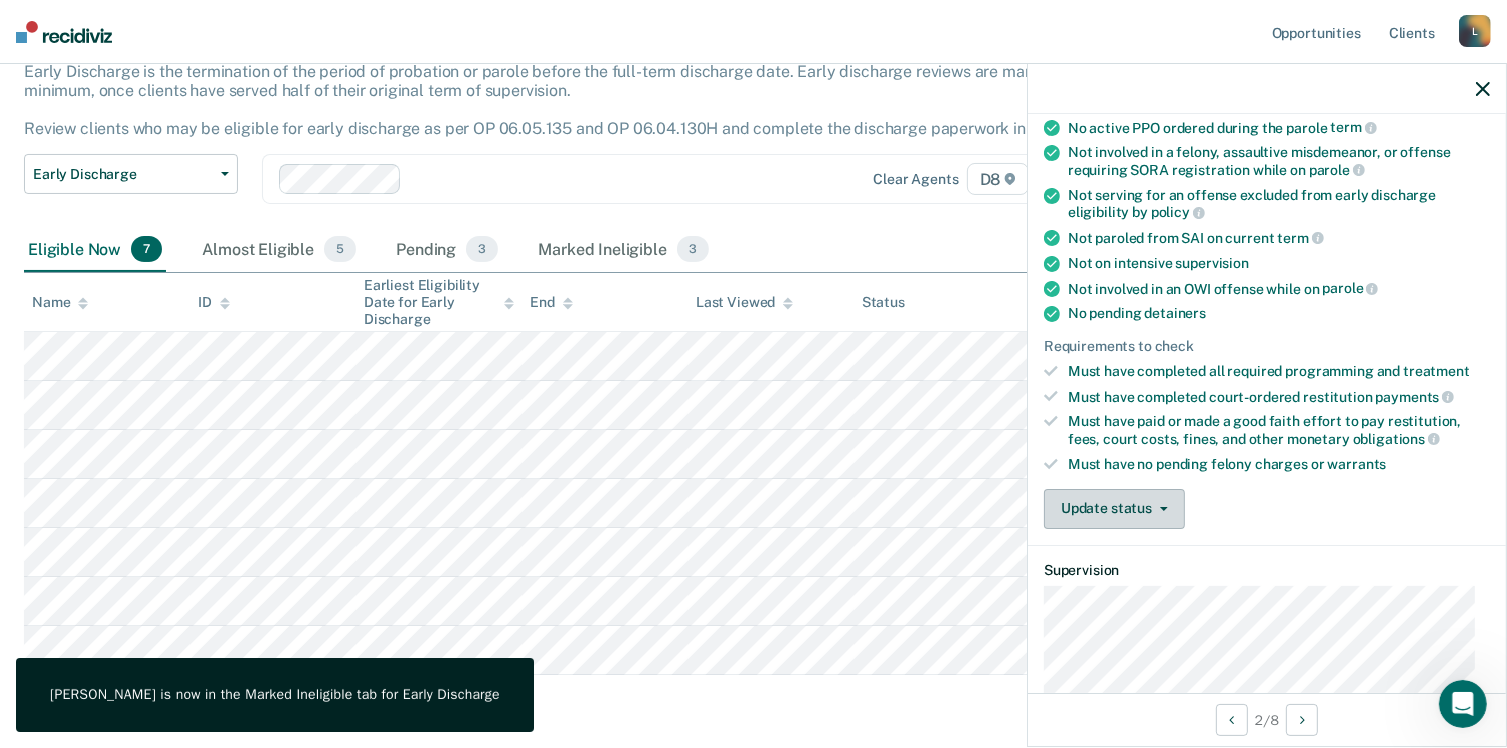 click on "Update status" at bounding box center [1114, 509] 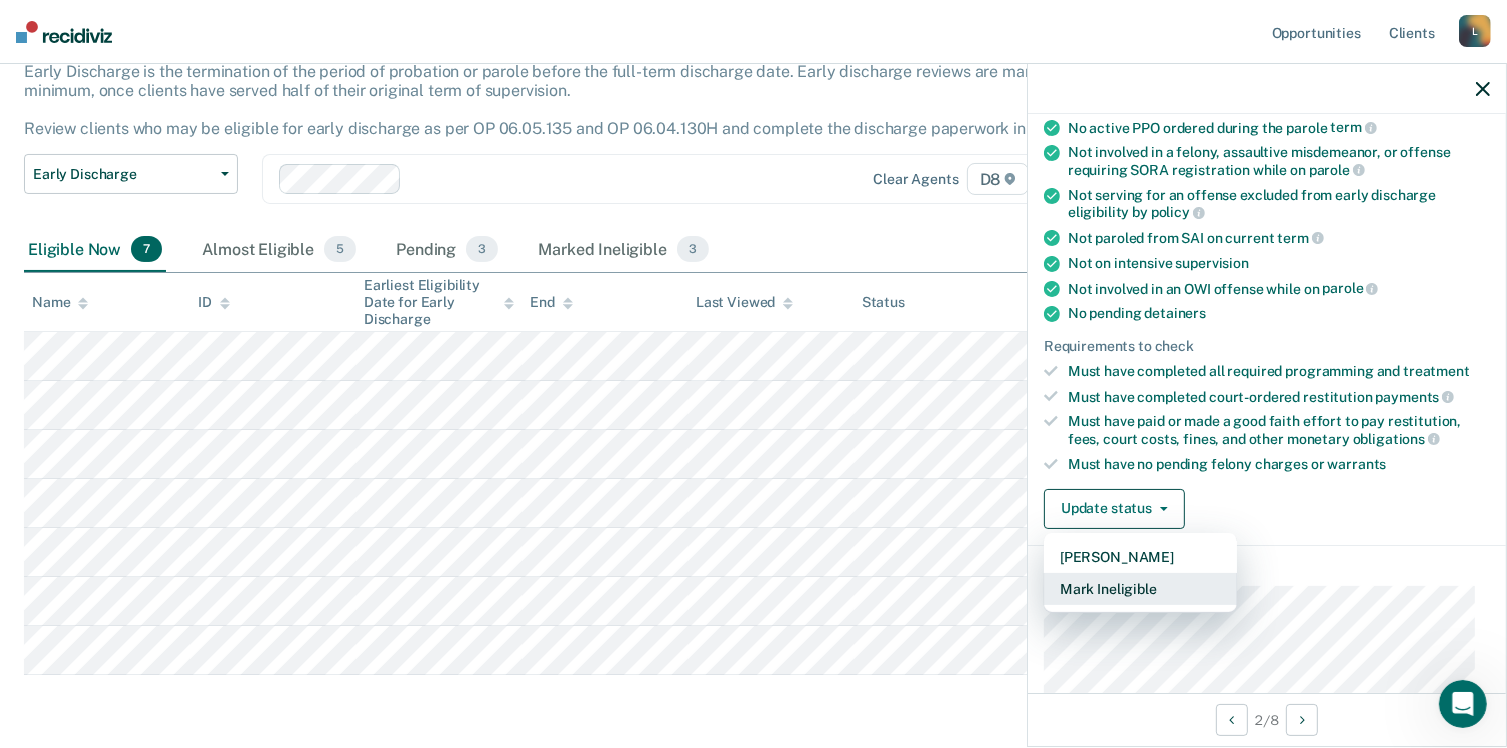 click on "Mark Ineligible" at bounding box center (1140, 589) 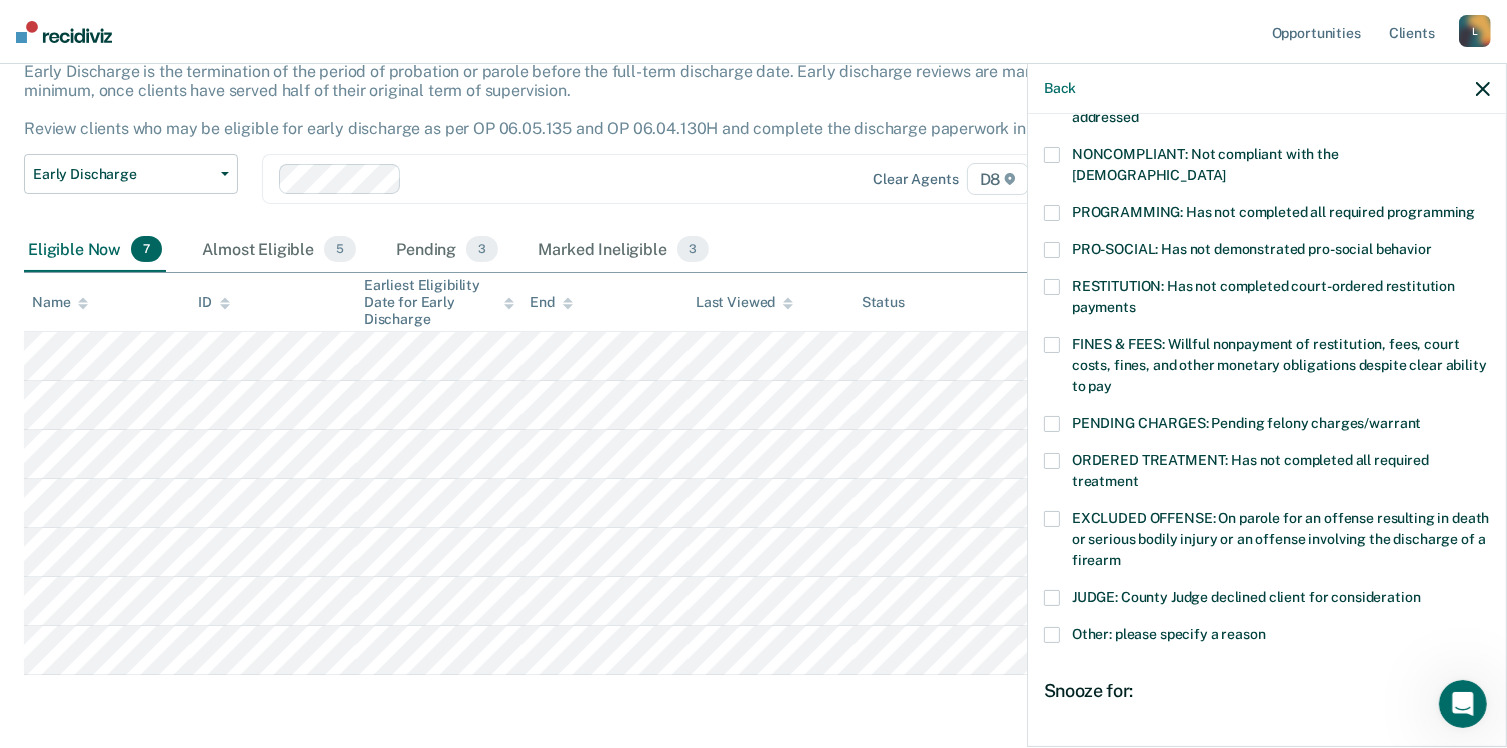 scroll, scrollTop: 549, scrollLeft: 0, axis: vertical 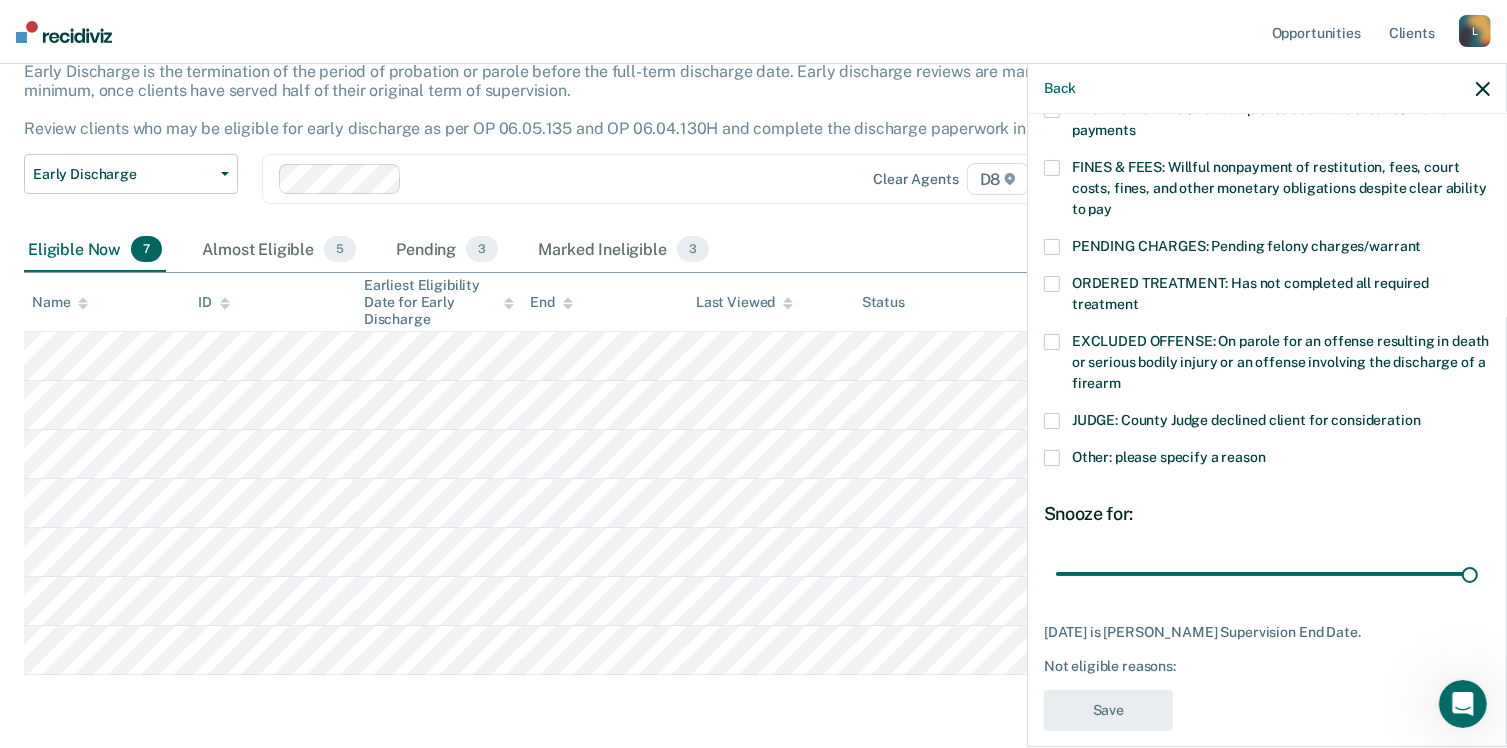 click on "Other: please specify a reason" at bounding box center [1267, 460] 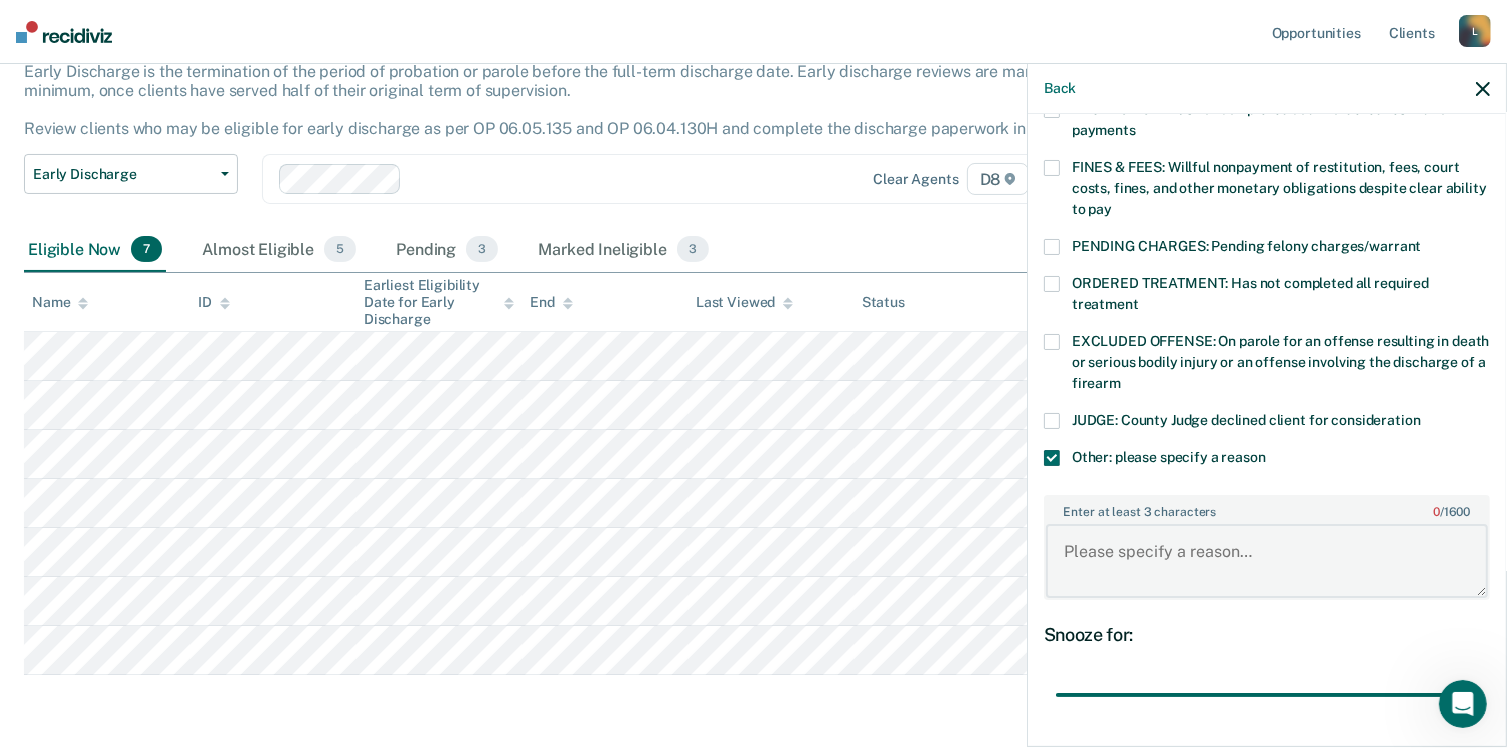 click on "Enter at least 3 characters 0  /  1600" at bounding box center (1267, 561) 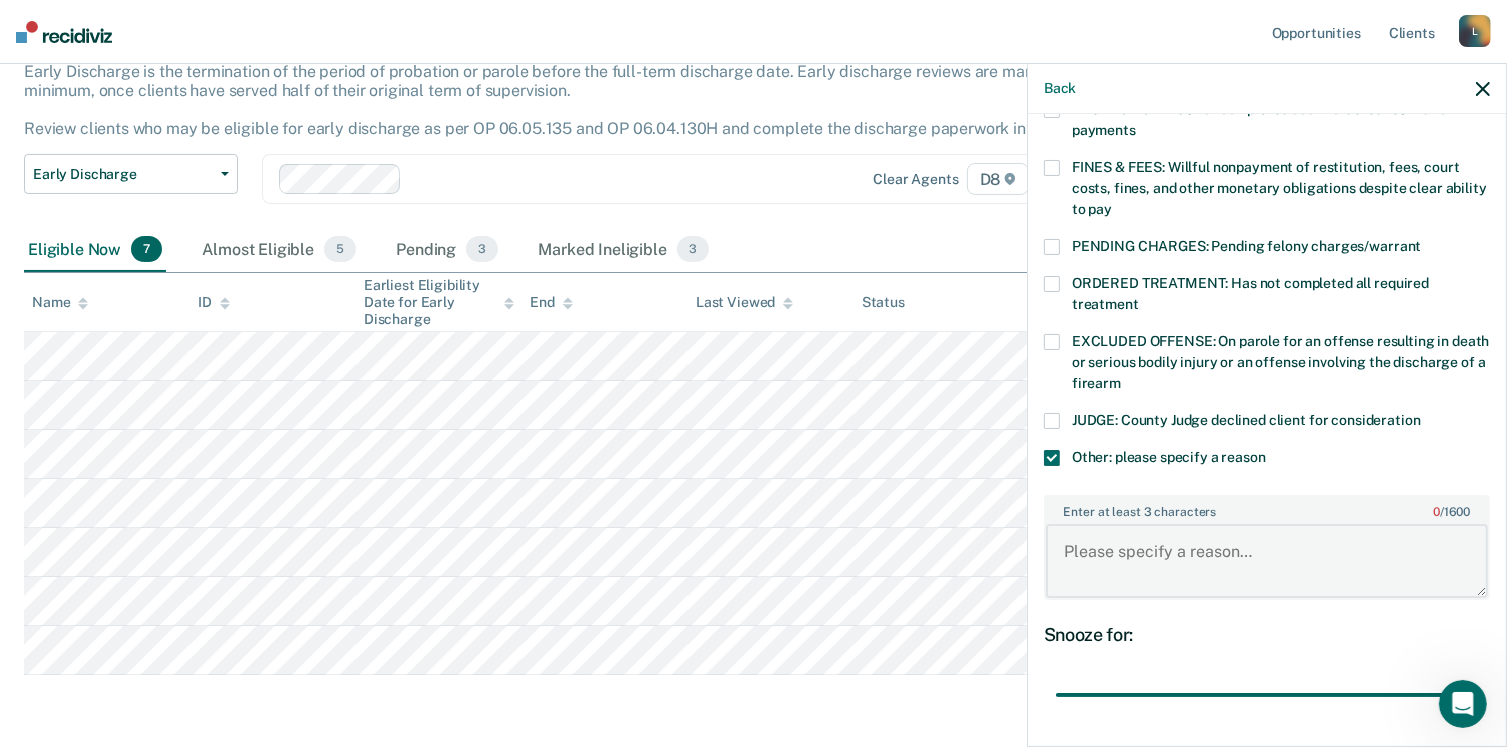 click on "Enter at least 3 characters 0  /  1600" at bounding box center [1267, 561] 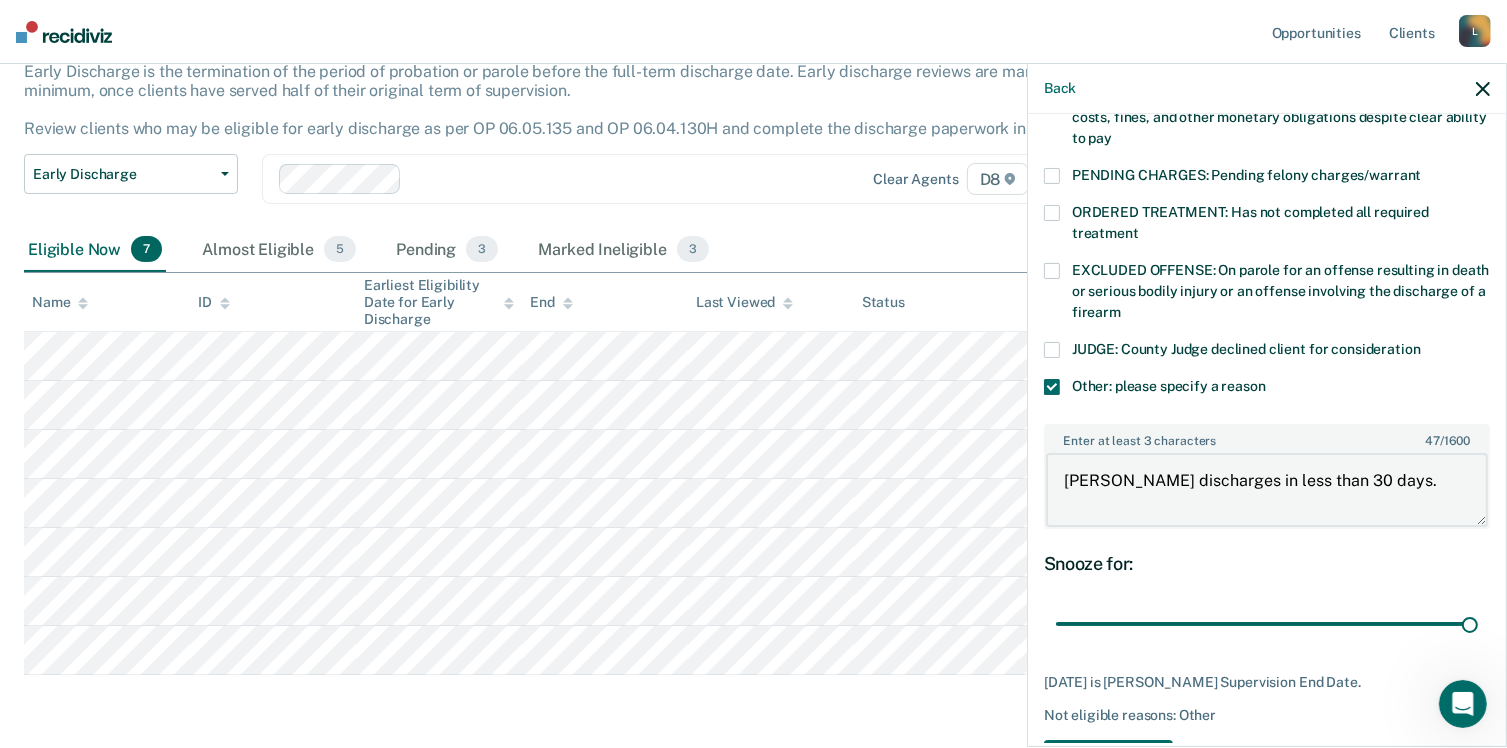 scroll, scrollTop: 668, scrollLeft: 0, axis: vertical 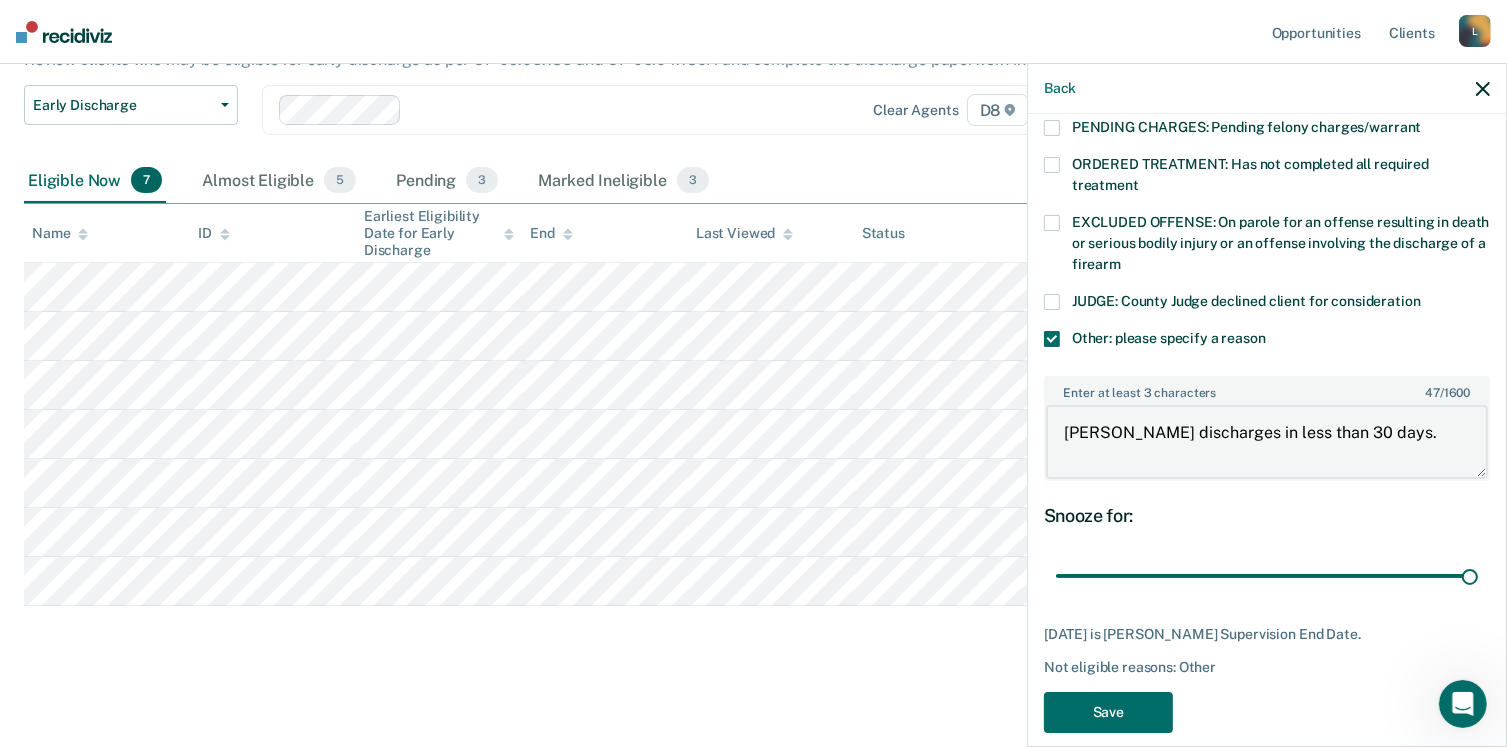 type on "[PERSON_NAME] discharges in less than 30 days." 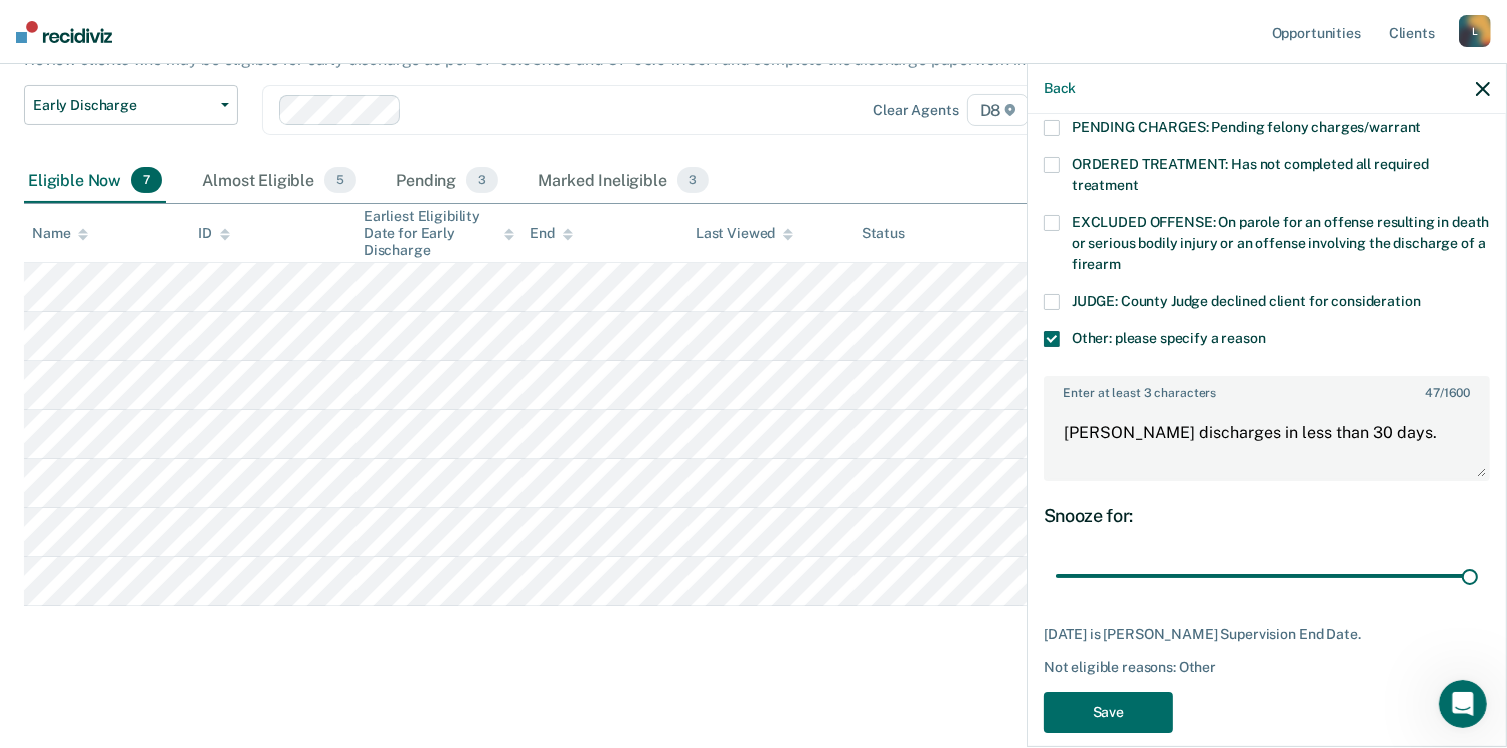 click on "JC   Which of the following requirements has [PERSON_NAME] not met? [MEDICAL_DATA] ORDER: [MEDICAL_DATA] prevention order filed during supervision period SUSPECTED OFFENSE: Suspected of a felony, assaultive misdemeanor, OWI, or offense requiring SORA registration FELONY/STATE PROBATION: On parole and also on other state or federal probation supervision for an offense committed during the current period NEEDS: On parole and all criminogenic needs have not been addressed NONCOMPLIANT: Not compliant with the [DEMOGRAPHIC_DATA] PROGRAMMING: Has not completed all required programming PRO-SOCIAL: Has not demonstrated pro-social behavior RESTITUTION: Has not completed court-ordered restitution payments FINES & FEES: Willful nonpayment of restitution, fees, court costs, fines, and other monetary obligations despite clear ability to pay PENDING CHARGES: Pending felony charges/warrant ORDERED TREATMENT: Has not completed all required treatment JUDGE: County Judge declined client for consideration Enter at least 3 characters" at bounding box center [1267, 428] 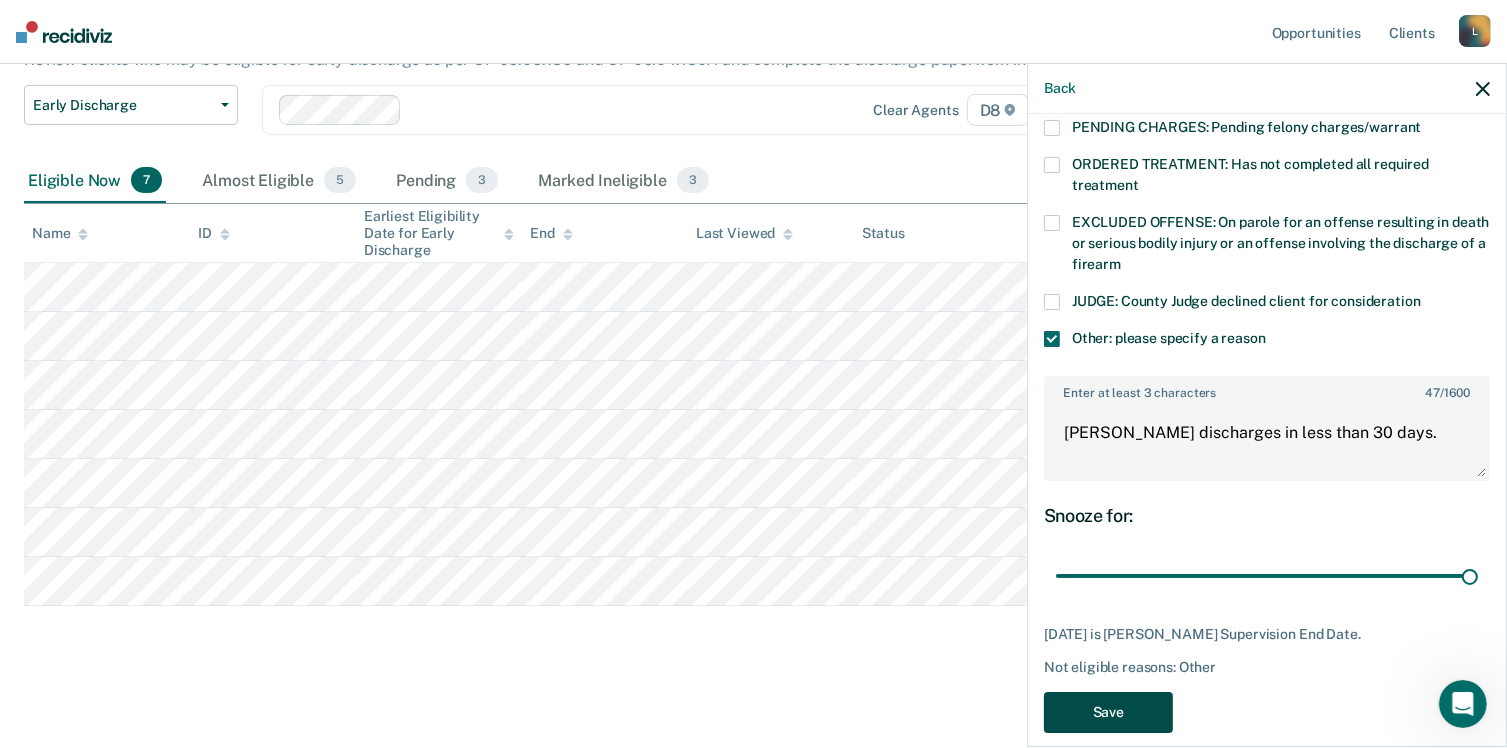 click on "Save" at bounding box center (1108, 712) 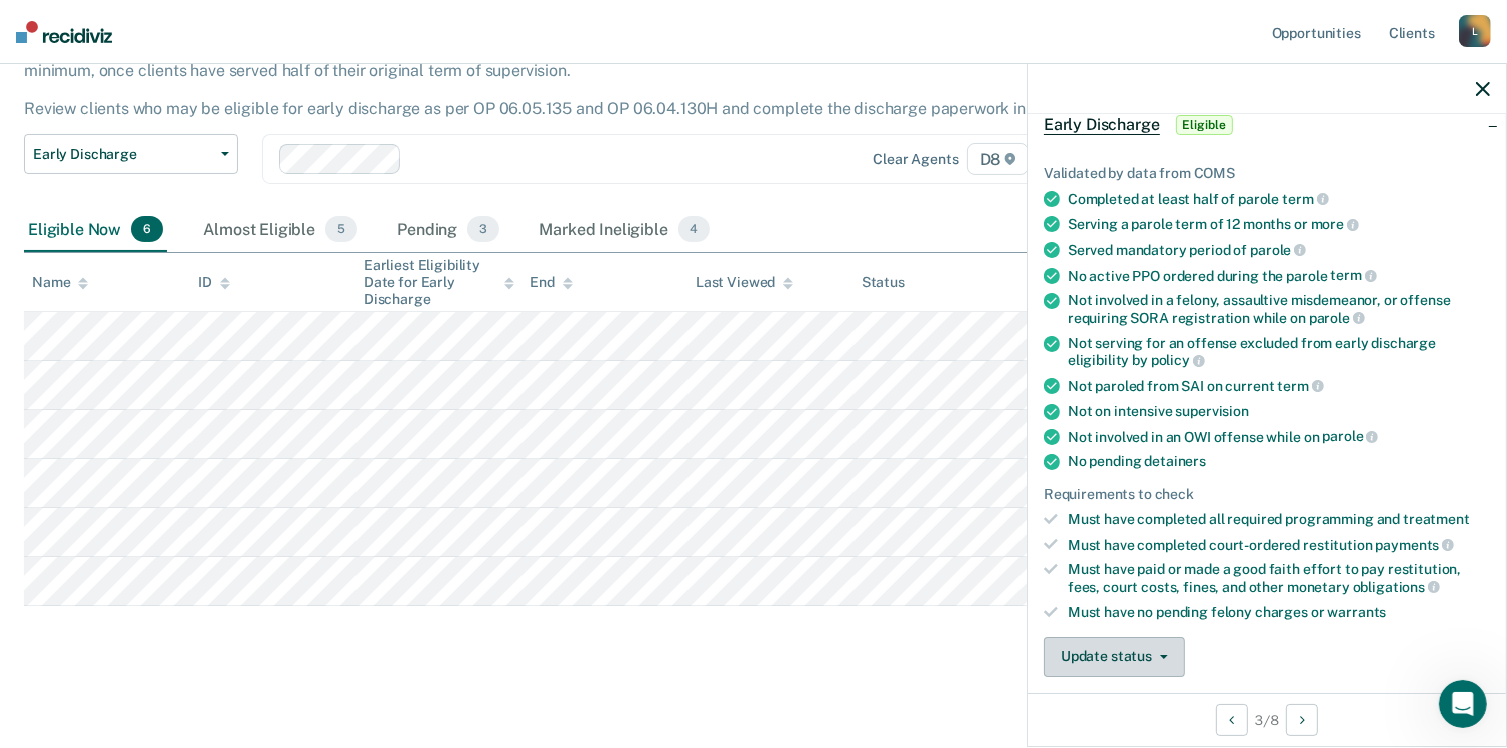 click on "Update status" at bounding box center [1114, 657] 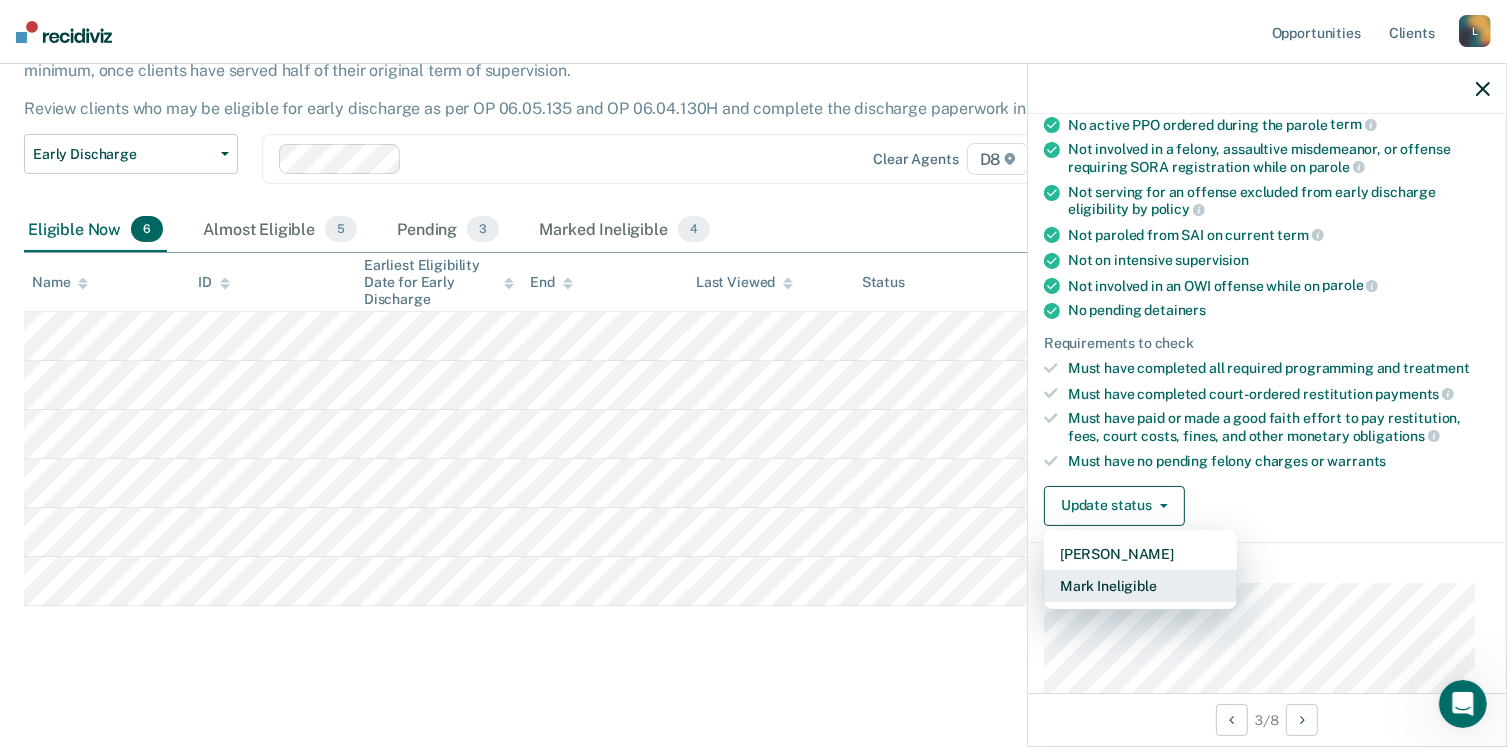 click on "Mark Ineligible" at bounding box center (1140, 586) 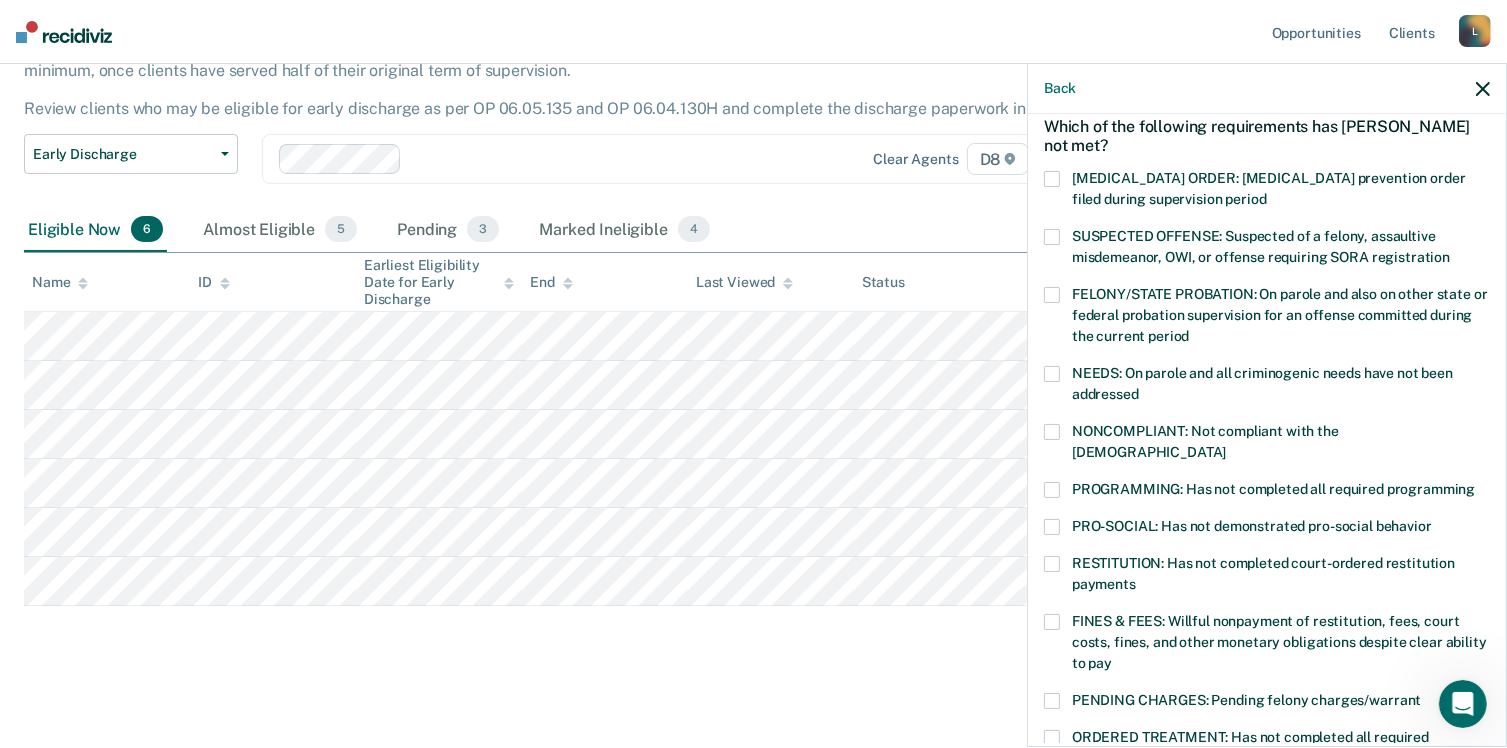 scroll, scrollTop: 133, scrollLeft: 0, axis: vertical 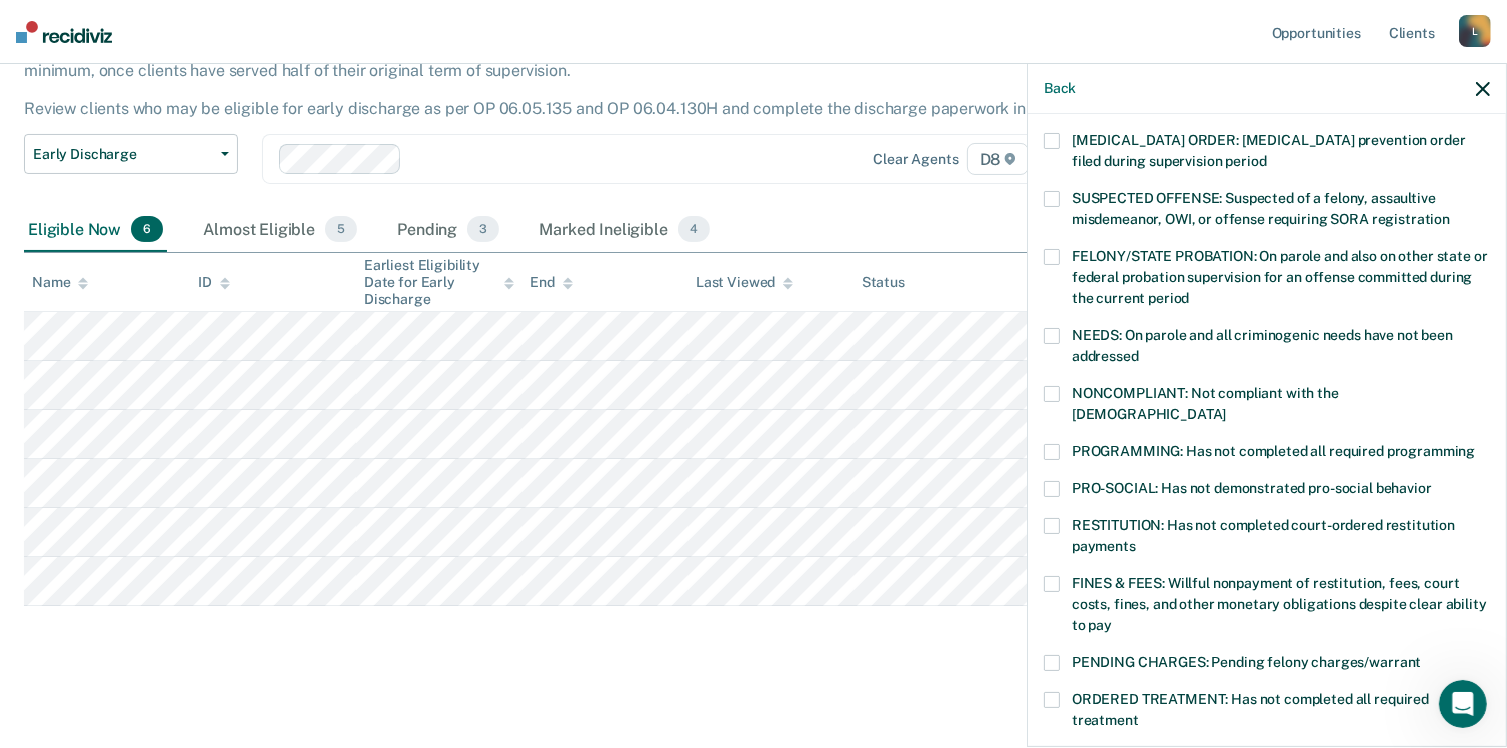 click on "FINES & FEES: Willful nonpayment of restitution, fees, court costs, fines, and other monetary obligations despite clear ability to pay" at bounding box center (1279, 604) 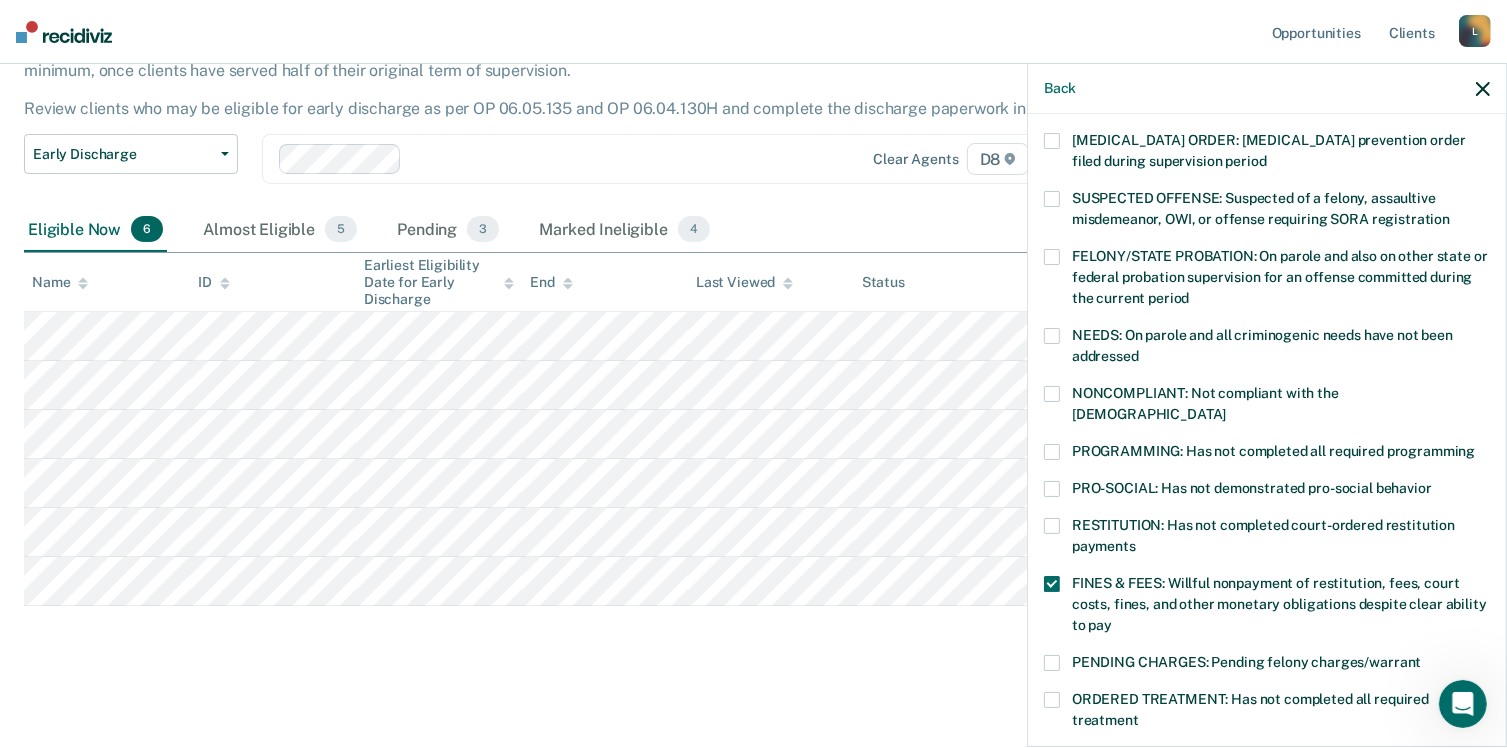 click on "RESTITUTION: Has not completed court-ordered restitution payments" at bounding box center [1267, 539] 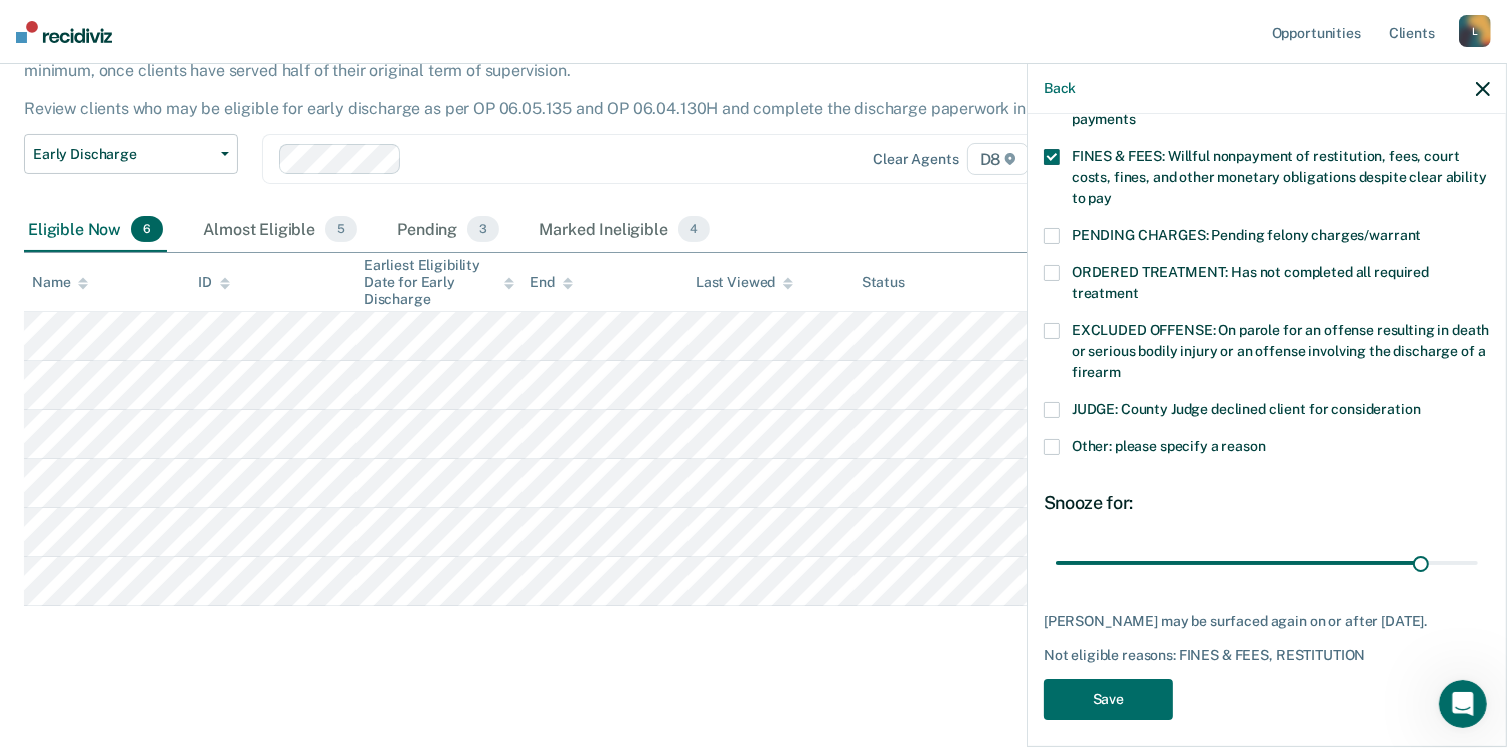 scroll, scrollTop: 566, scrollLeft: 0, axis: vertical 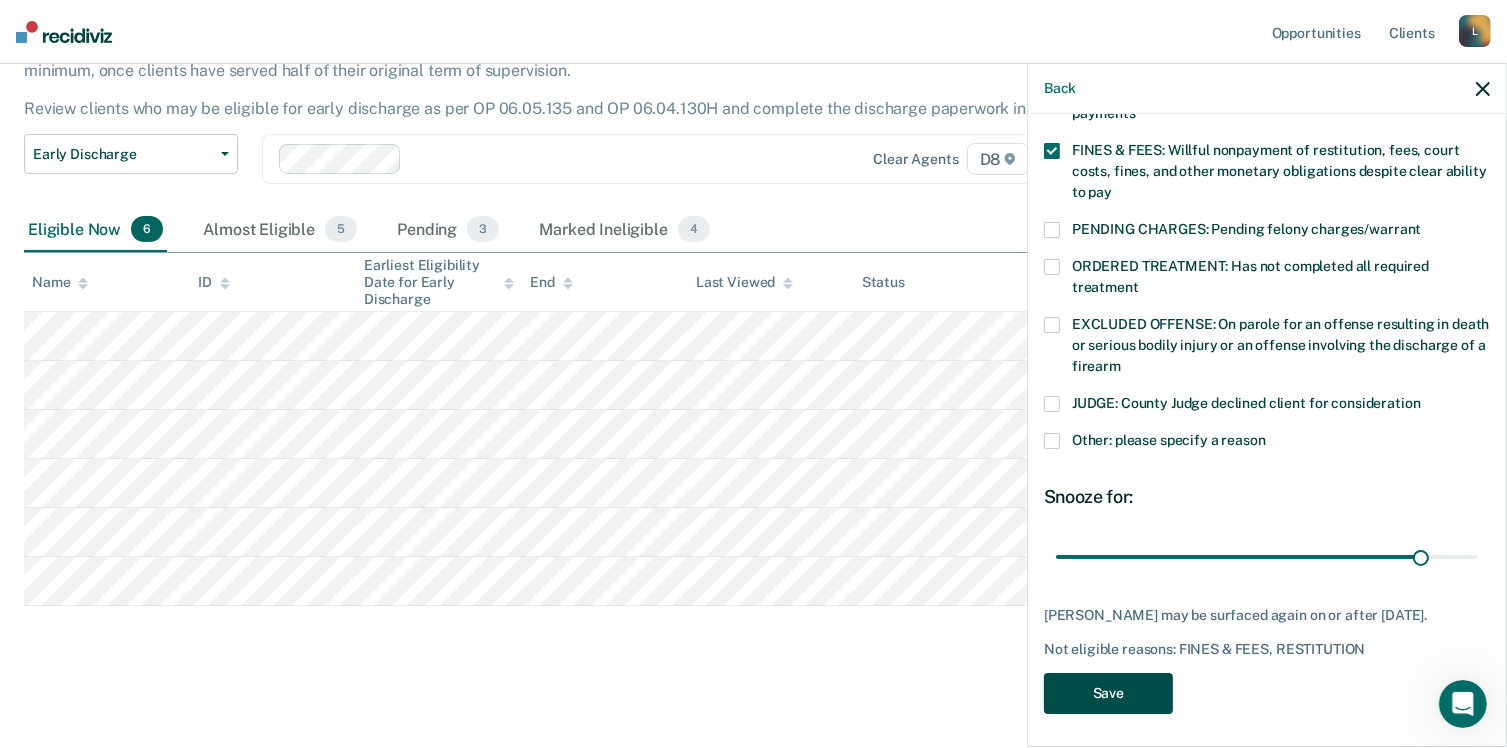 click on "Save" at bounding box center (1108, 693) 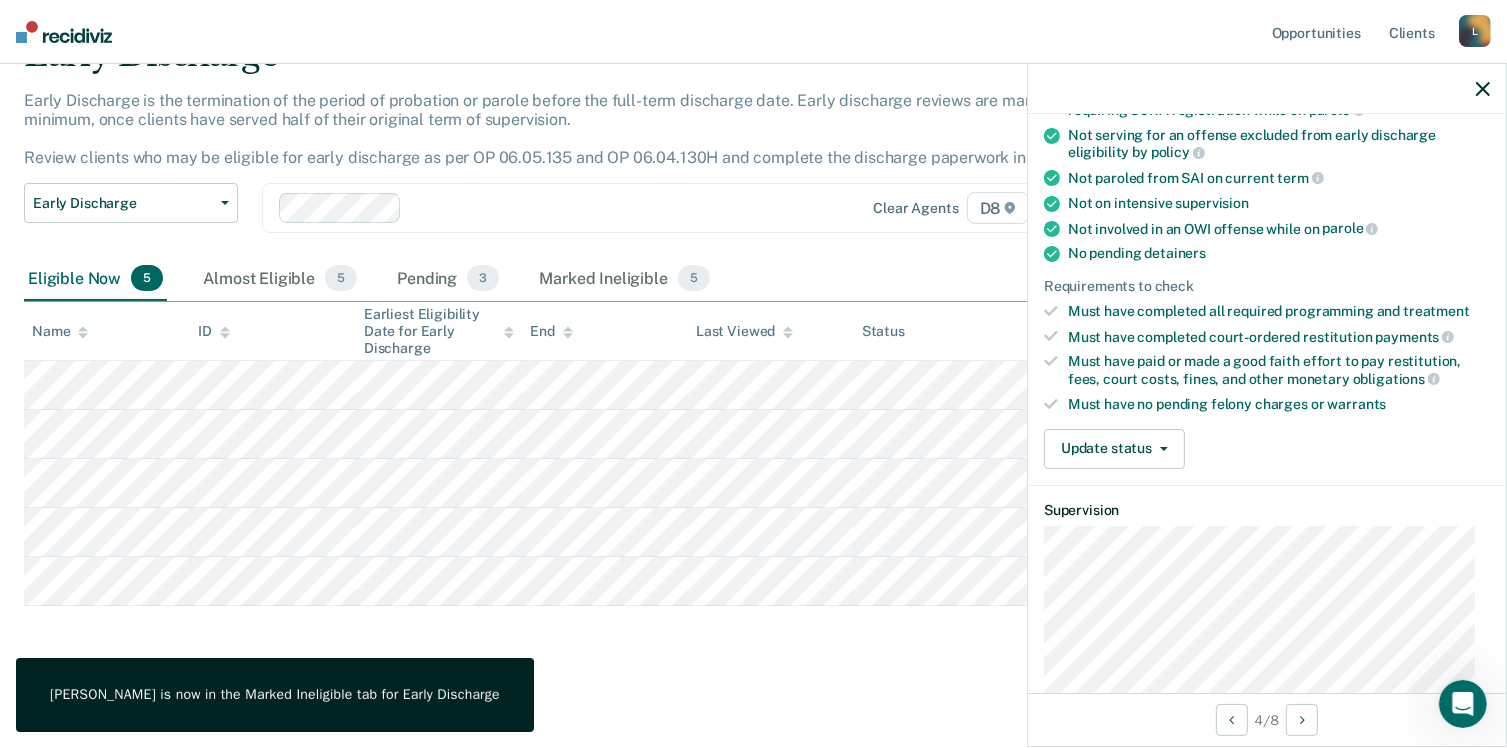 scroll, scrollTop: 252, scrollLeft: 0, axis: vertical 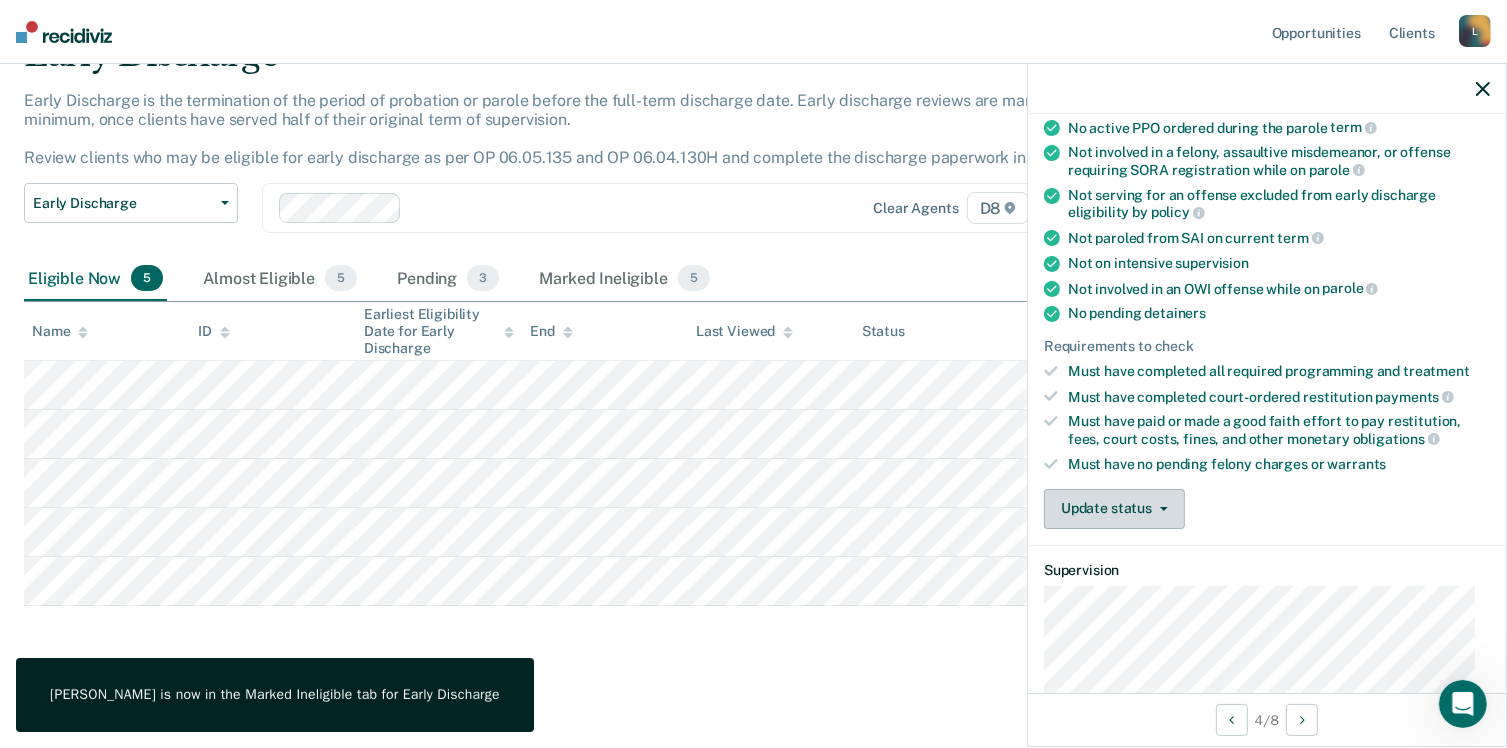 click on "Update status" at bounding box center (1114, 509) 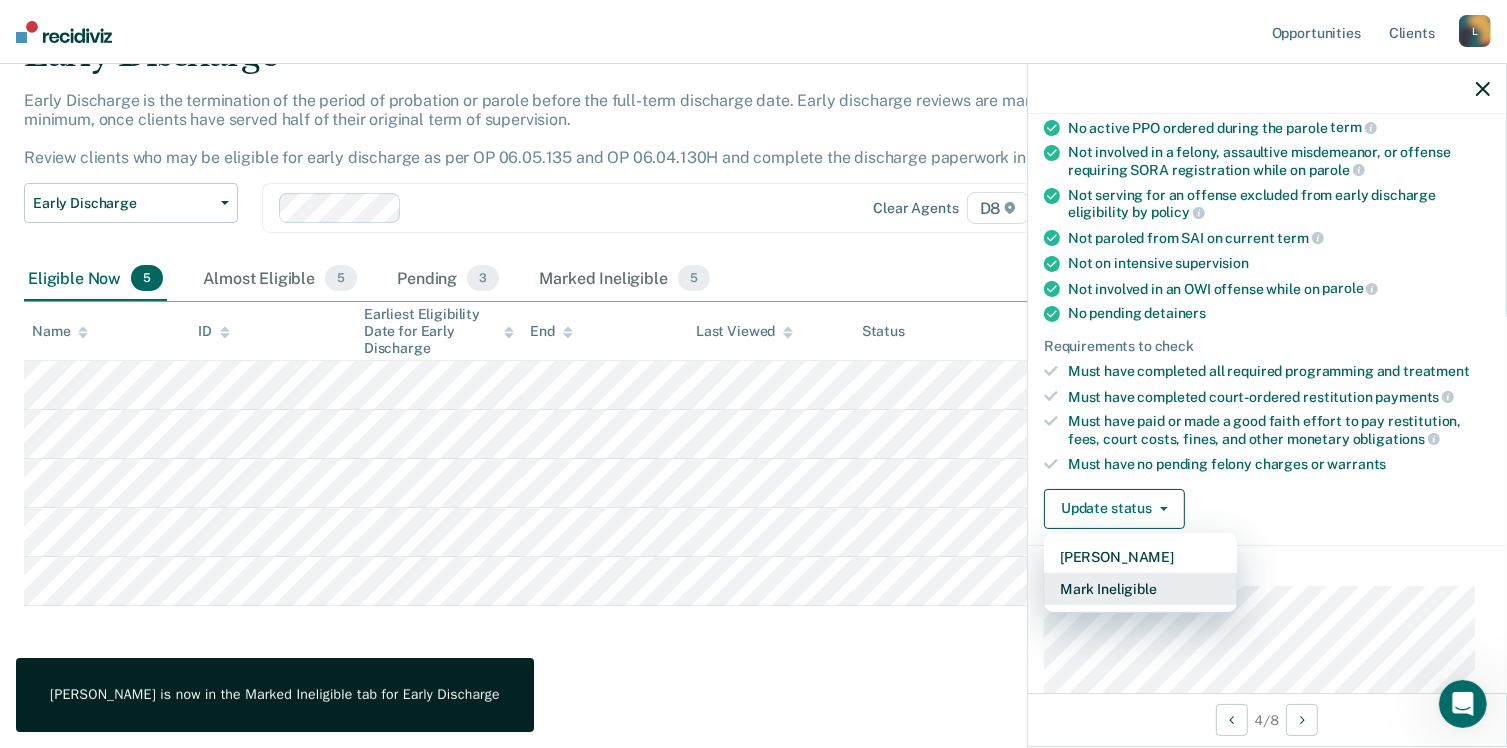 click on "Mark Ineligible" at bounding box center (1140, 589) 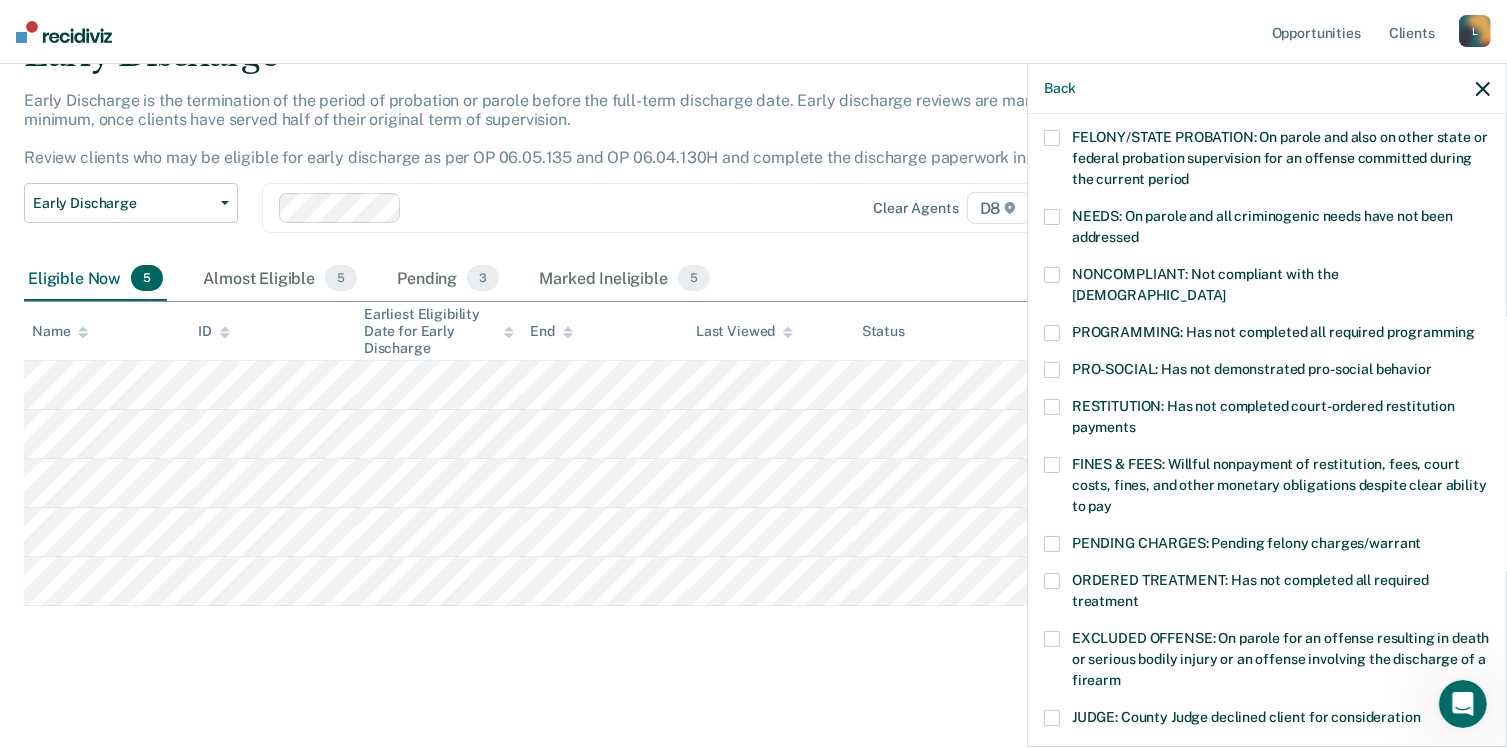 scroll, scrollTop: 549, scrollLeft: 0, axis: vertical 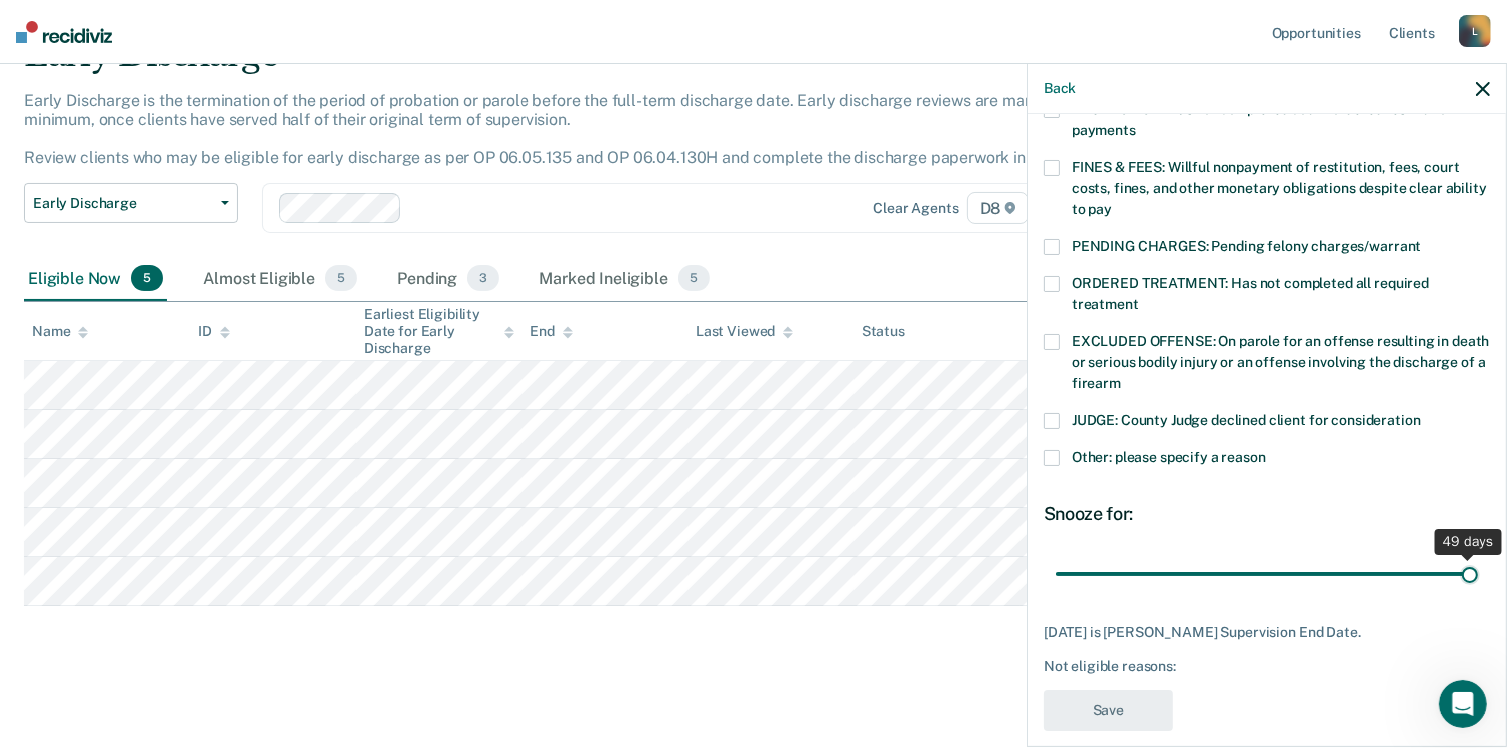 drag, startPoint x: 1297, startPoint y: 557, endPoint x: 1485, endPoint y: 564, distance: 188.13028 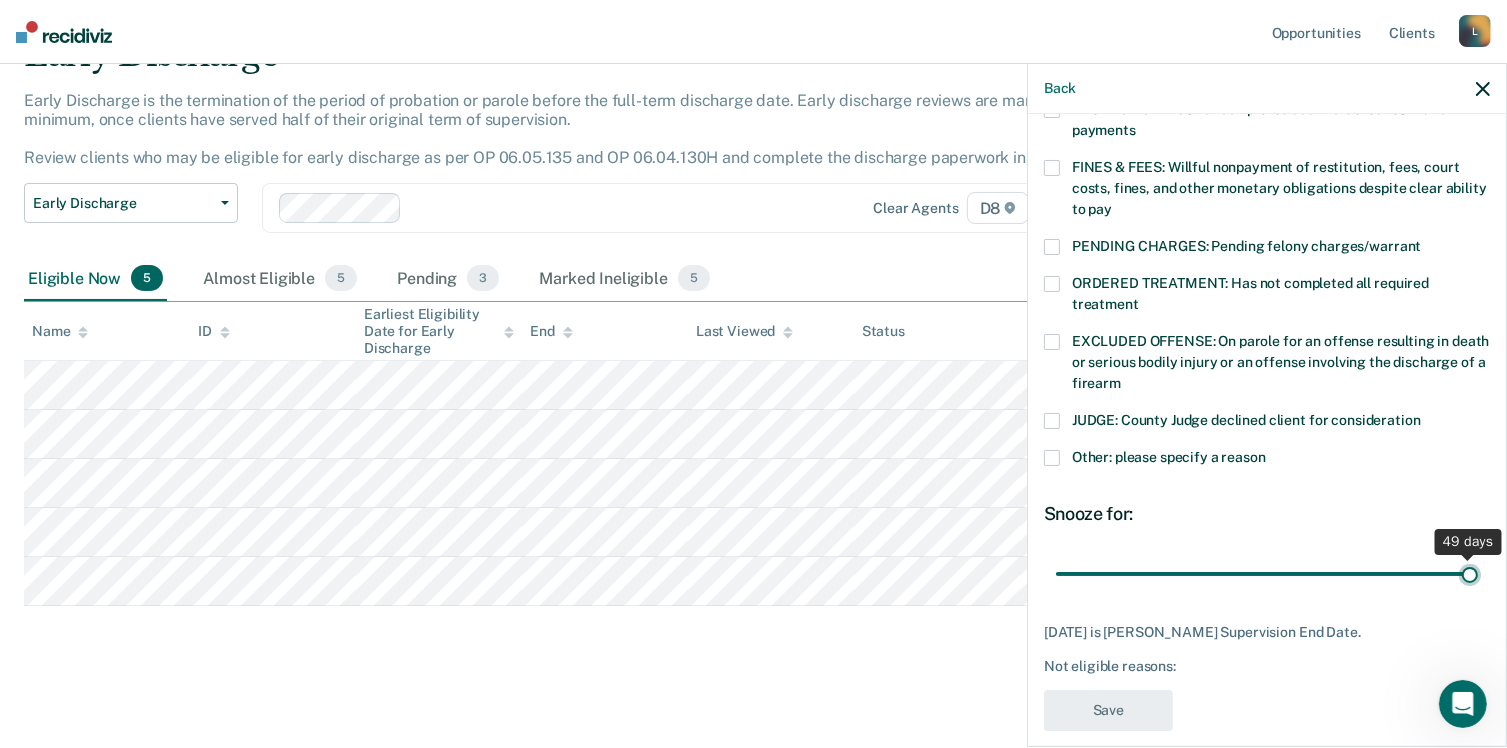 type on "49" 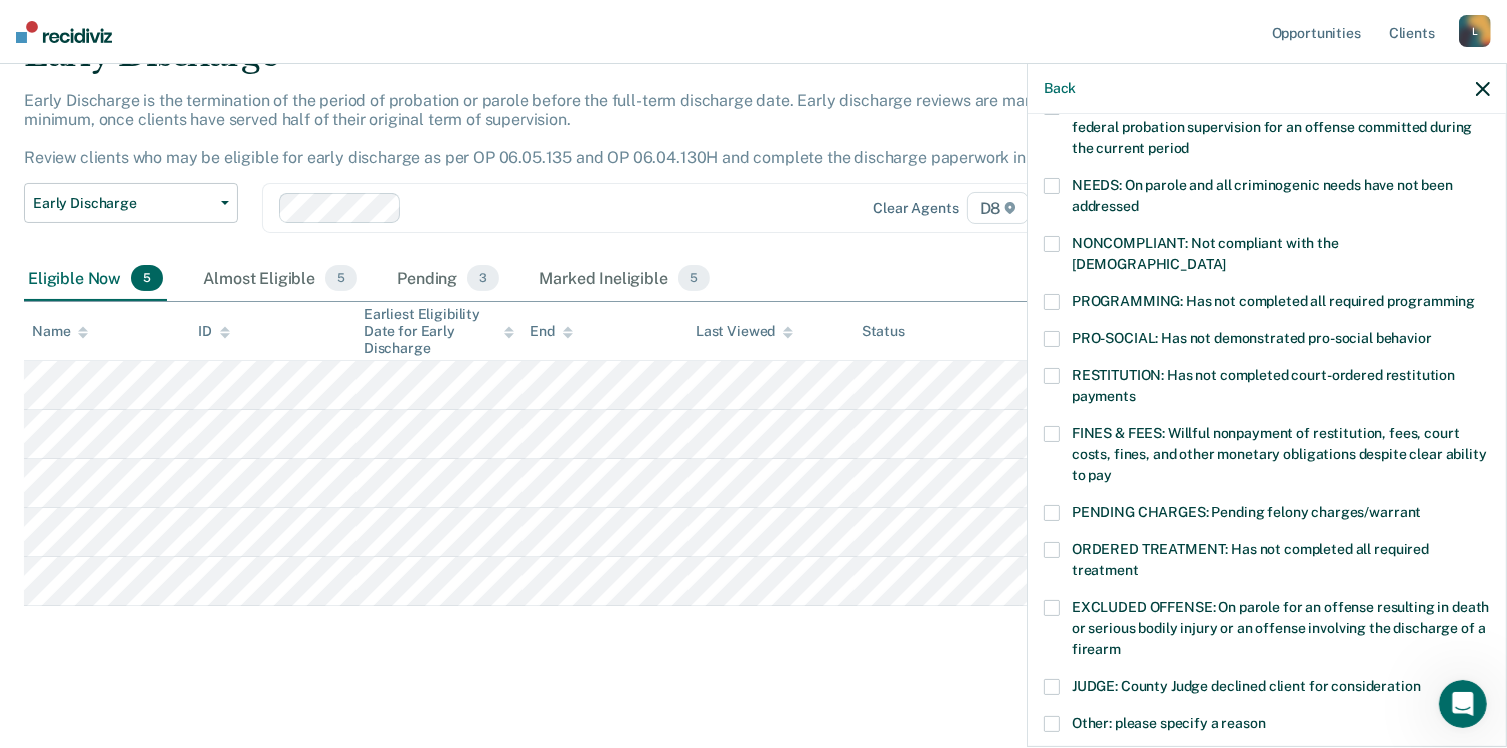 scroll, scrollTop: 149, scrollLeft: 0, axis: vertical 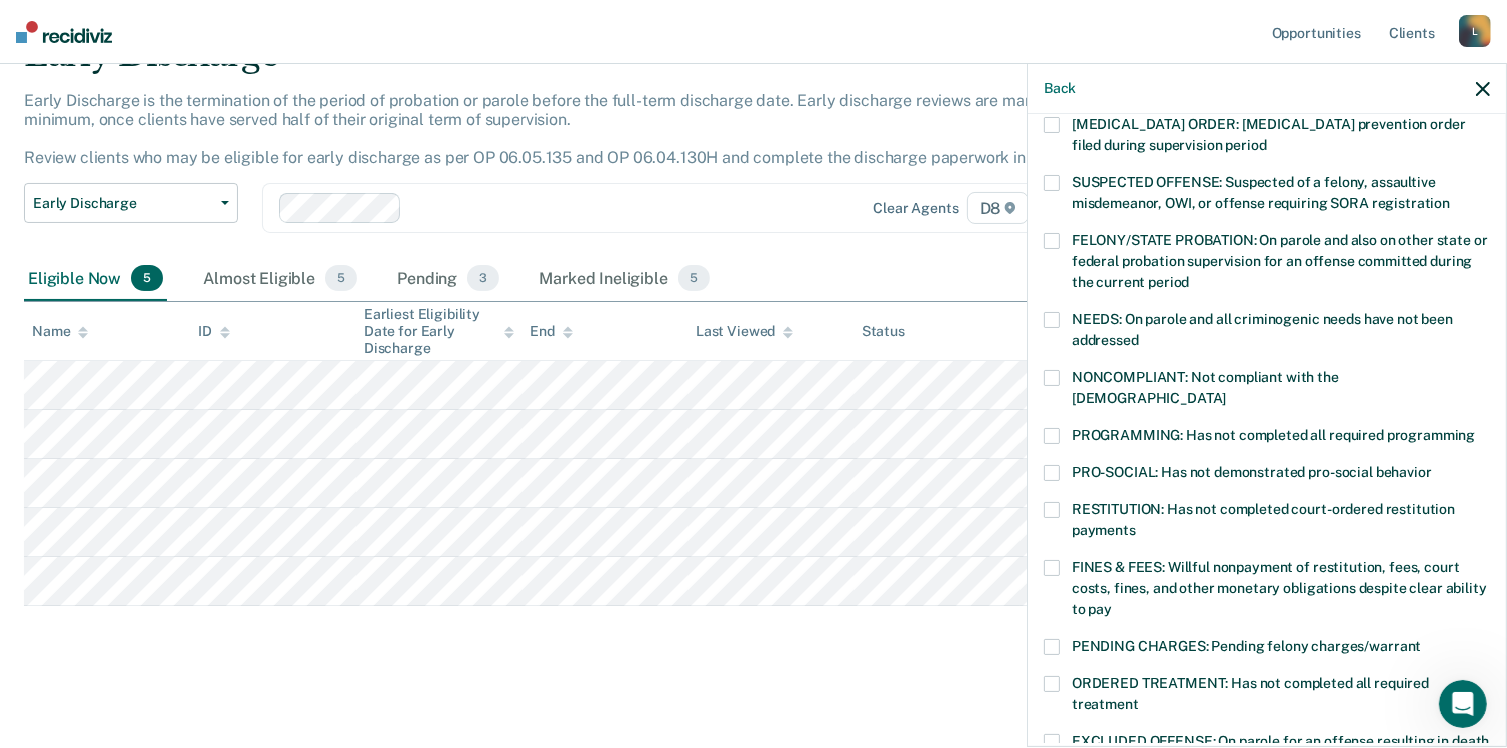 click on "FINES & FEES: Willful nonpayment of restitution, fees, court costs, fines, and other monetary obligations despite clear ability to pay" at bounding box center (1279, 588) 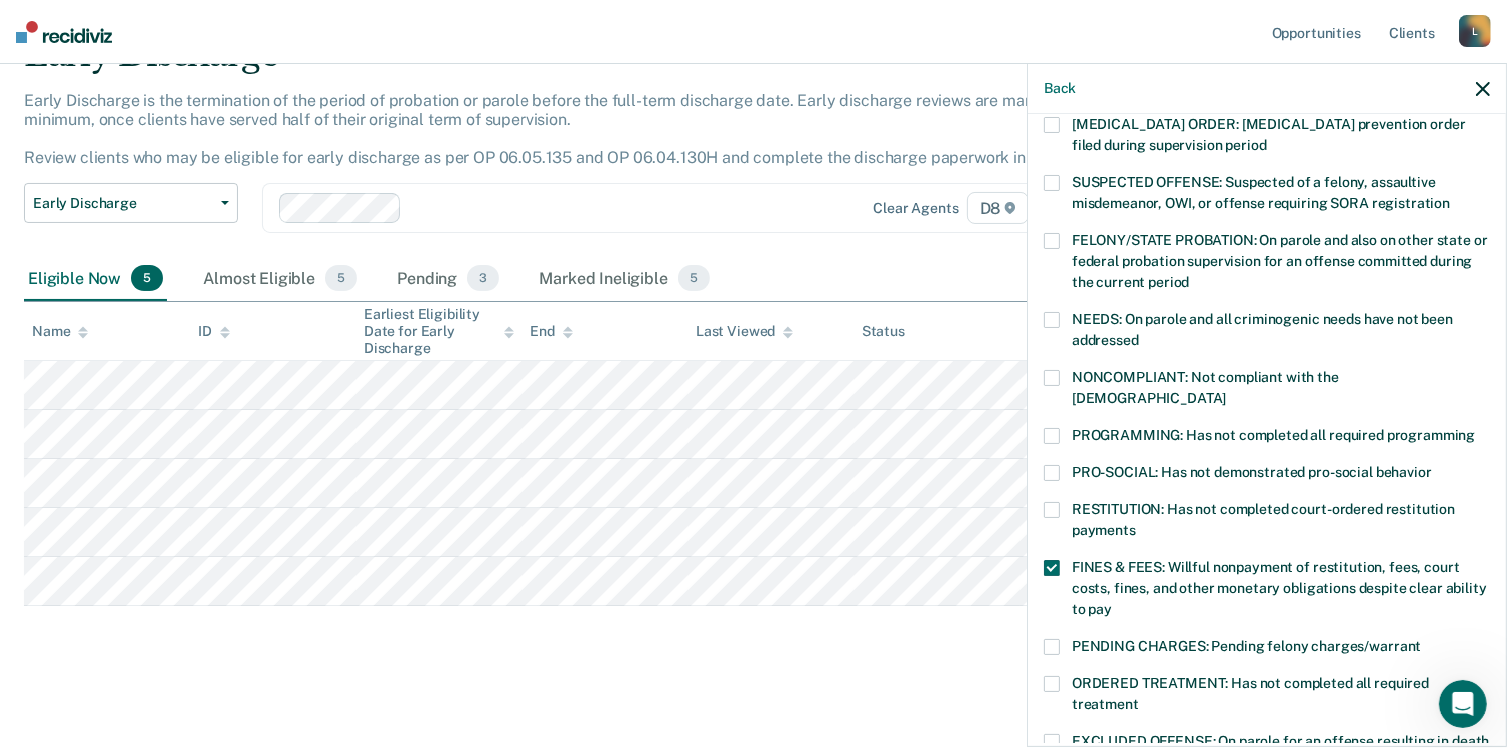 click on "RESTITUTION: Has not completed court-ordered restitution payments" at bounding box center (1263, 519) 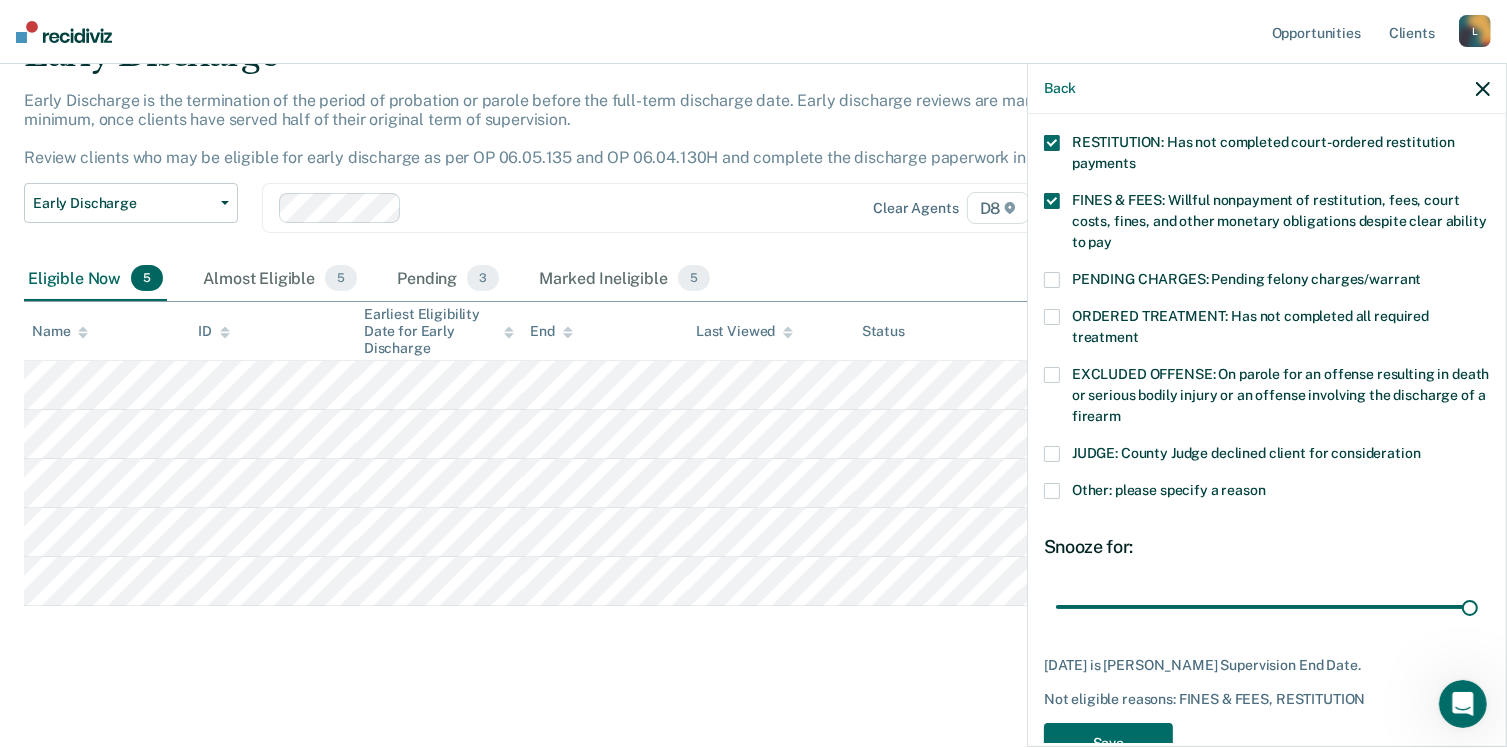 scroll, scrollTop: 549, scrollLeft: 0, axis: vertical 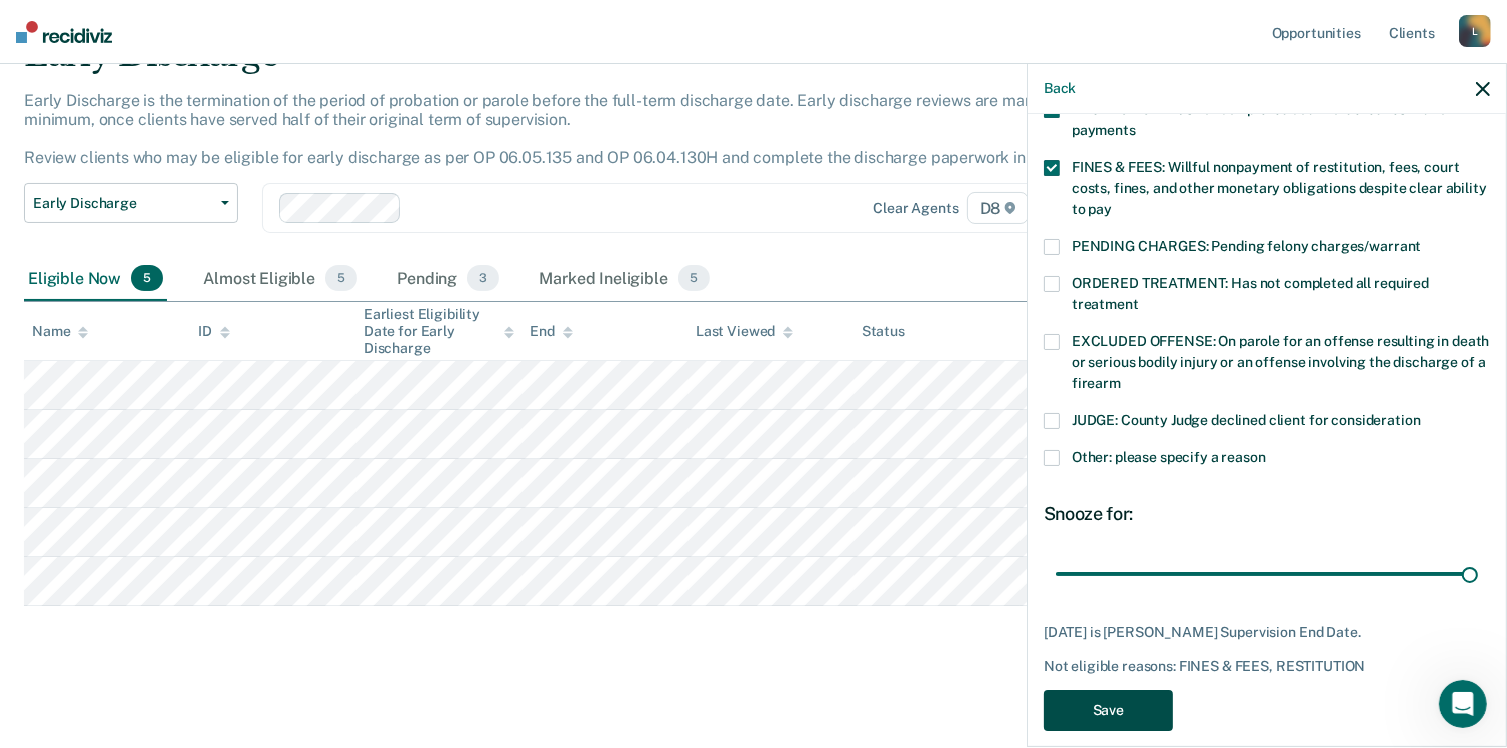 click on "Save" at bounding box center [1108, 710] 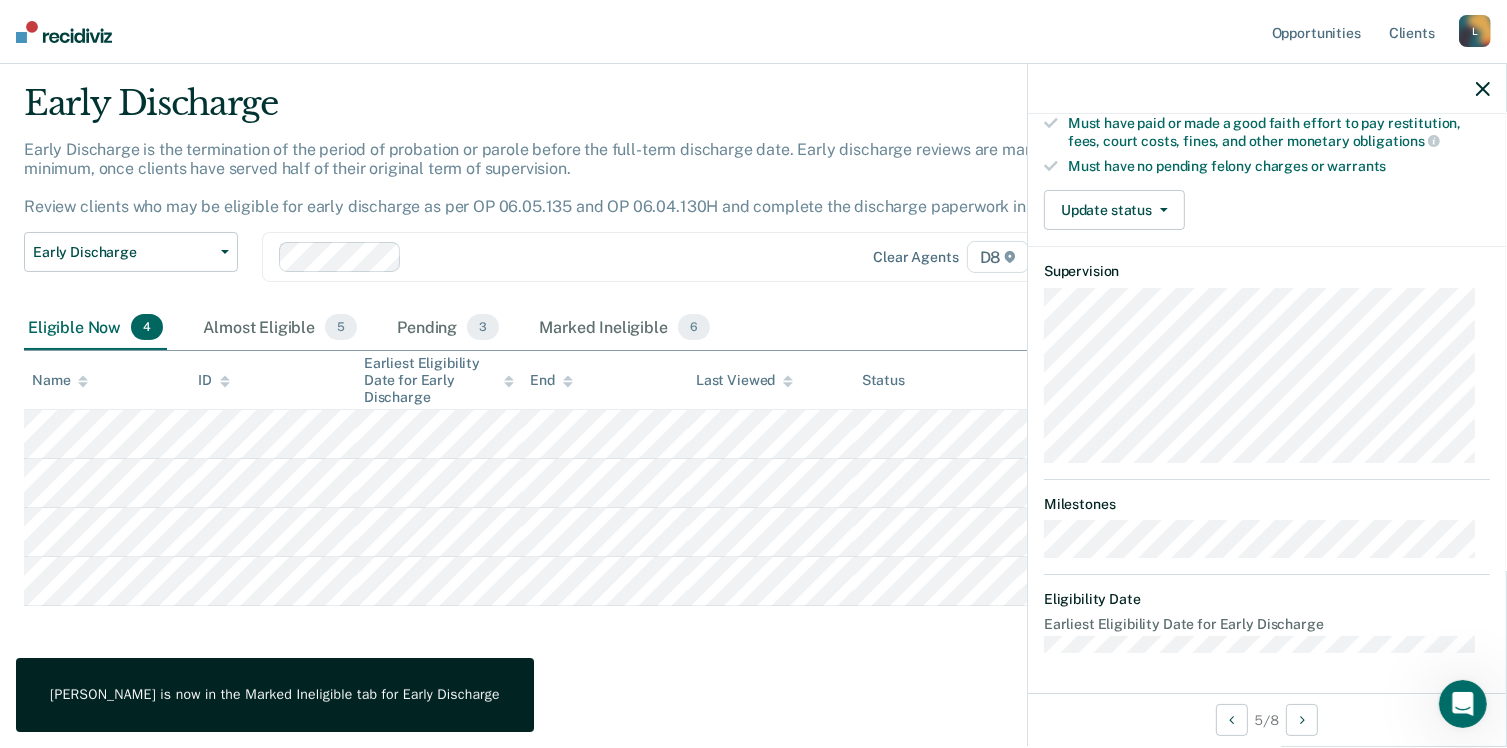 scroll, scrollTop: 540, scrollLeft: 0, axis: vertical 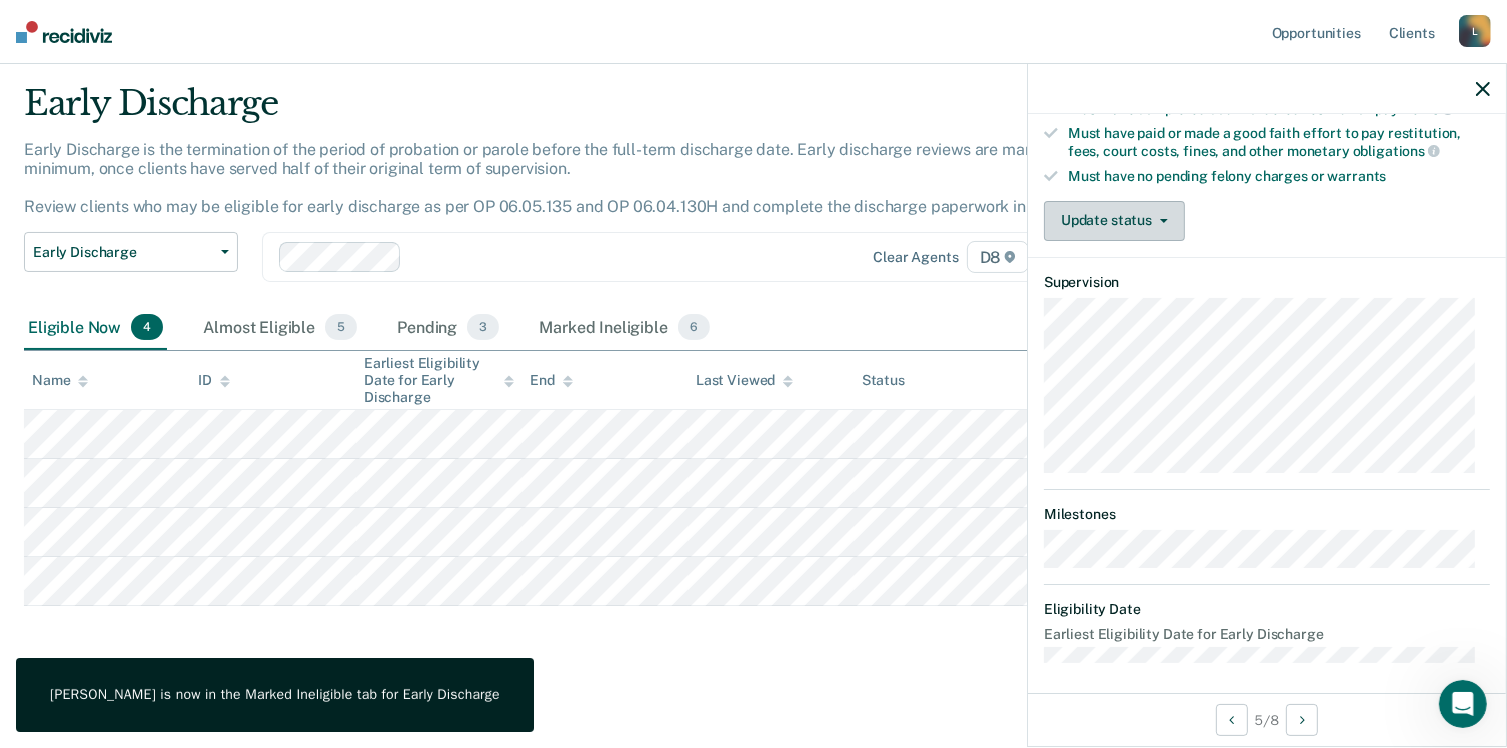 click on "Update status" at bounding box center [1114, 221] 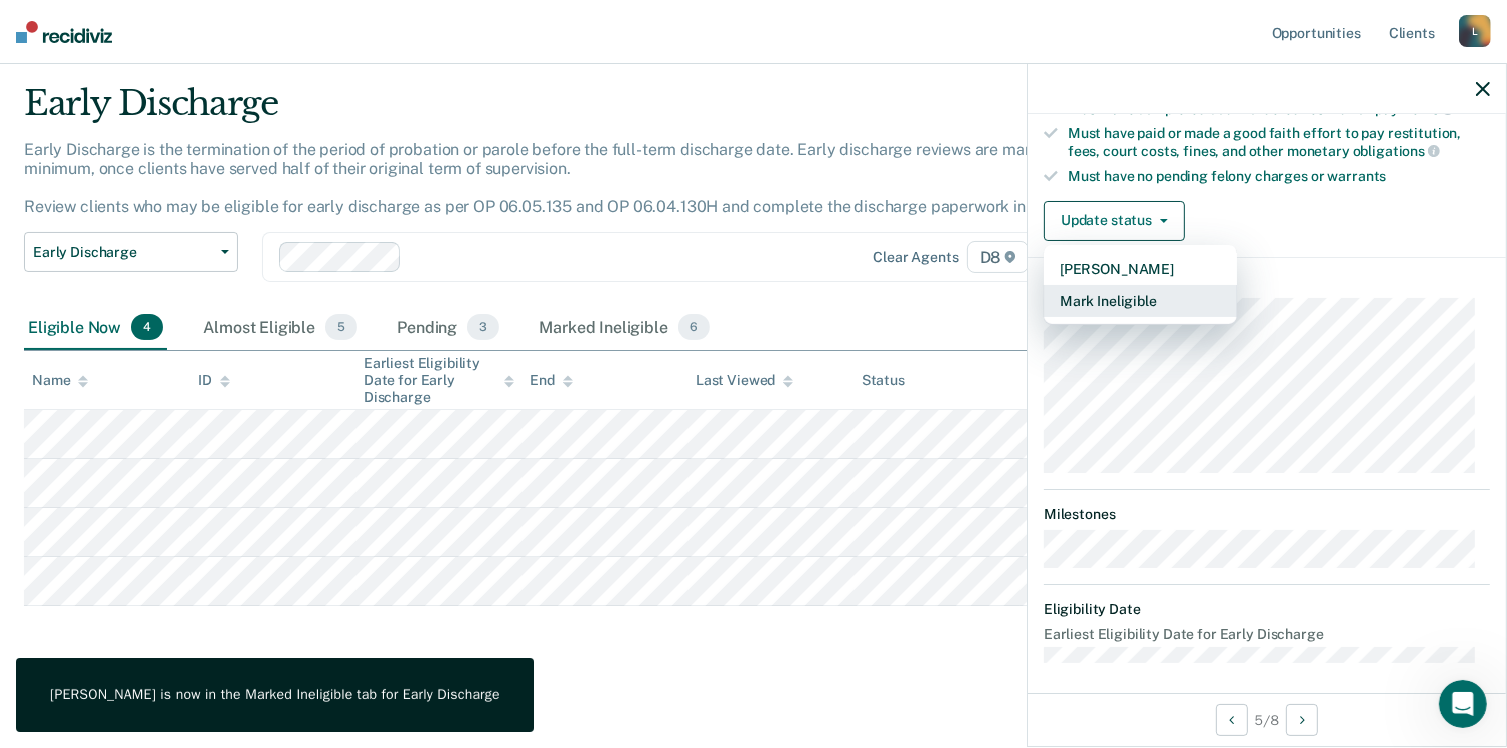 click on "Mark Ineligible" at bounding box center (1140, 301) 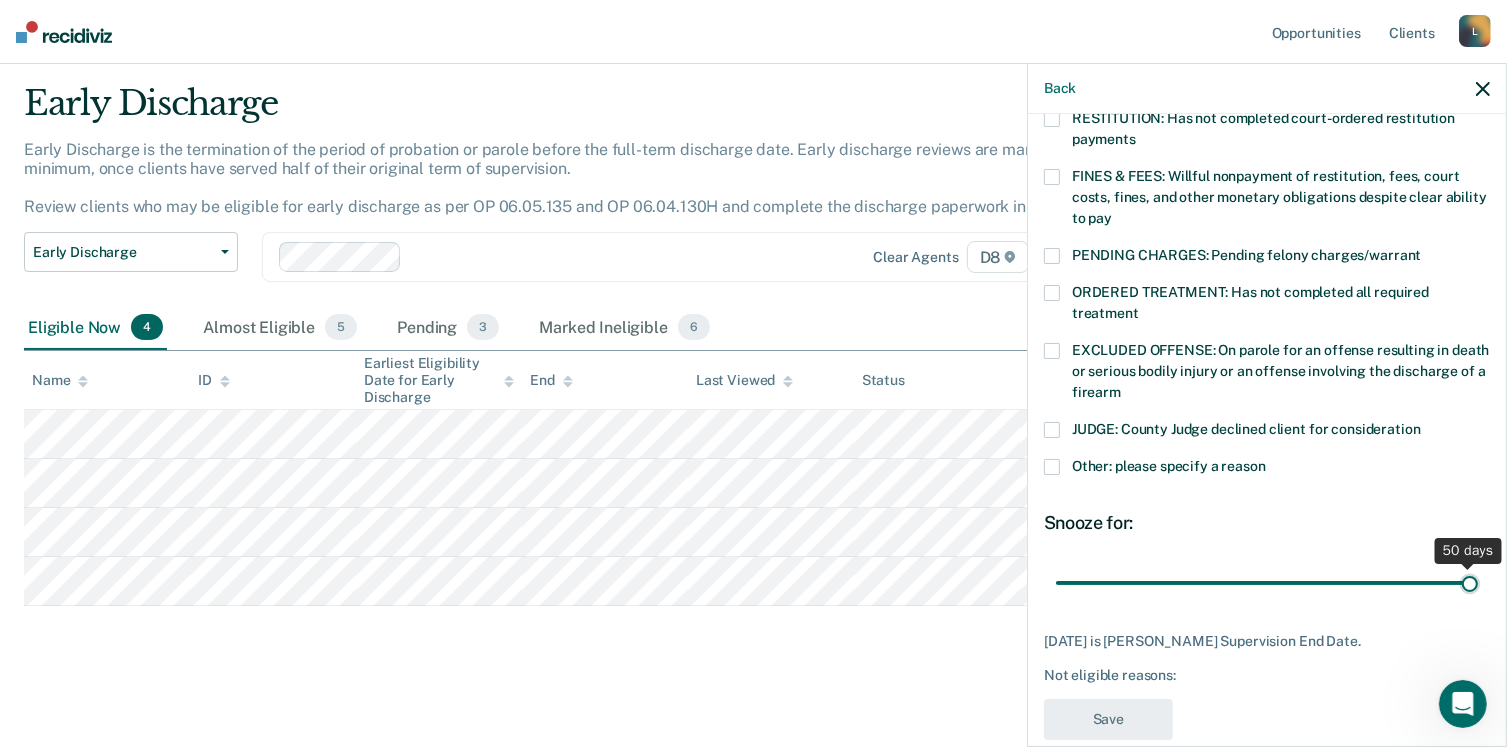 drag, startPoint x: 1285, startPoint y: 564, endPoint x: 1521, endPoint y: 564, distance: 236 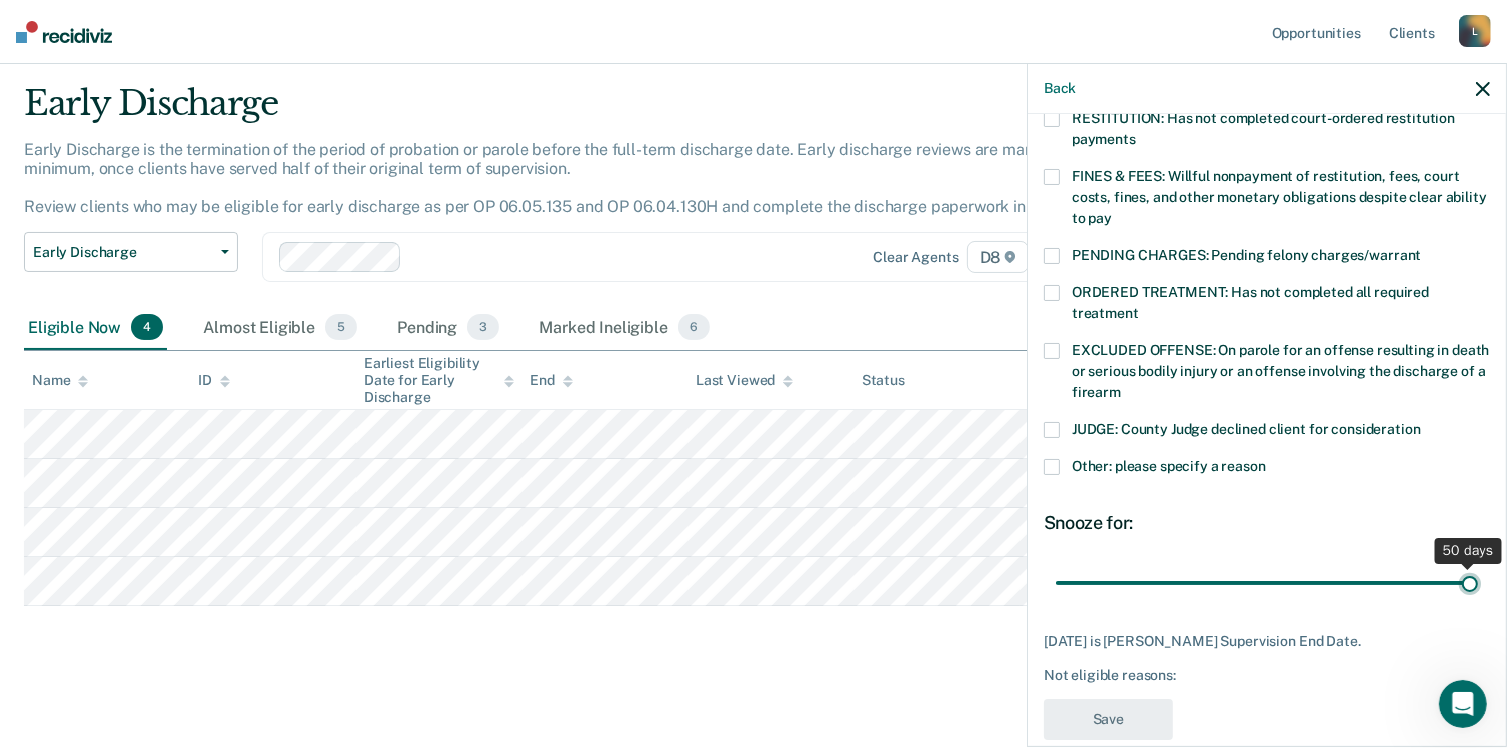 type on "50" 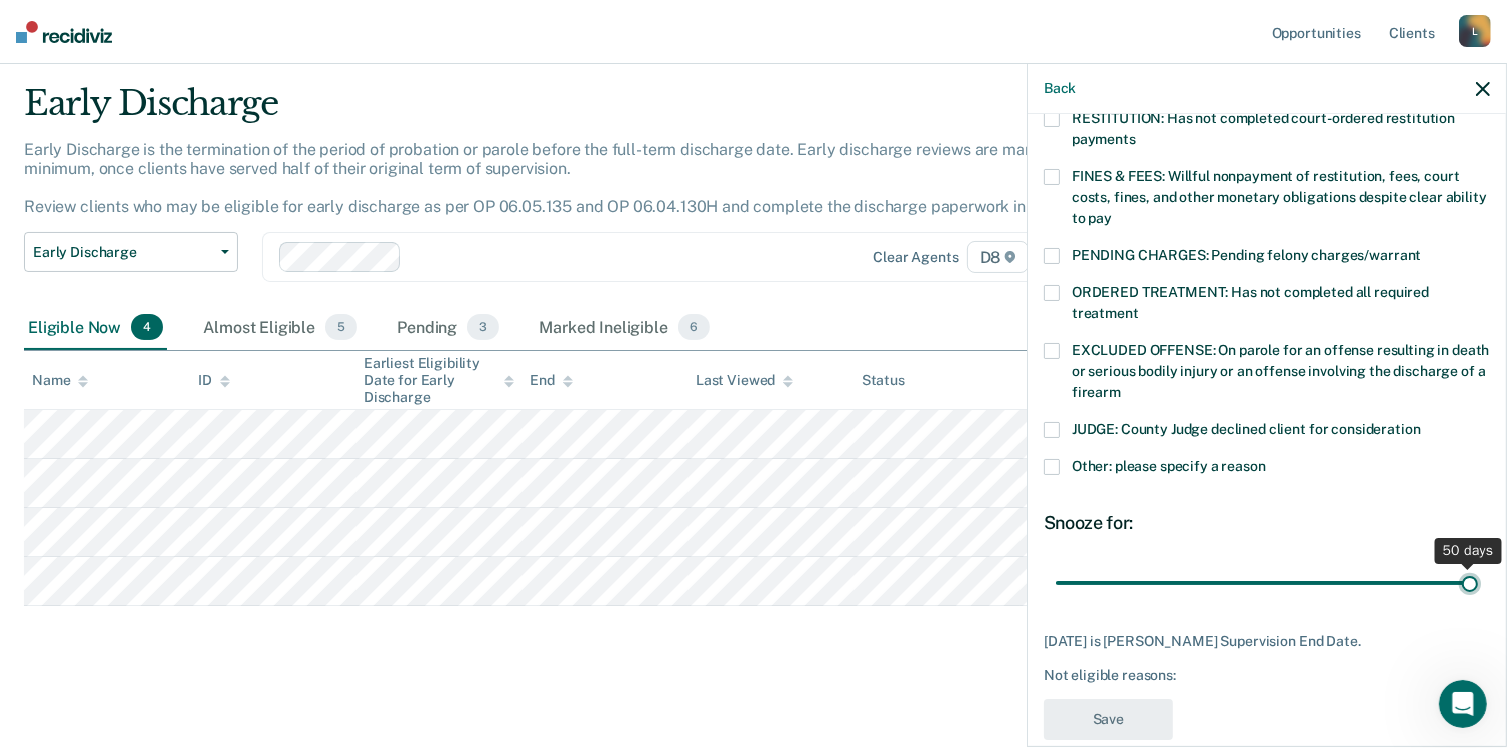 click at bounding box center [1267, 583] 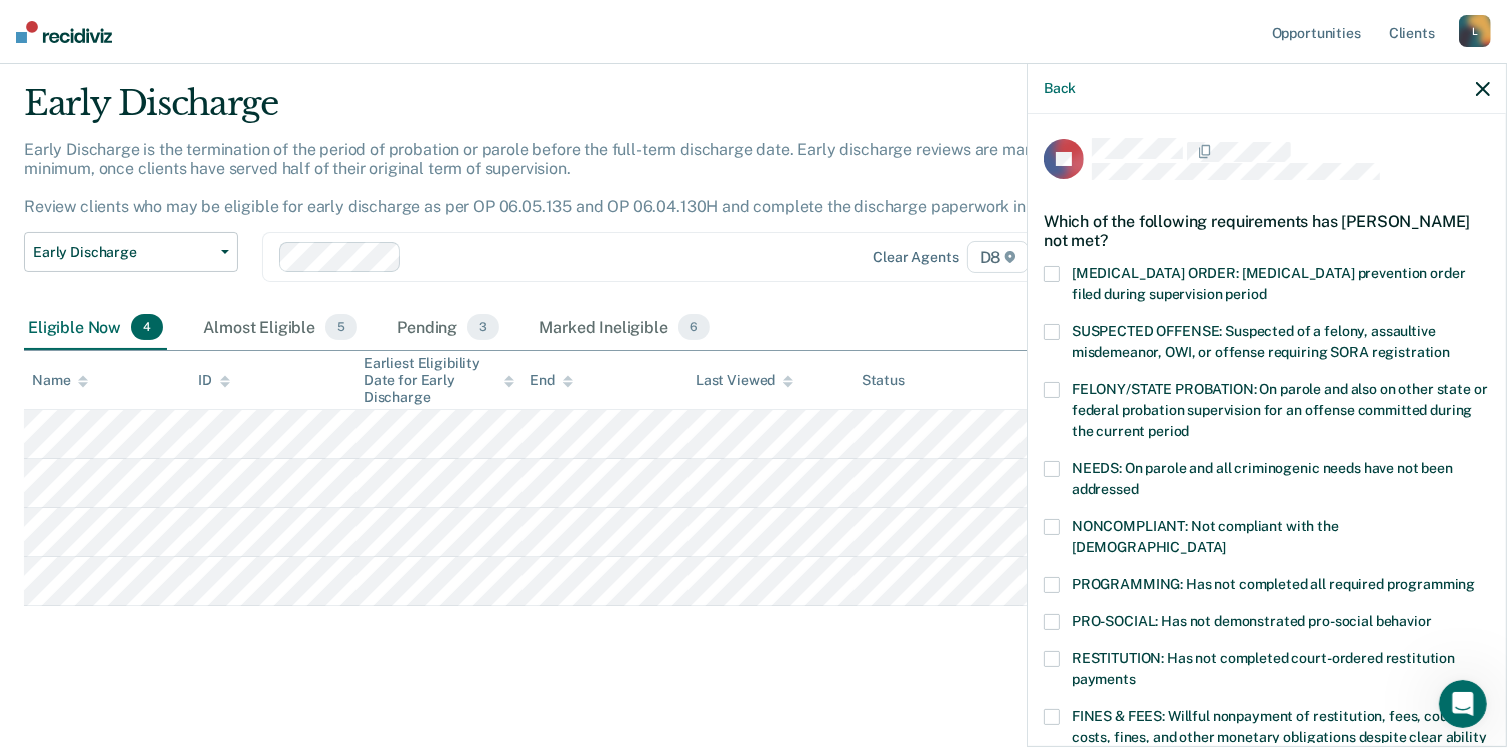 scroll, scrollTop: 0, scrollLeft: 0, axis: both 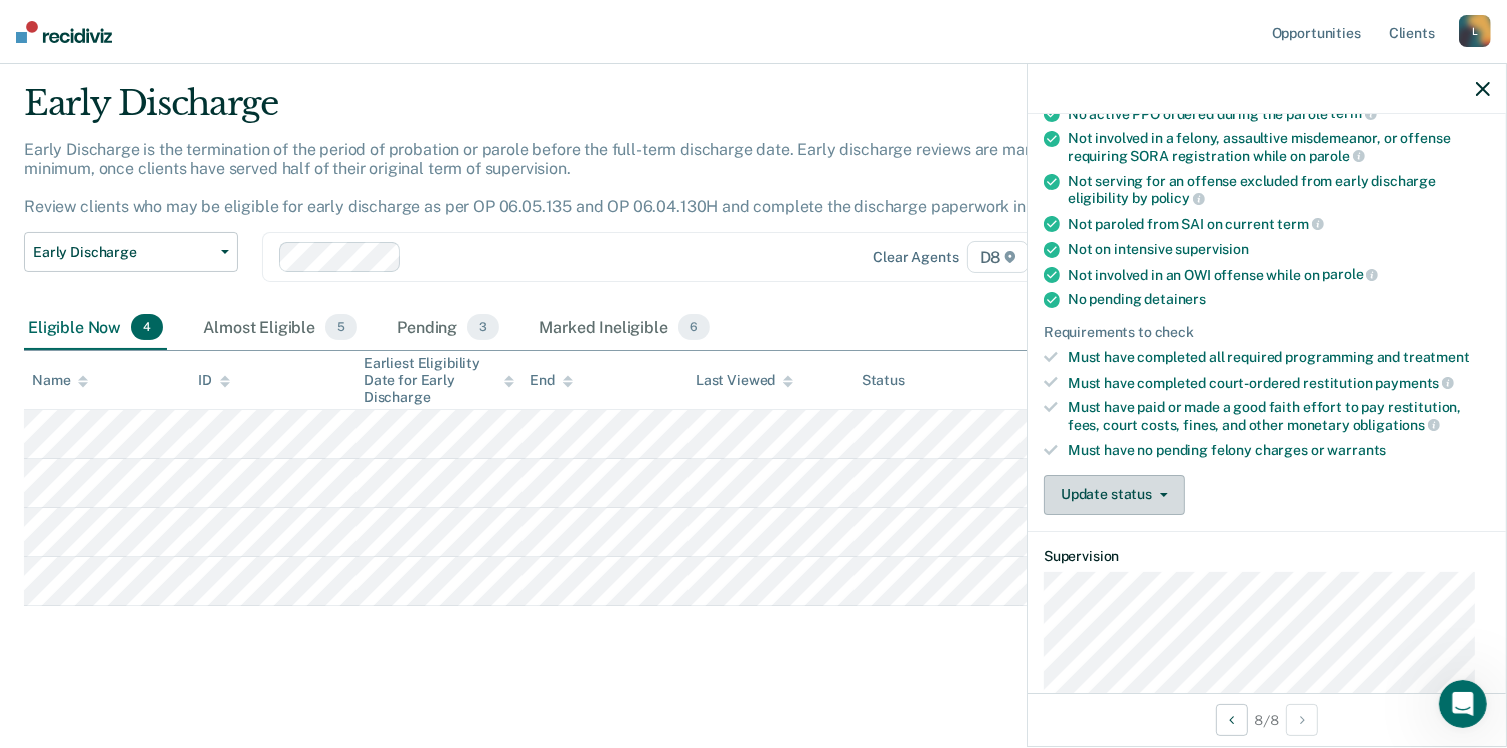 click on "Update status" at bounding box center [1114, 495] 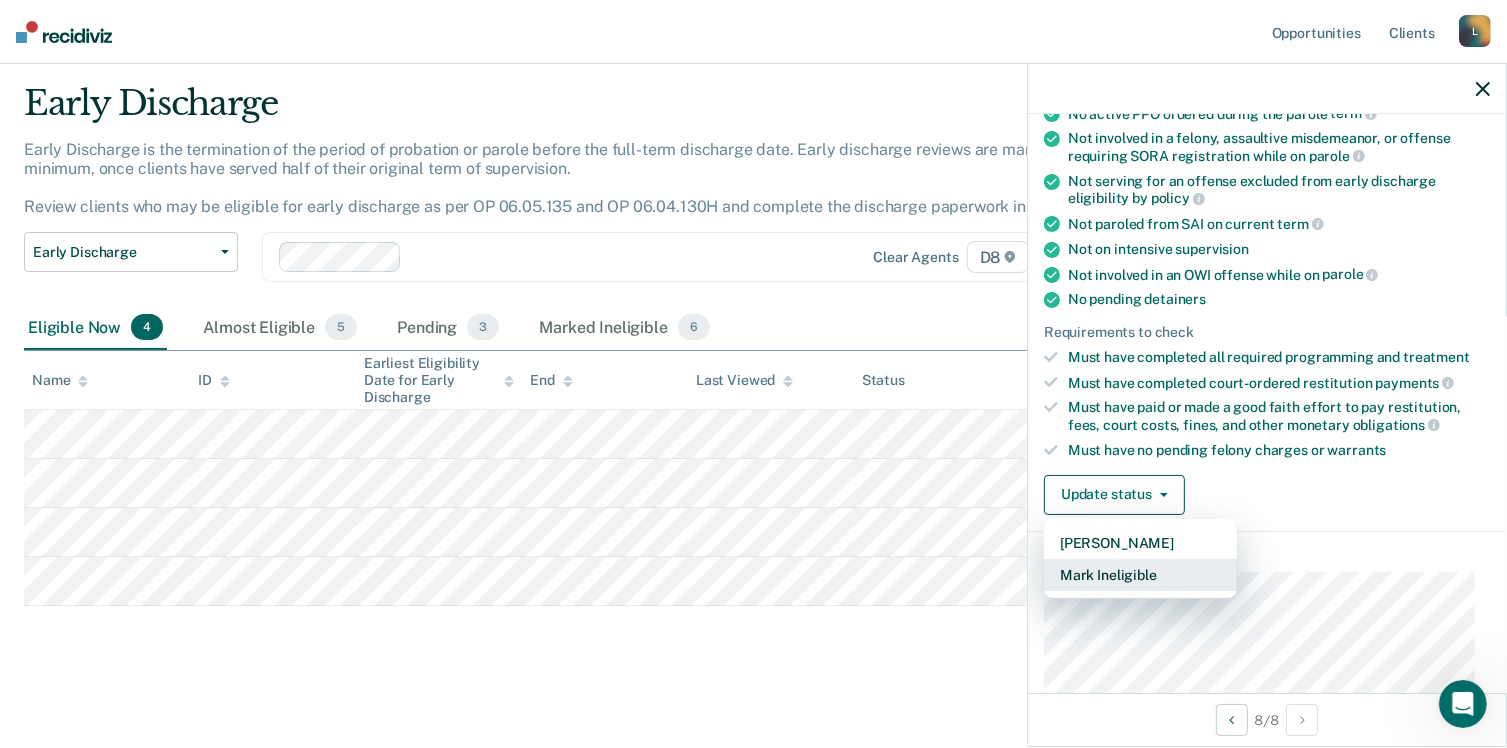 click on "Mark Ineligible" at bounding box center (1140, 575) 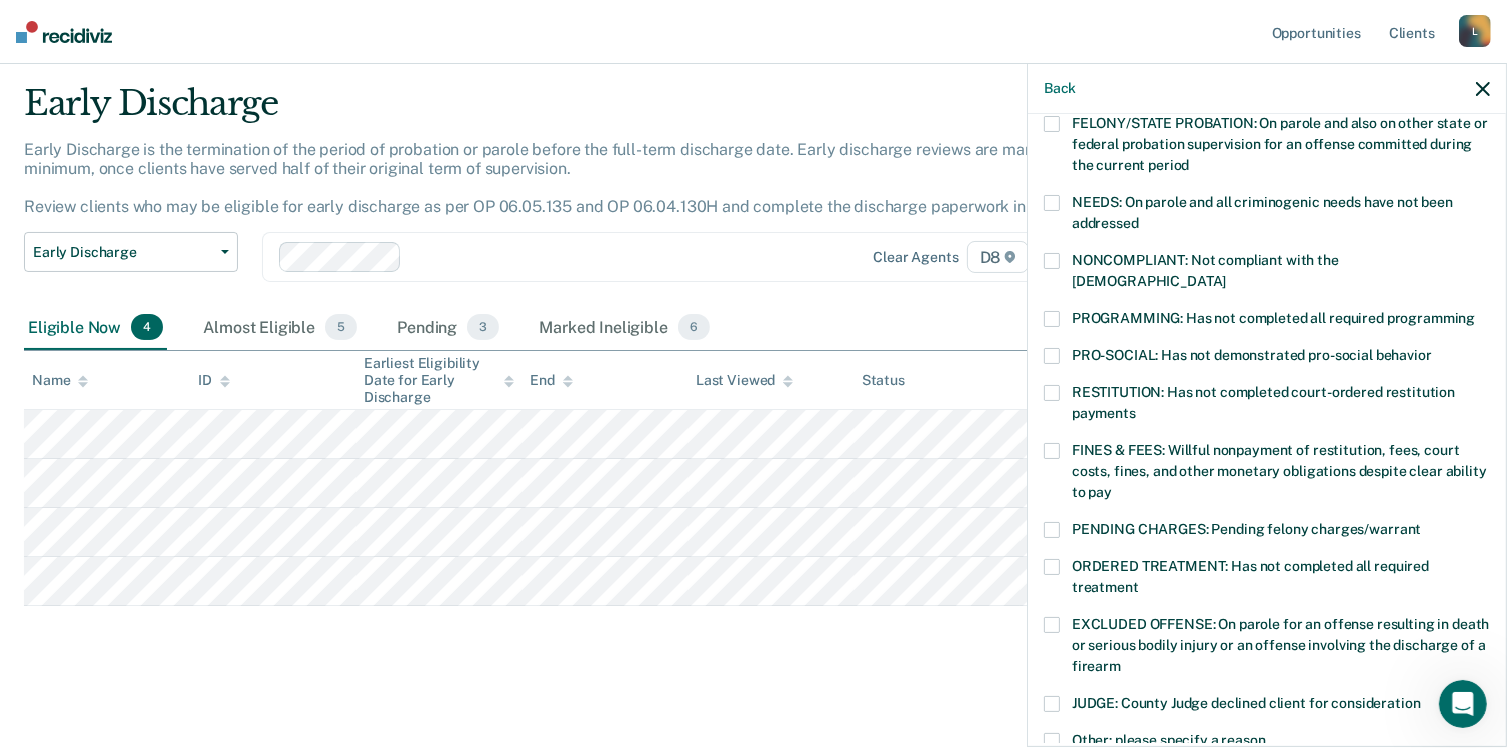 click on "ORDERED TREATMENT: Has not completed all required treatment" at bounding box center (1267, 580) 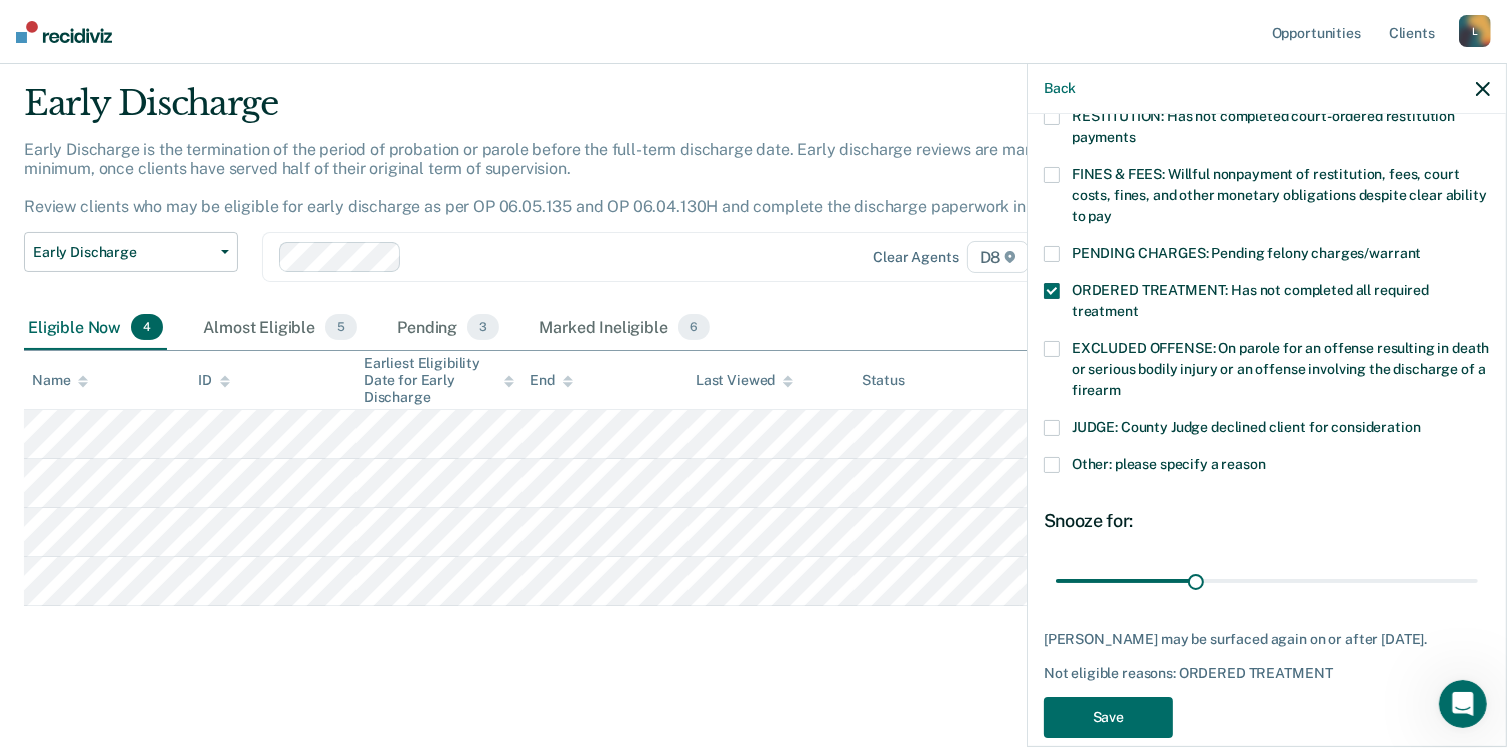 scroll, scrollTop: 566, scrollLeft: 0, axis: vertical 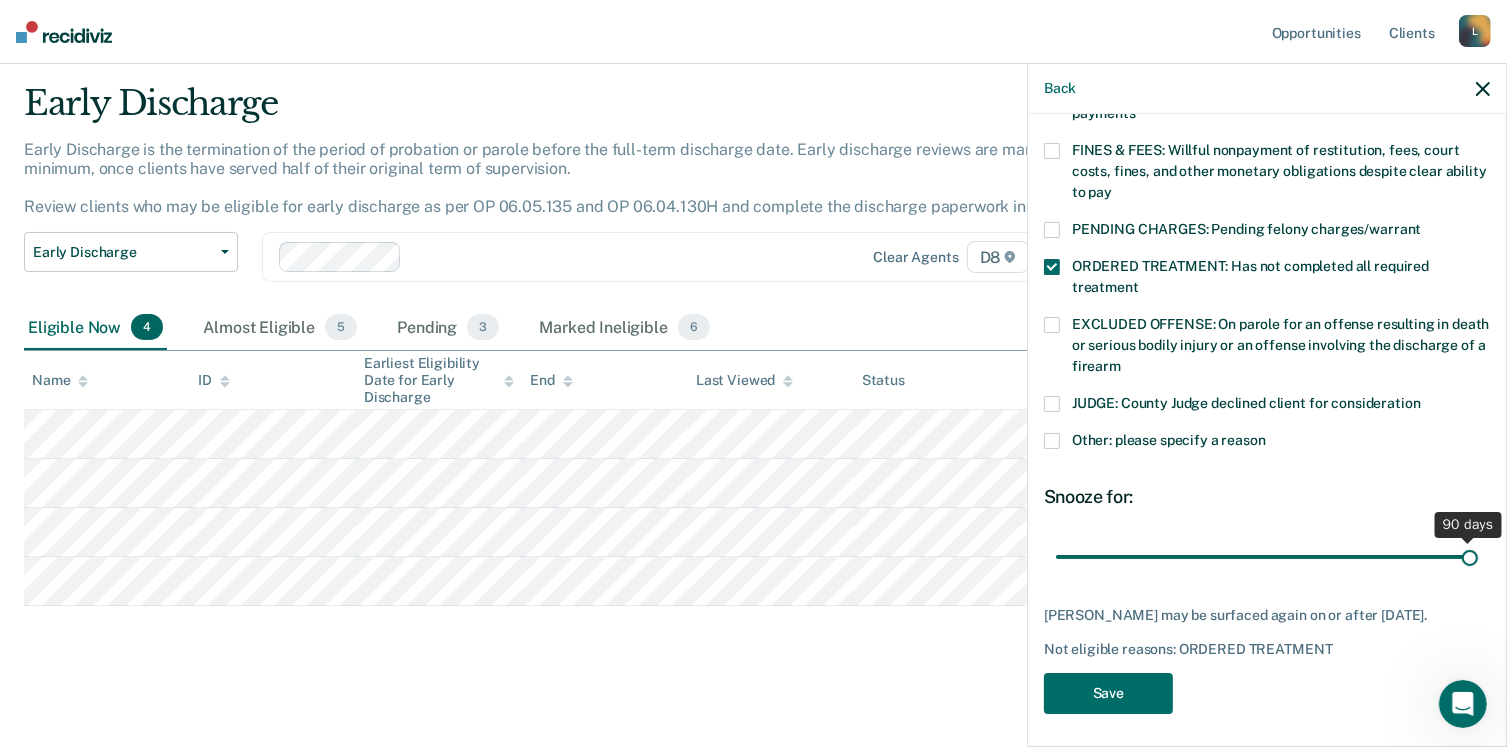 drag, startPoint x: 1178, startPoint y: 539, endPoint x: 1560, endPoint y: 518, distance: 382.57678 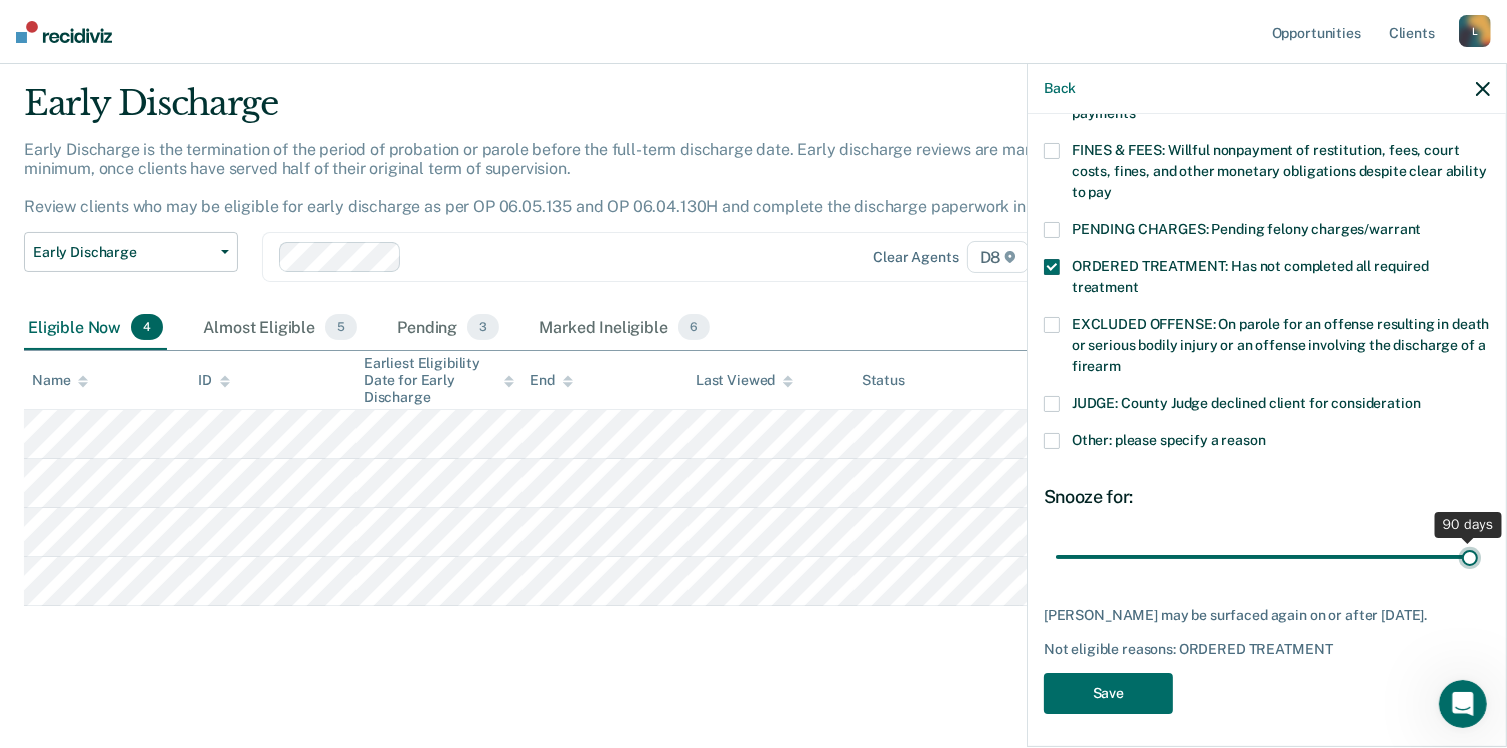 type on "90" 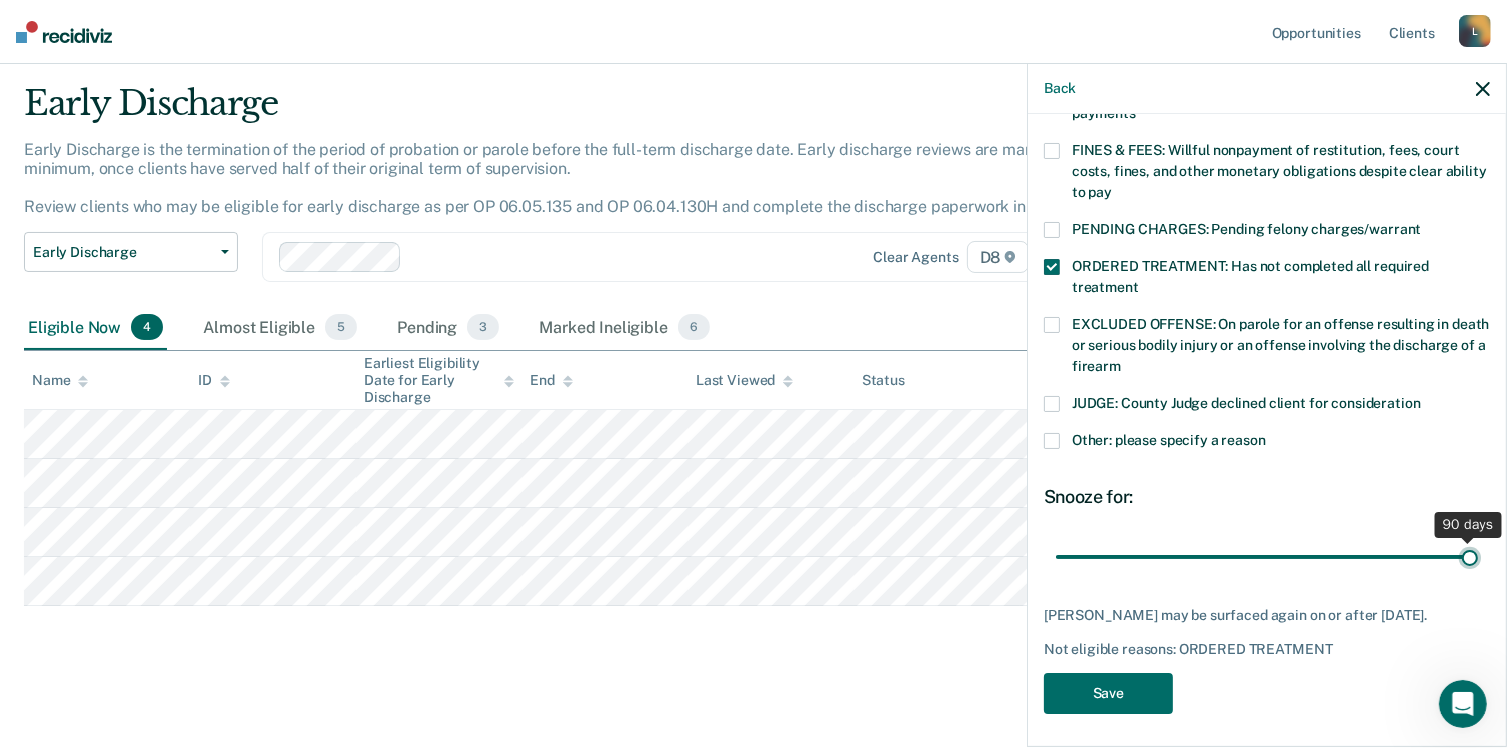 click at bounding box center (1267, 557) 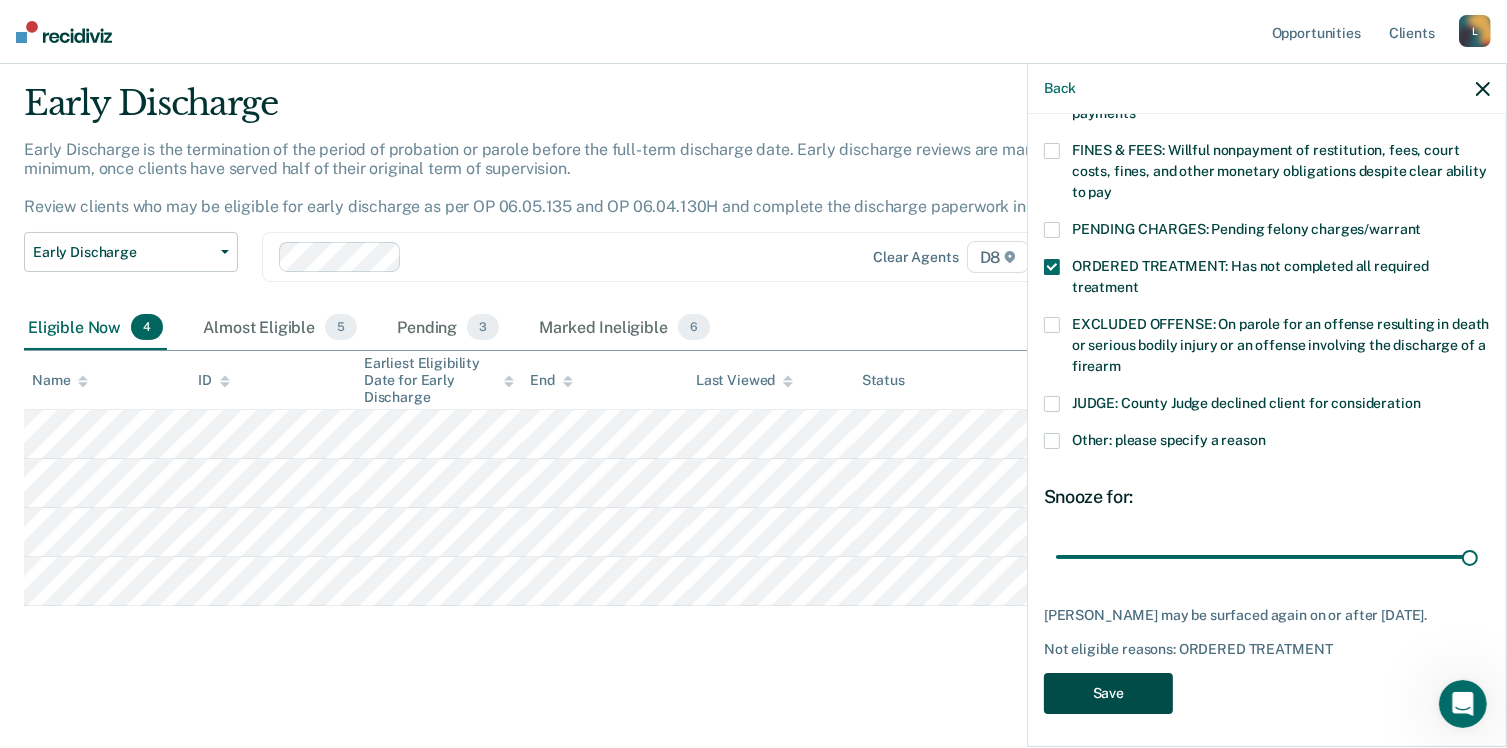 drag, startPoint x: 1124, startPoint y: 693, endPoint x: 1106, endPoint y: 677, distance: 24.083189 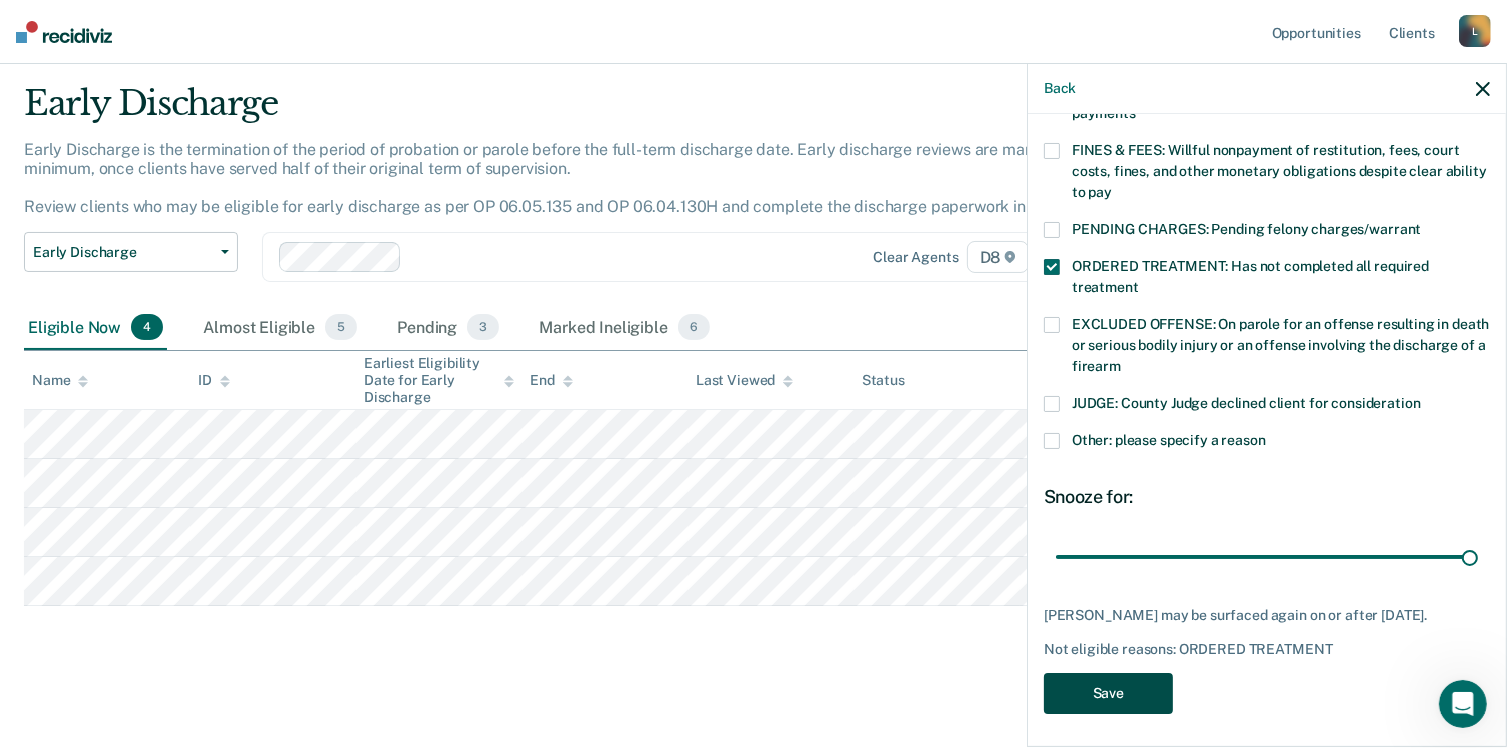 click on "Save" at bounding box center (1108, 693) 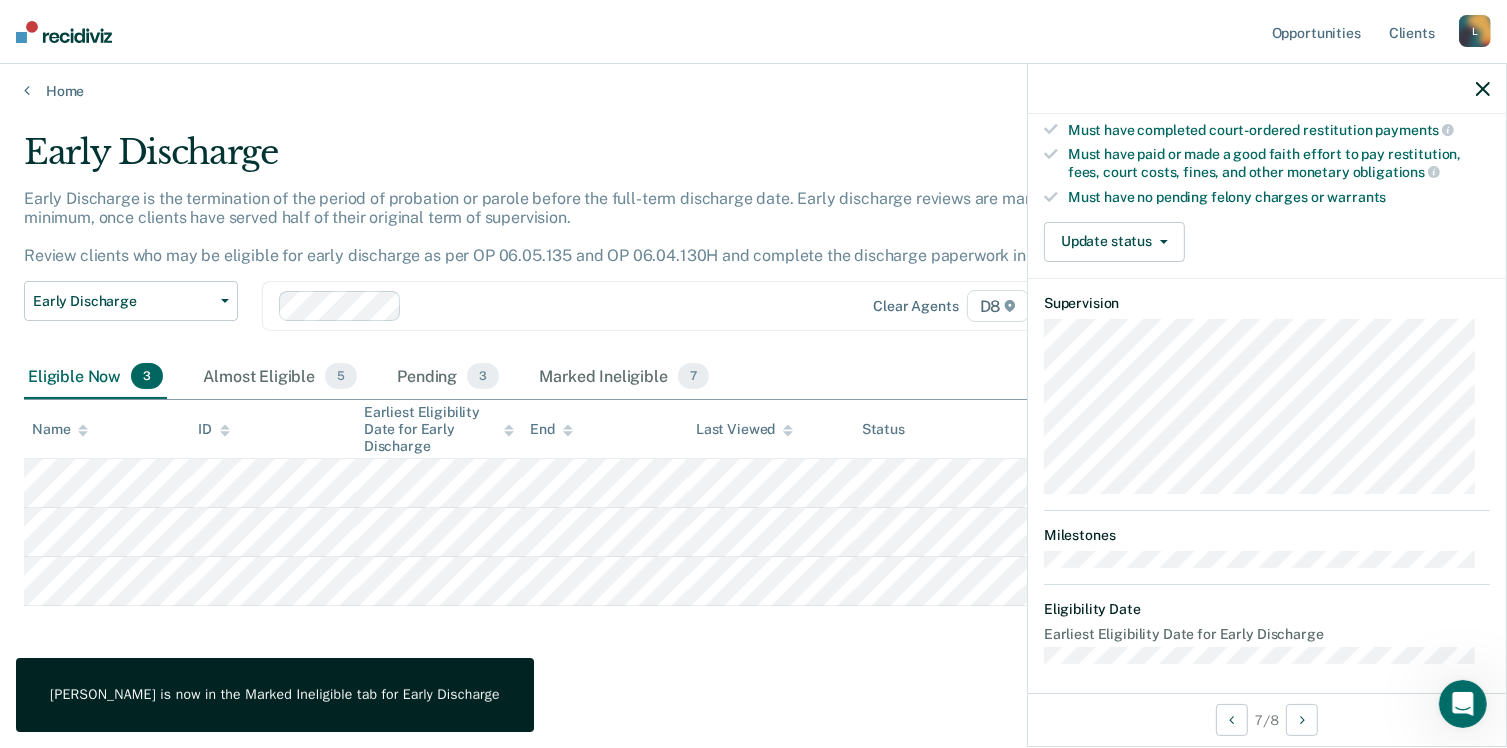 scroll, scrollTop: 385, scrollLeft: 0, axis: vertical 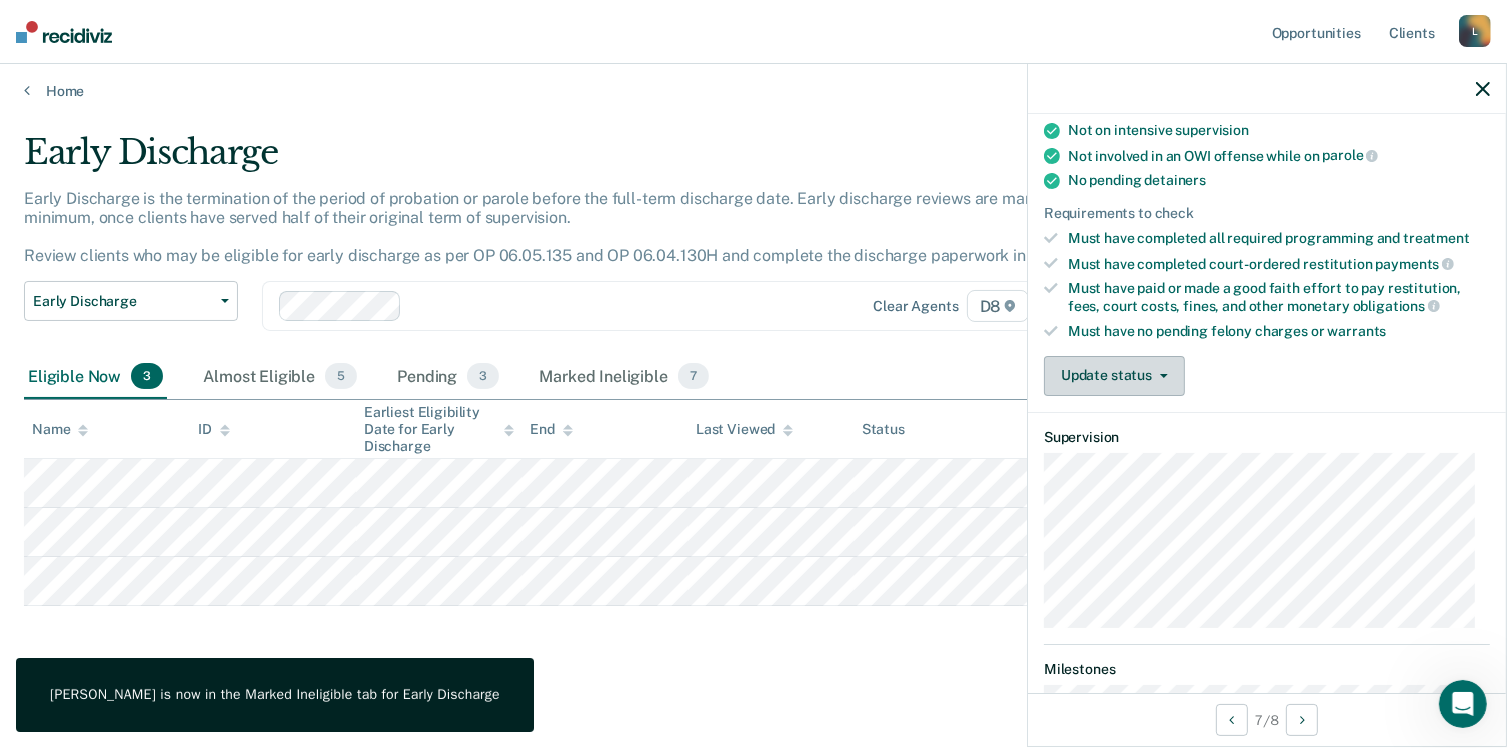 click on "Update status" at bounding box center [1114, 376] 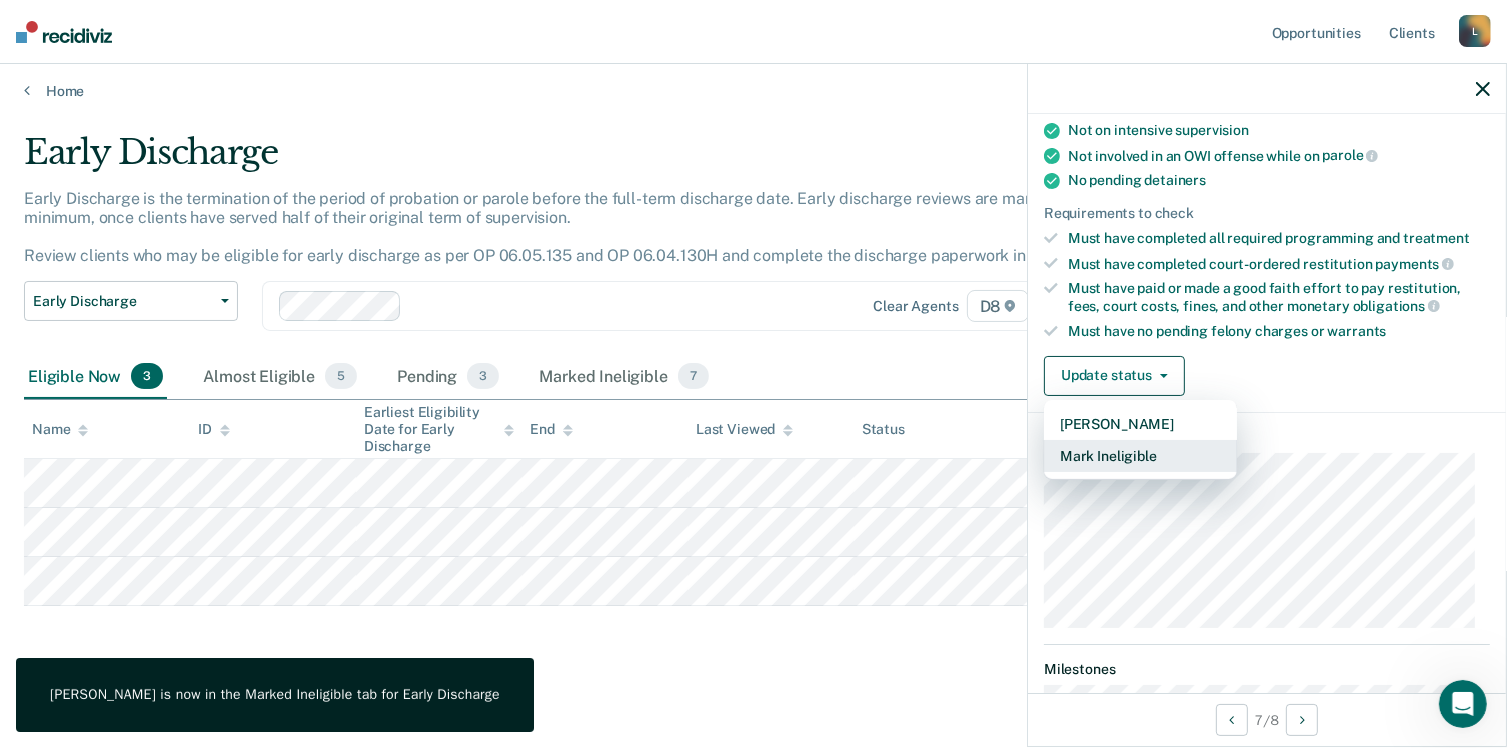 click on "Mark Ineligible" at bounding box center (1140, 456) 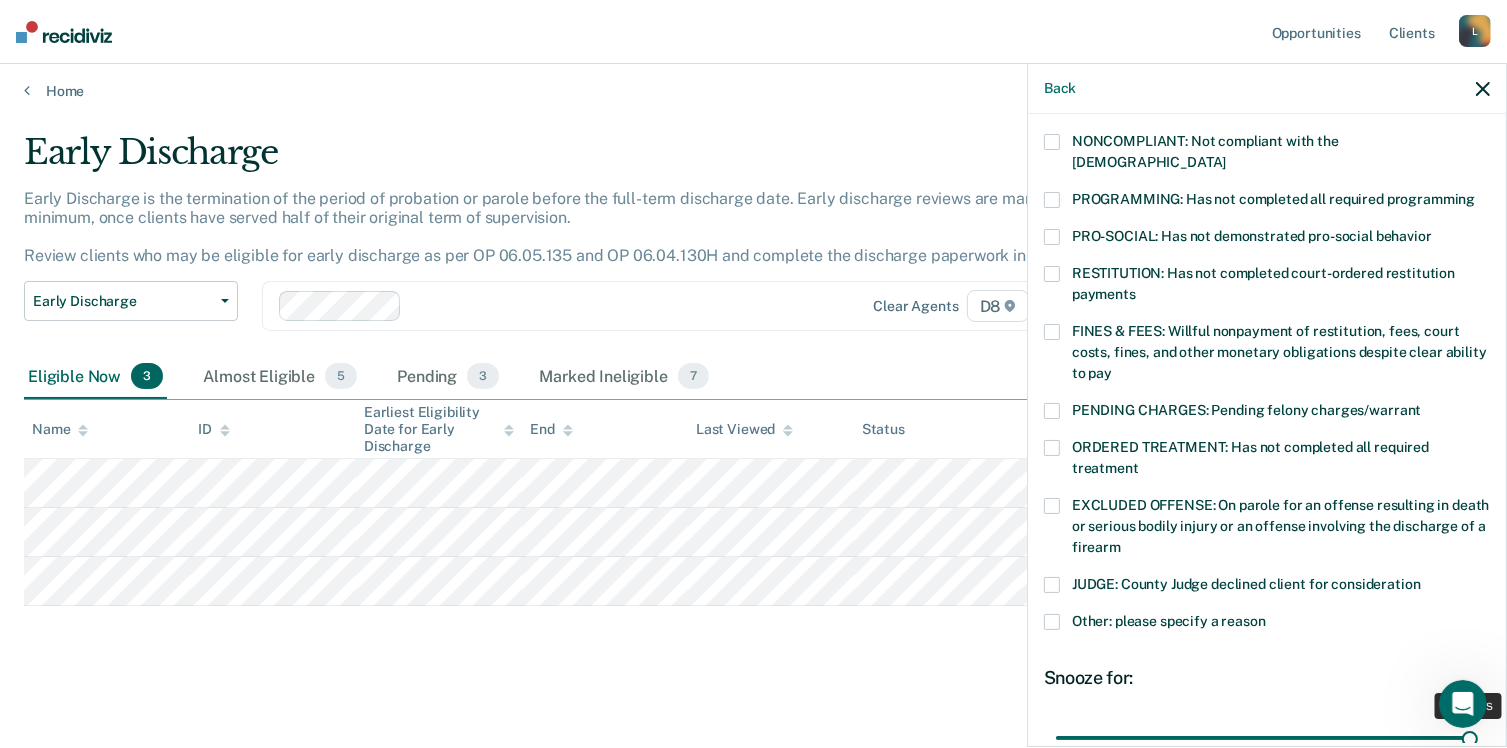drag, startPoint x: 1188, startPoint y: 705, endPoint x: 1512, endPoint y: 716, distance: 324.18668 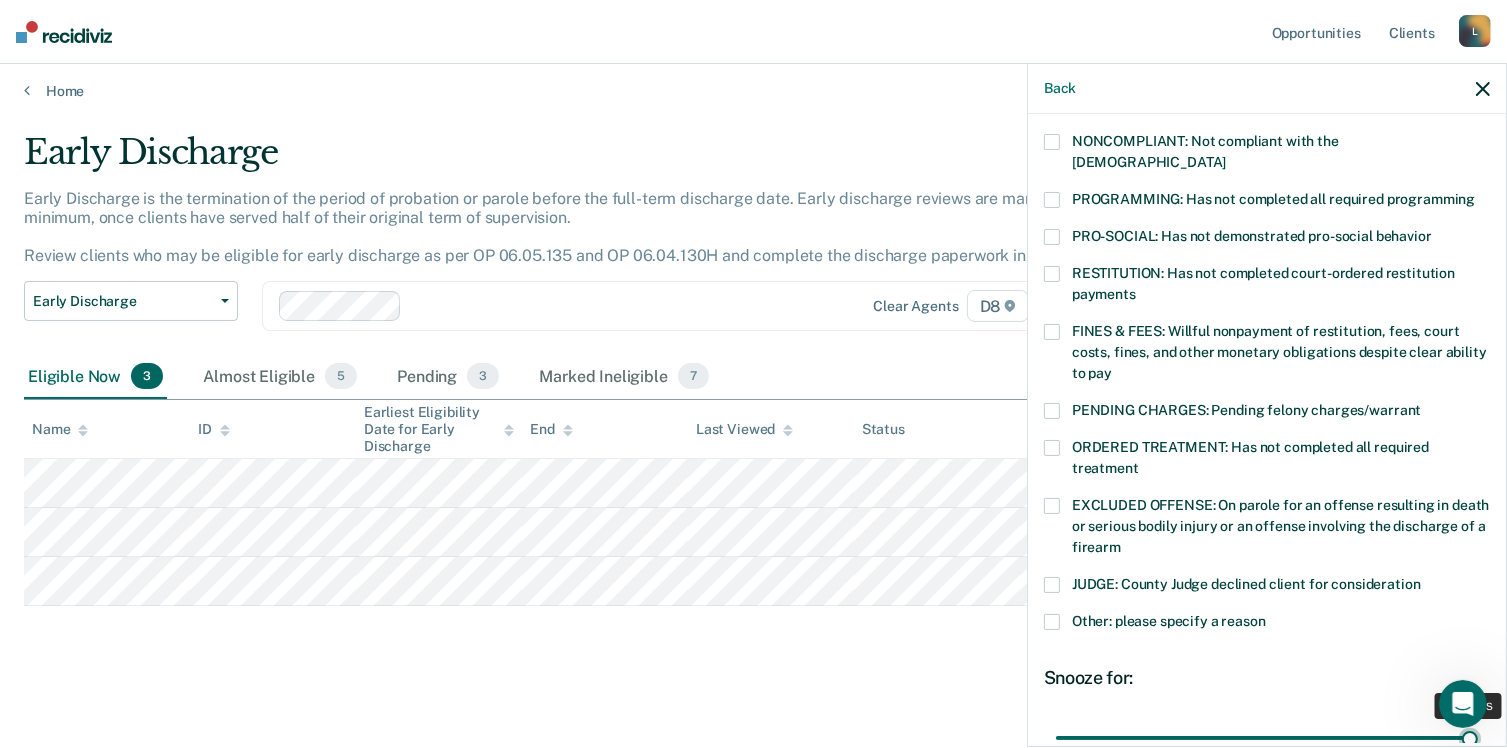 type on "90" 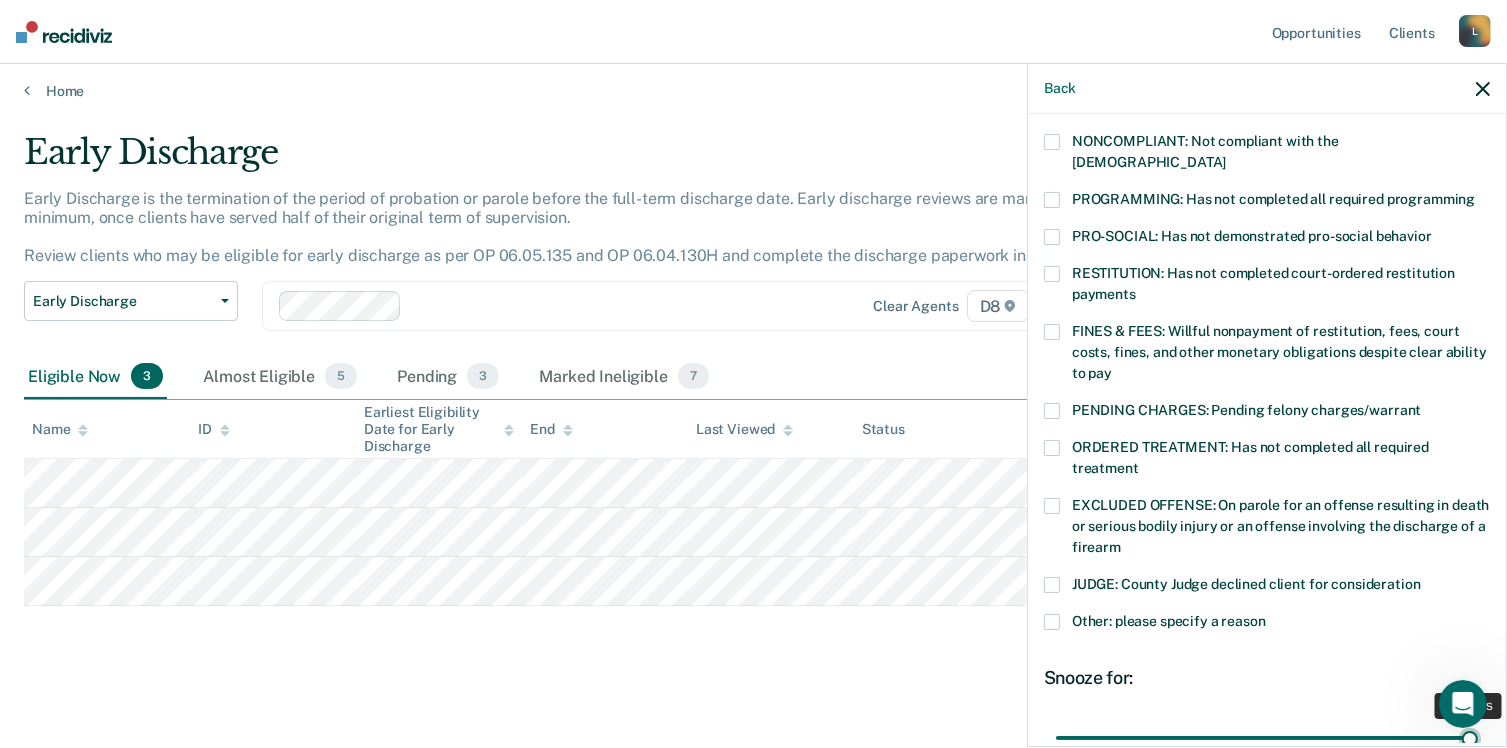 click at bounding box center [1267, 738] 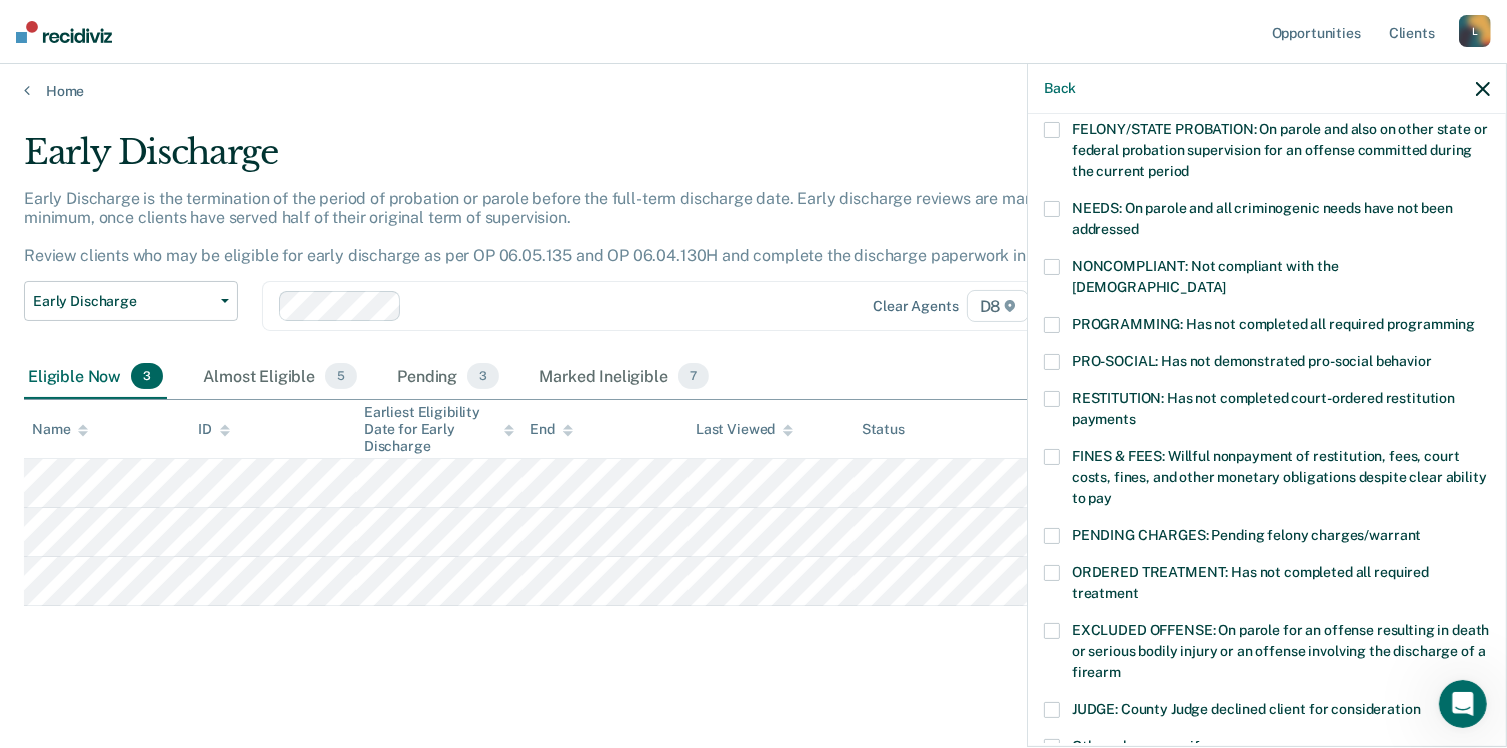 scroll, scrollTop: 266, scrollLeft: 0, axis: vertical 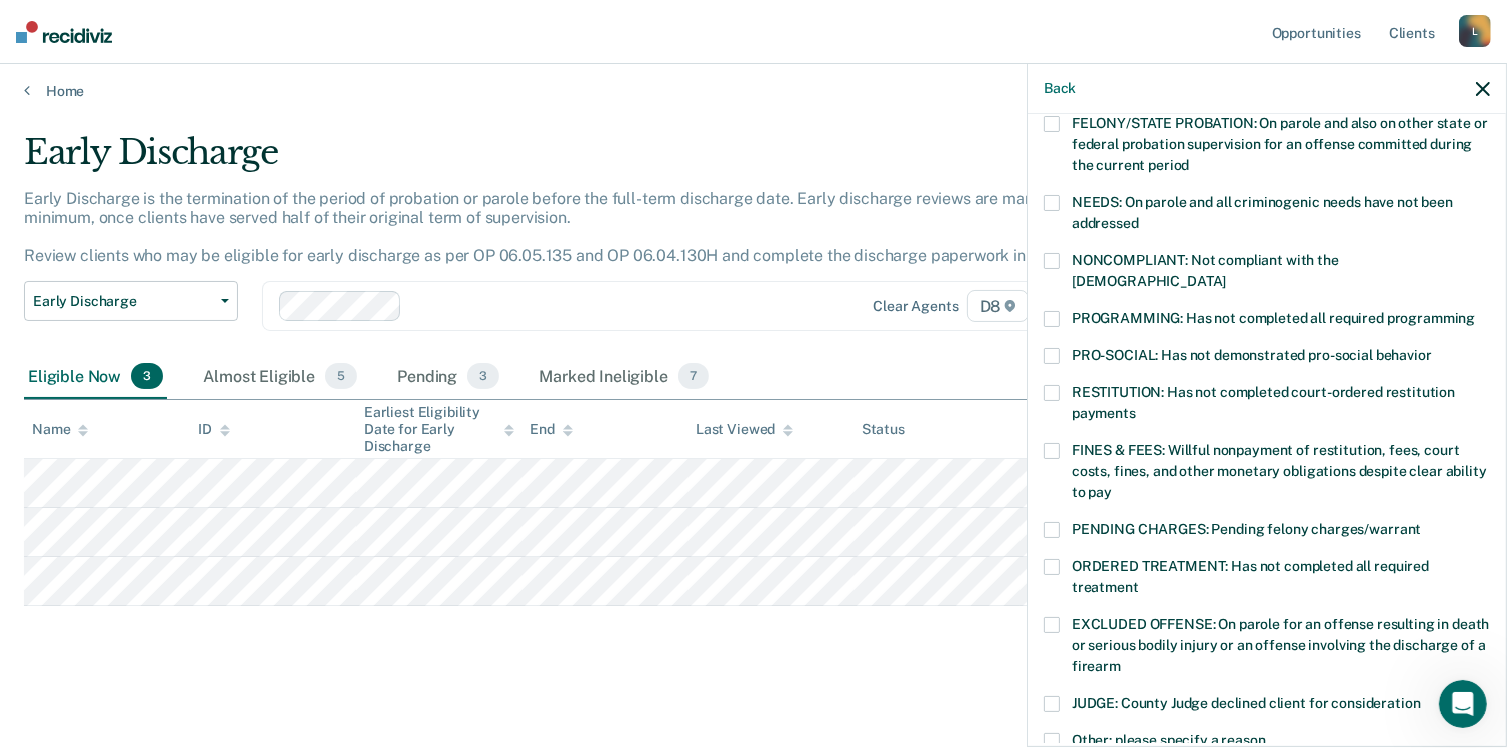 click on "ORDERED TREATMENT: Has not completed all required treatment" at bounding box center [1267, 580] 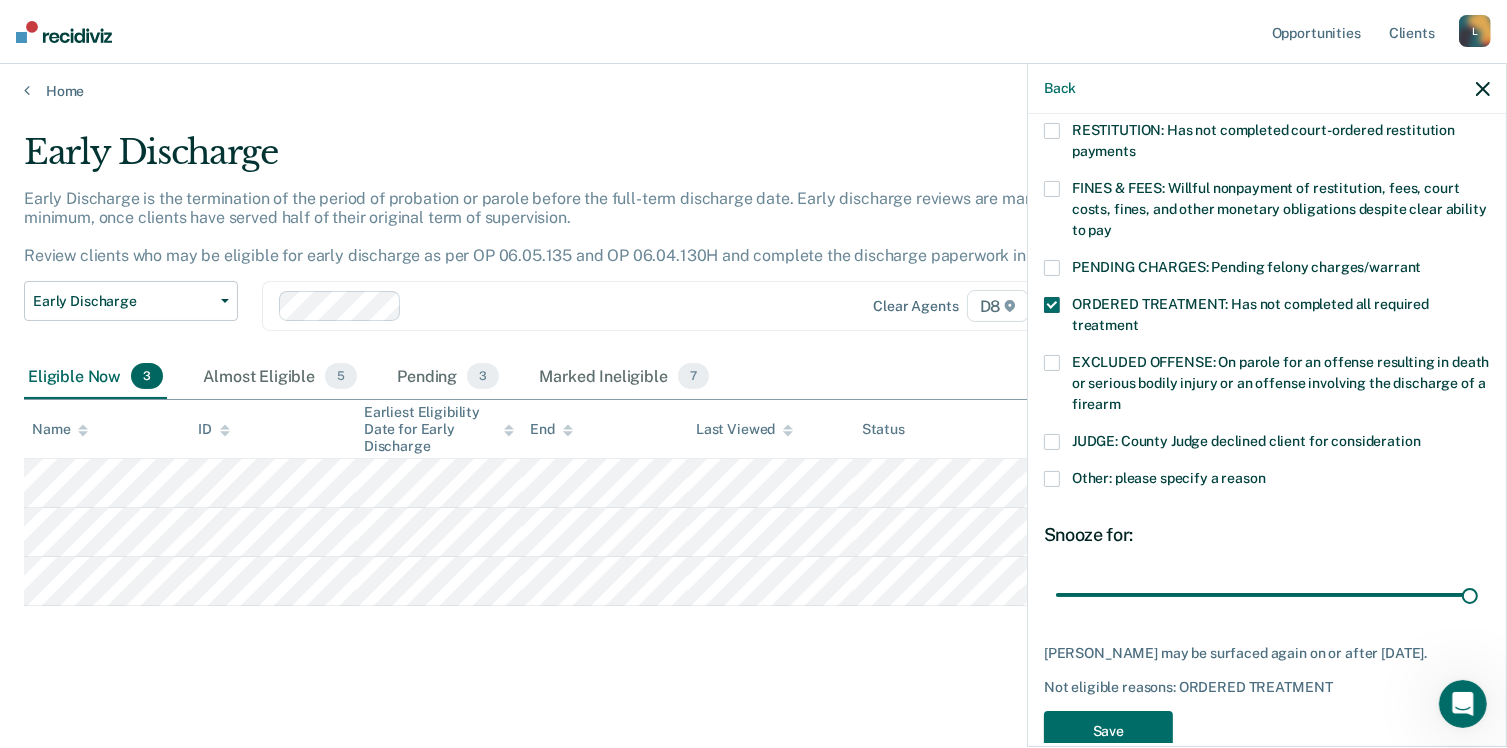 scroll, scrollTop: 533, scrollLeft: 0, axis: vertical 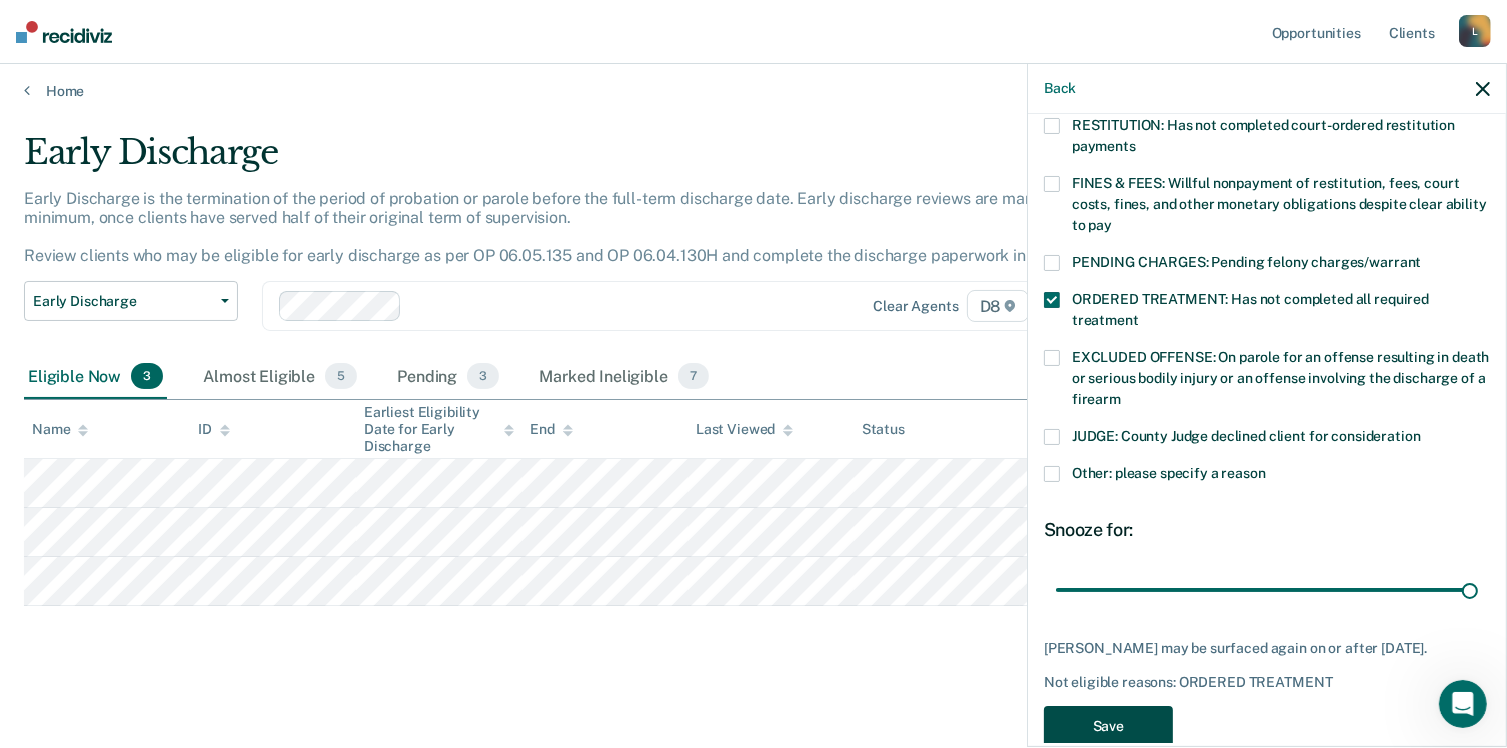 click on "Save" at bounding box center [1108, 726] 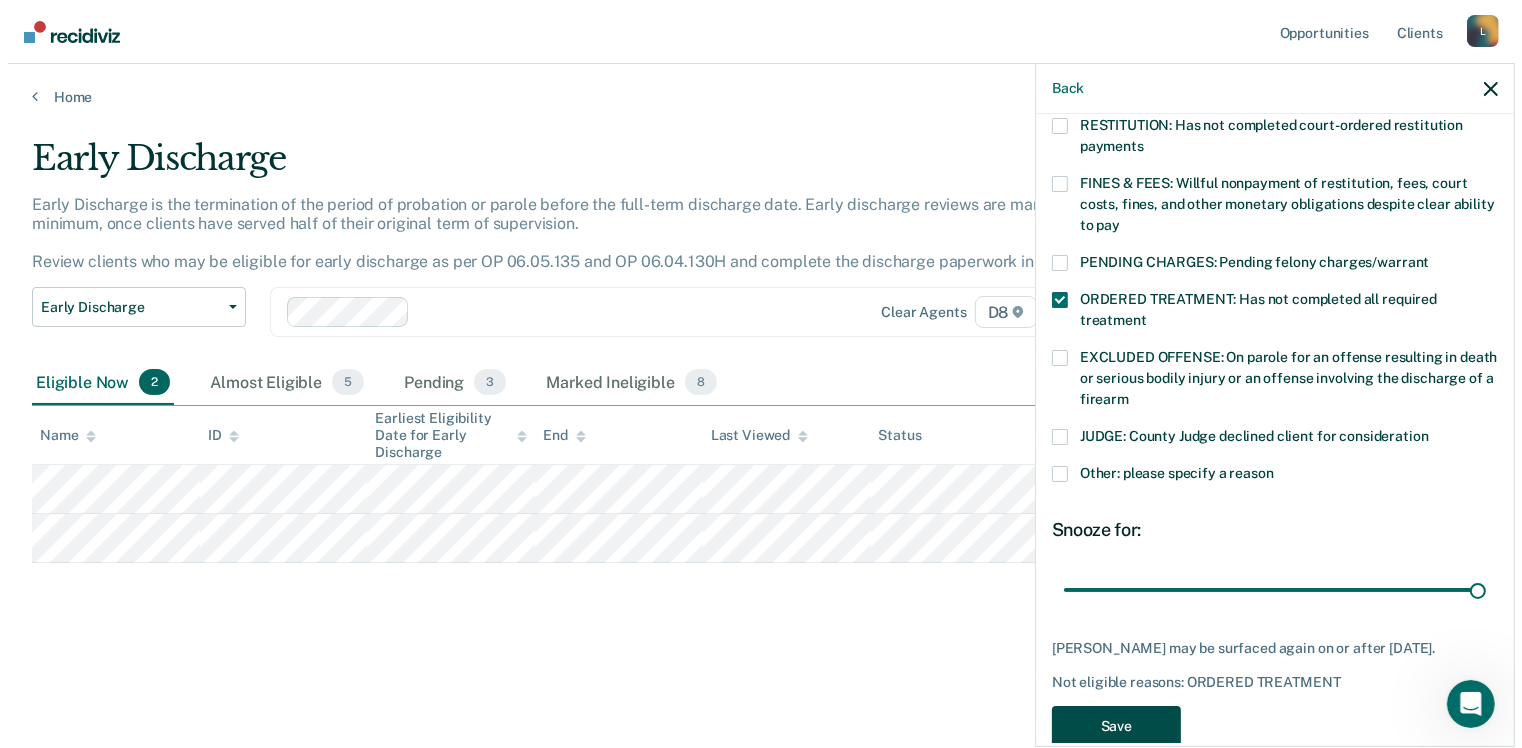 scroll, scrollTop: 0, scrollLeft: 0, axis: both 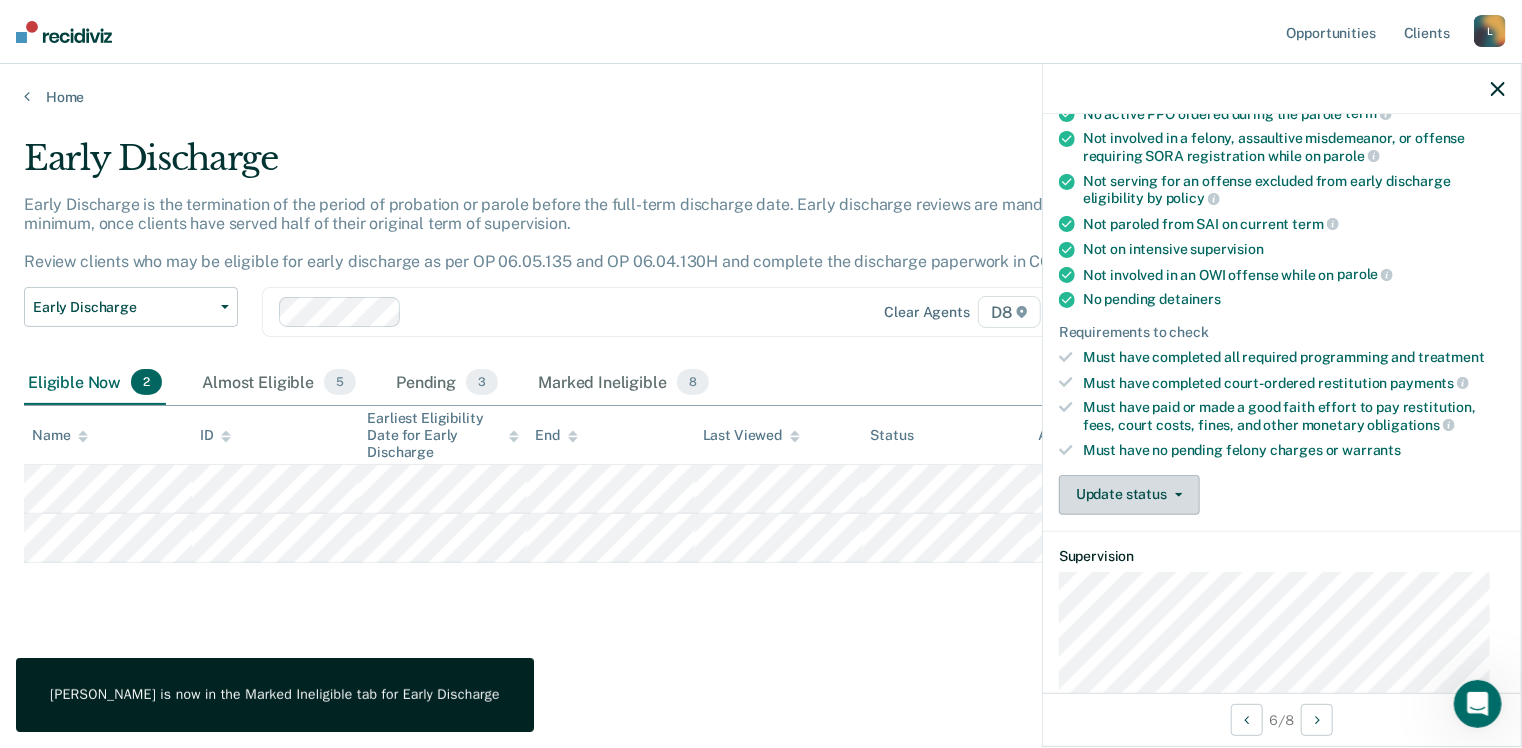 click on "Update status" at bounding box center [1129, 495] 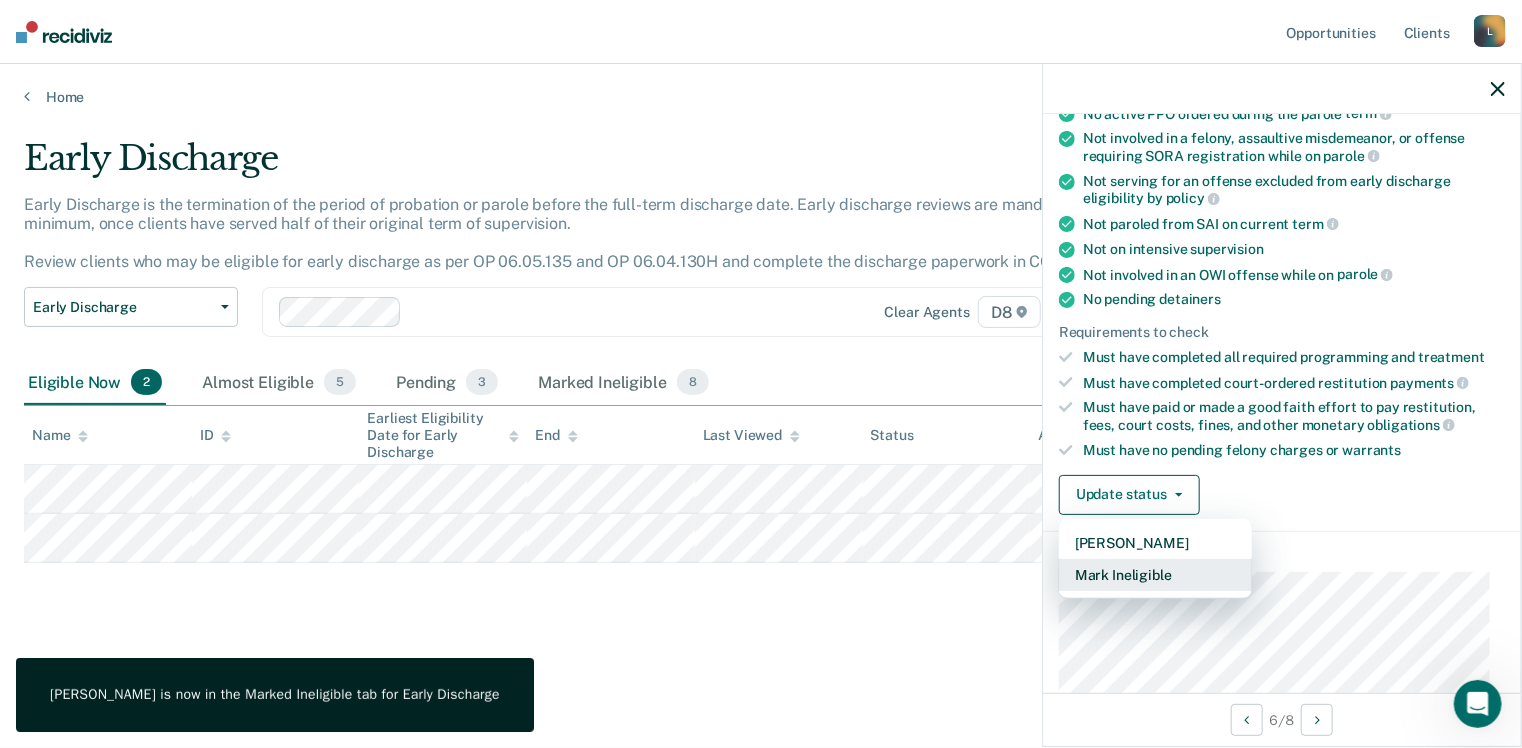 click on "Mark Ineligible" at bounding box center [1155, 575] 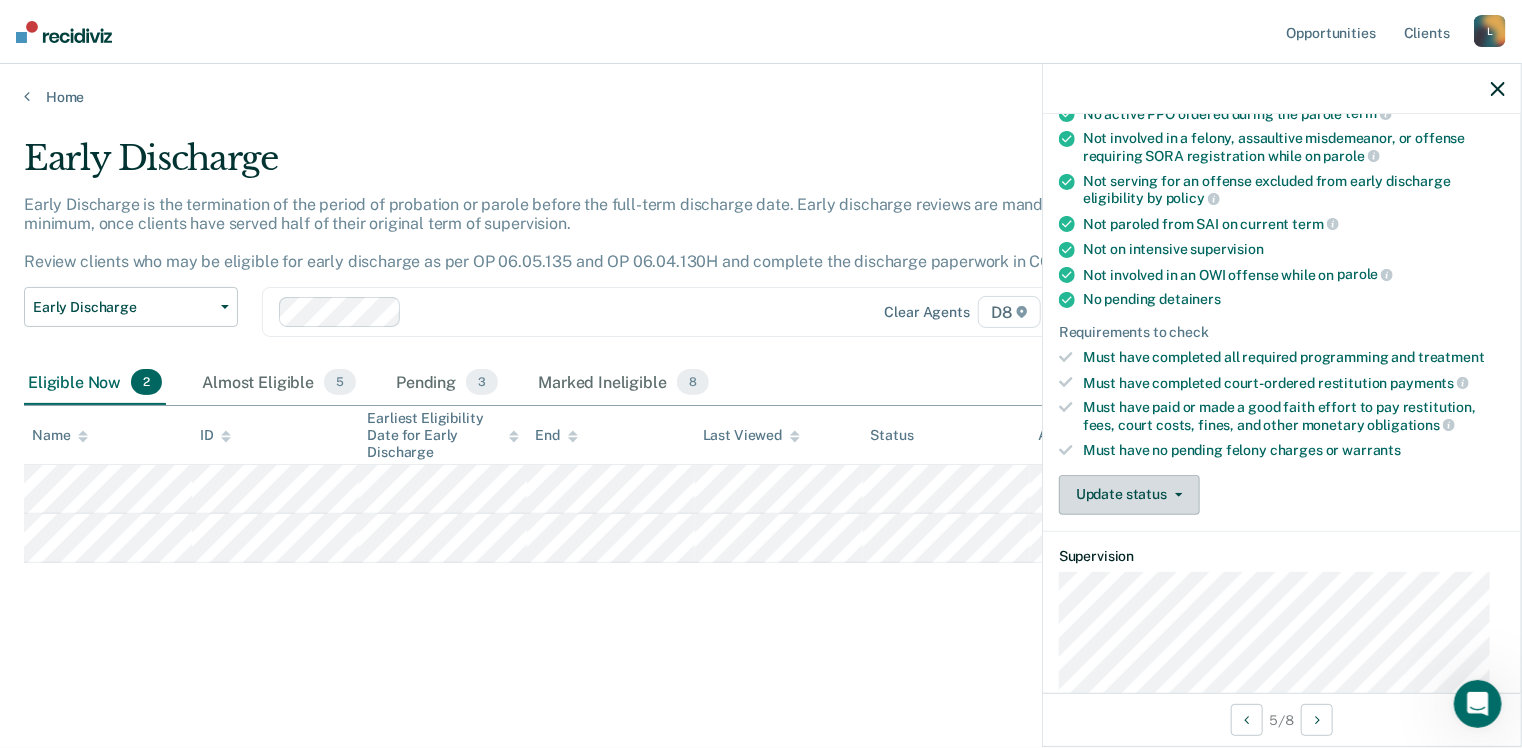 click on "Update status" at bounding box center (1129, 495) 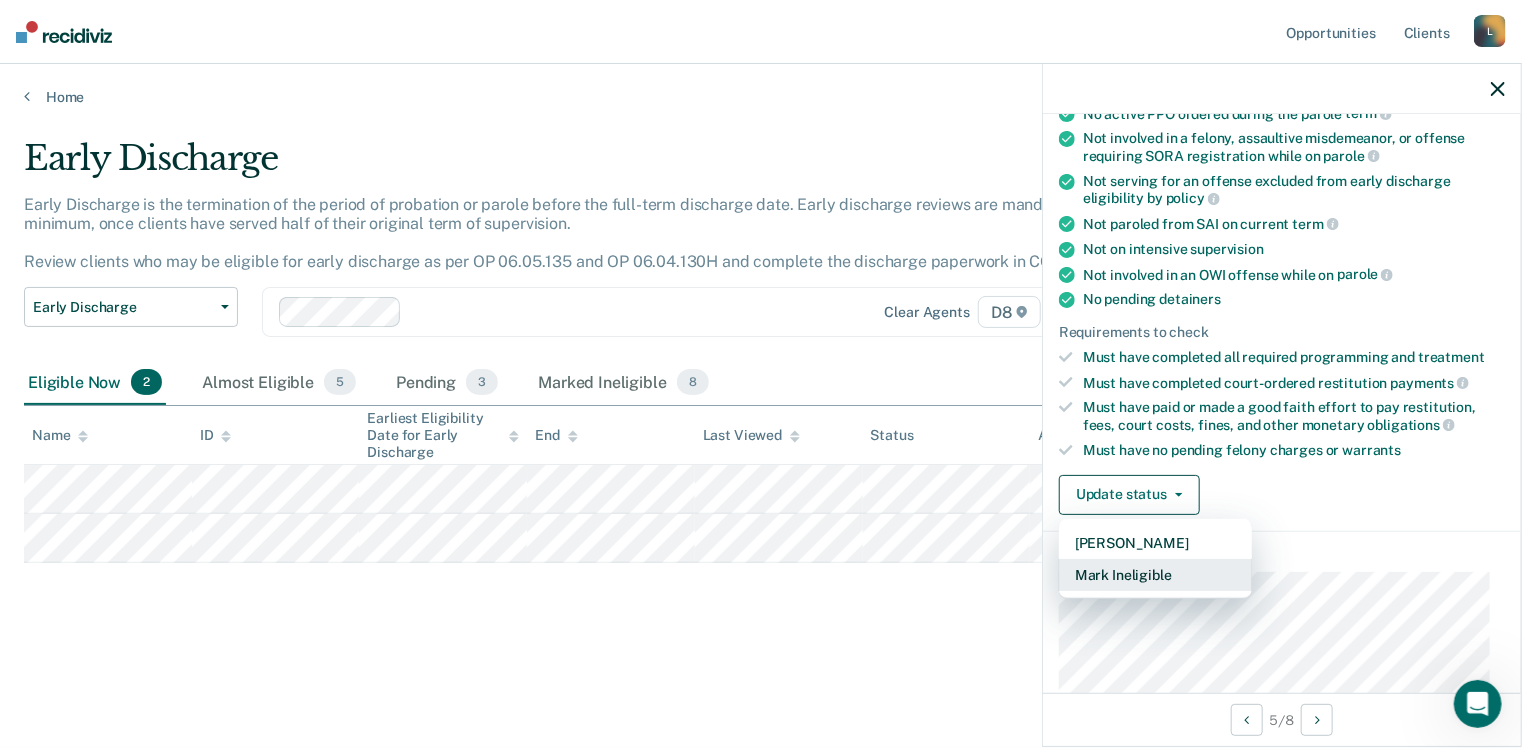 click on "Mark Ineligible" at bounding box center [1155, 575] 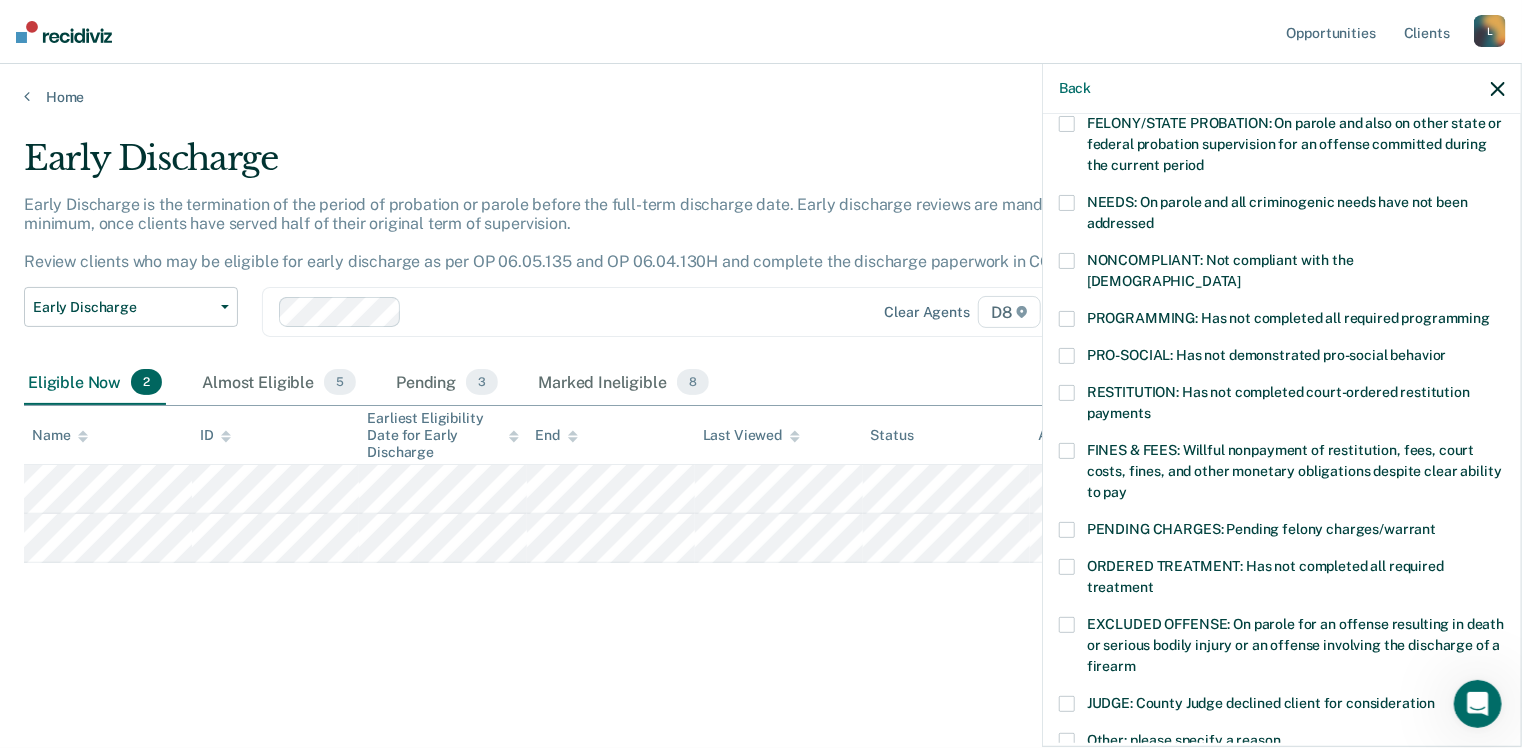 click at bounding box center [1067, 567] 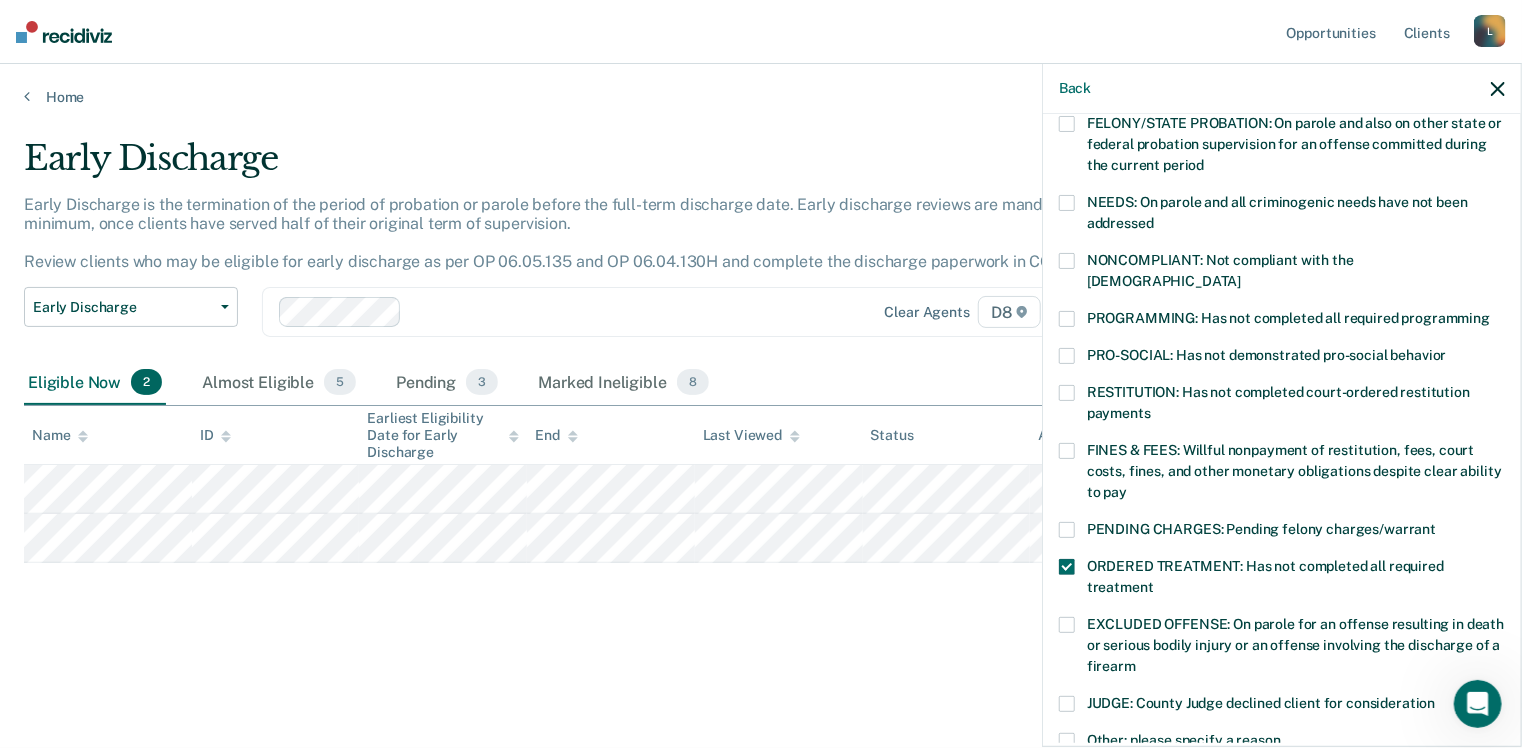 scroll, scrollTop: 400, scrollLeft: 0, axis: vertical 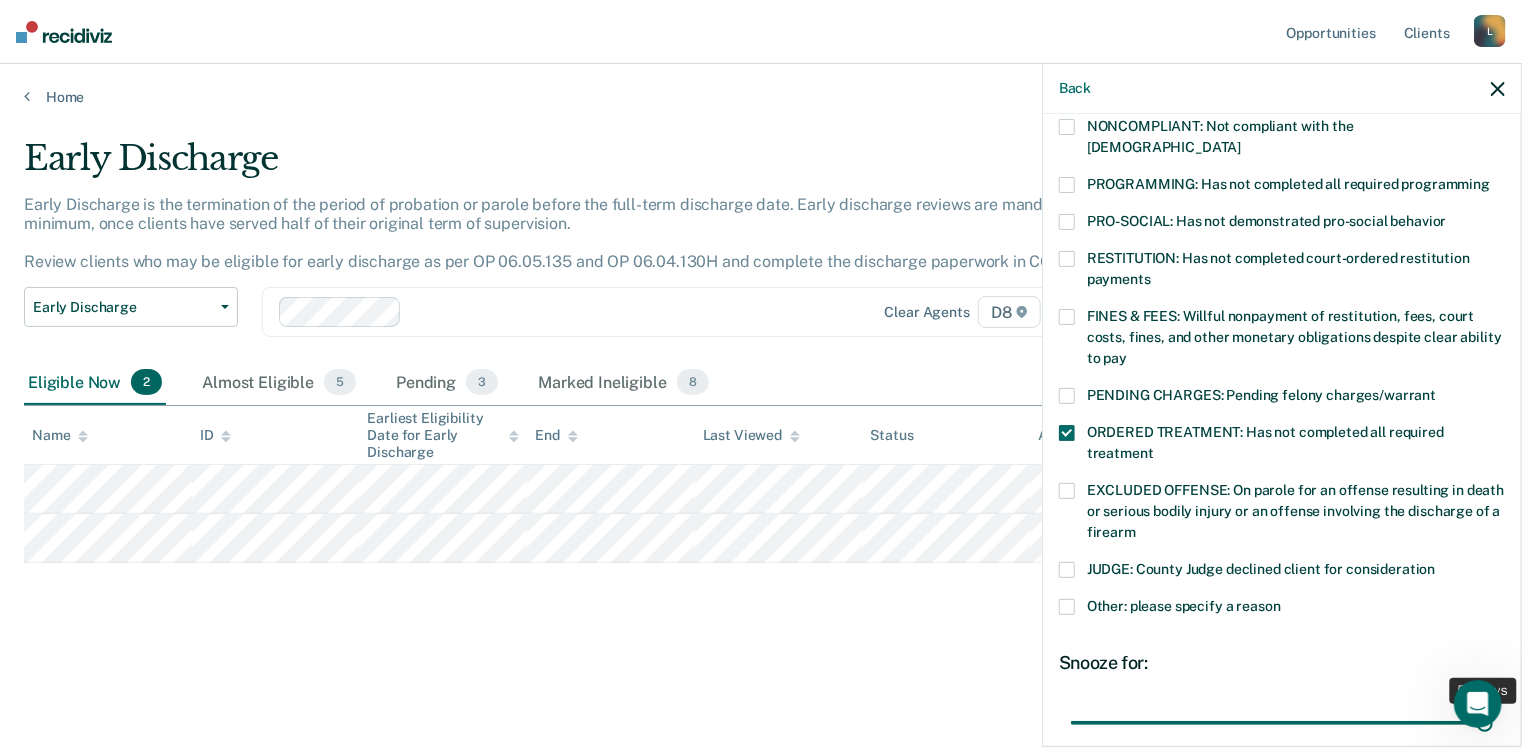 drag, startPoint x: 1310, startPoint y: 695, endPoint x: 1521, endPoint y: 693, distance: 211.00948 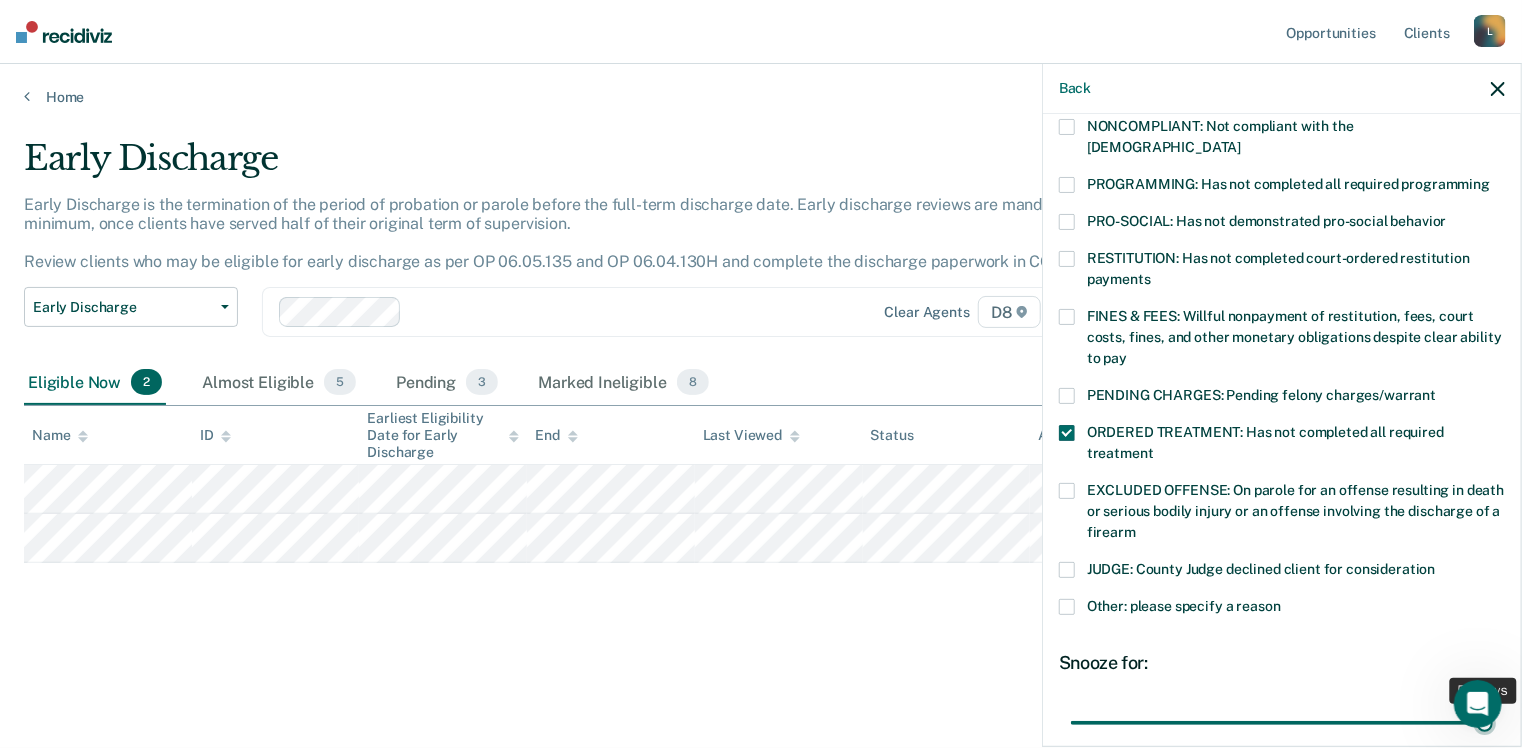 type on "50" 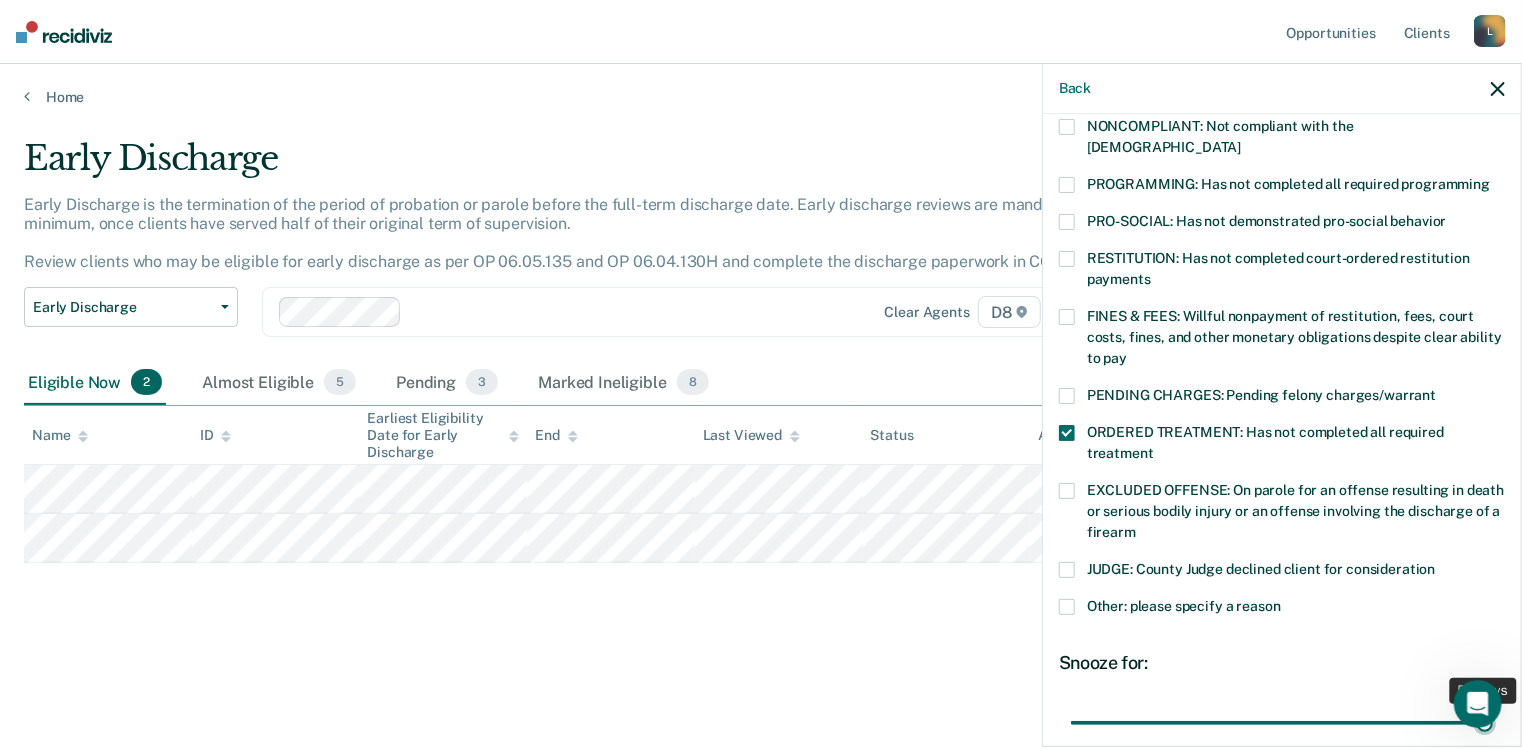 click at bounding box center (1282, 723) 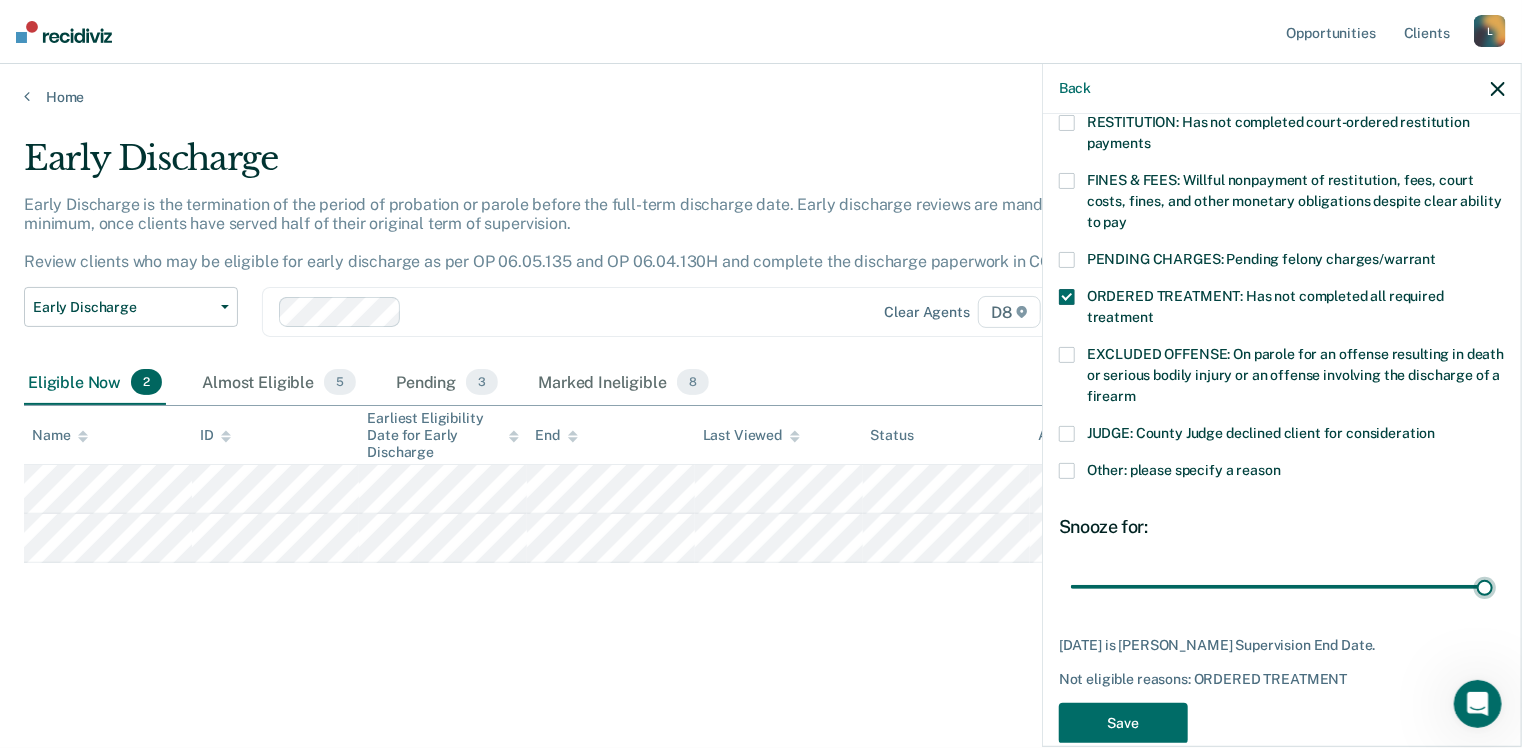 scroll, scrollTop: 549, scrollLeft: 0, axis: vertical 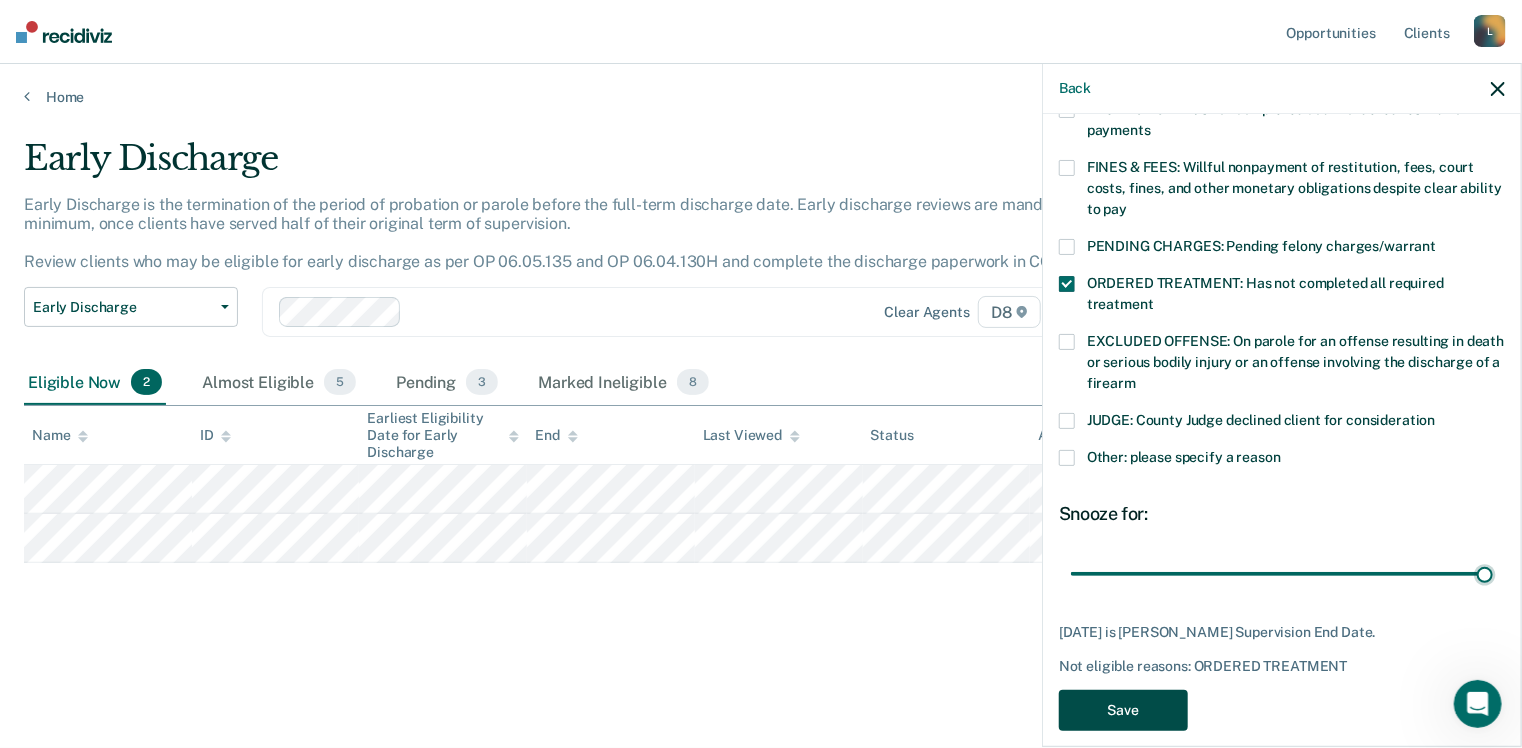 click on "Save" at bounding box center (1123, 710) 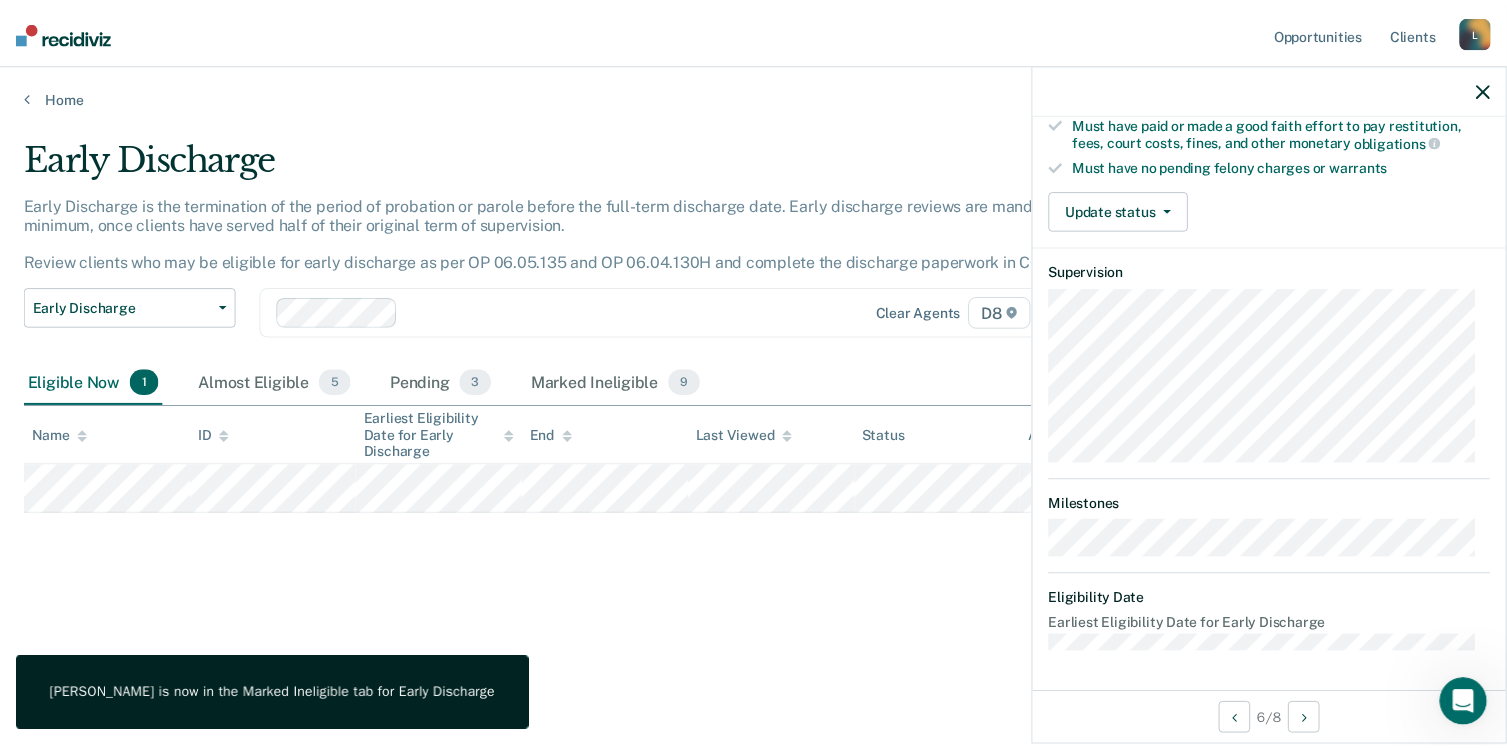 scroll, scrollTop: 540, scrollLeft: 0, axis: vertical 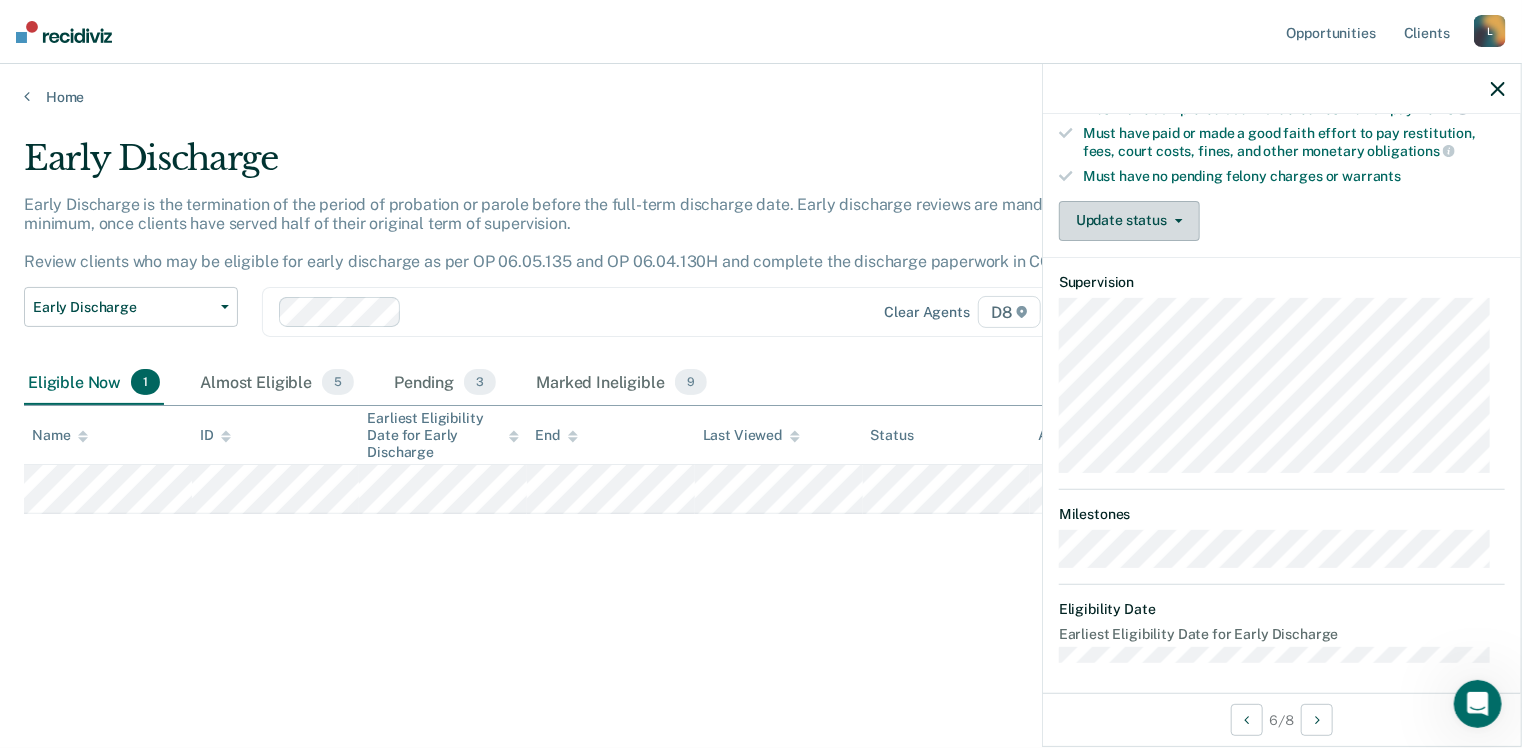 click on "Update status" at bounding box center [1129, 221] 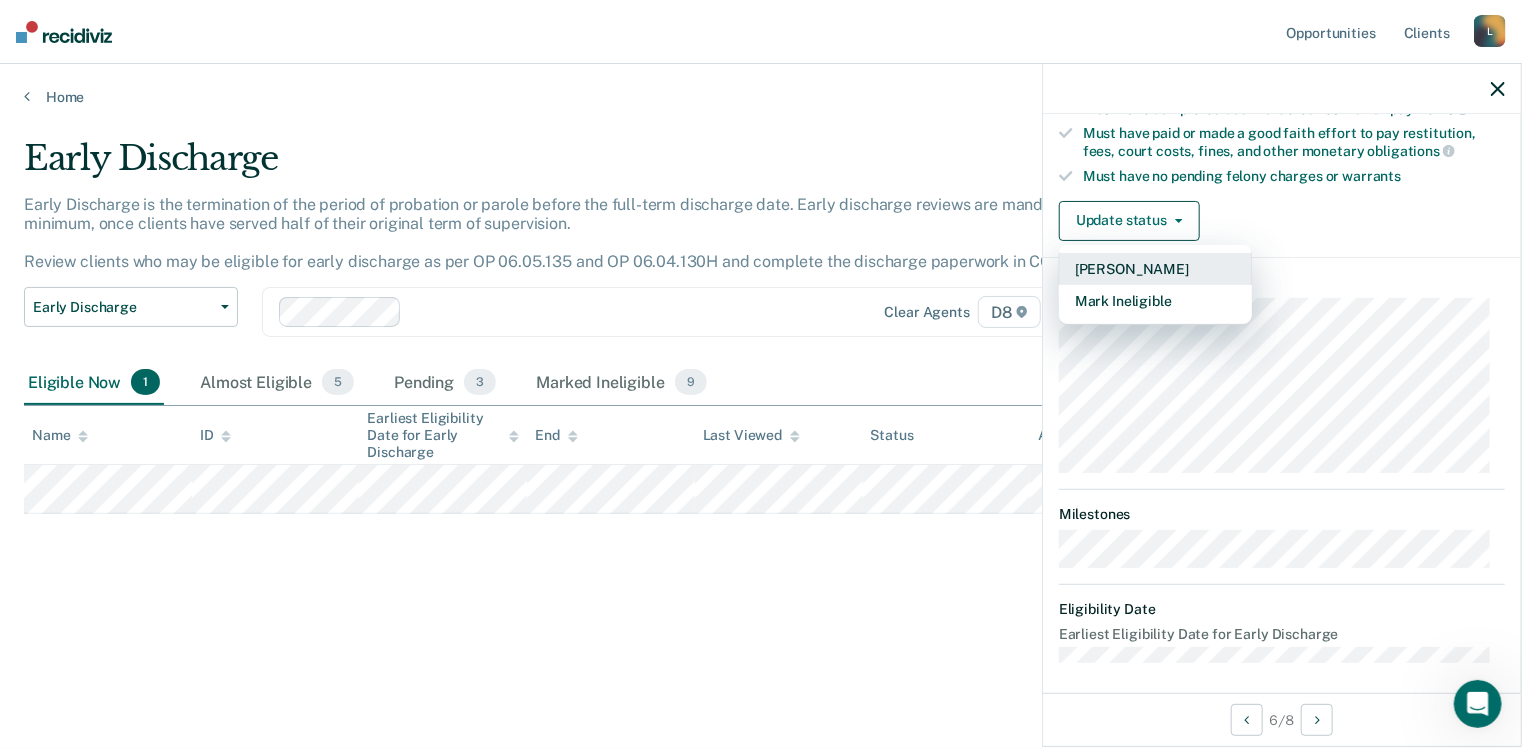 click on "[PERSON_NAME]" at bounding box center (1155, 269) 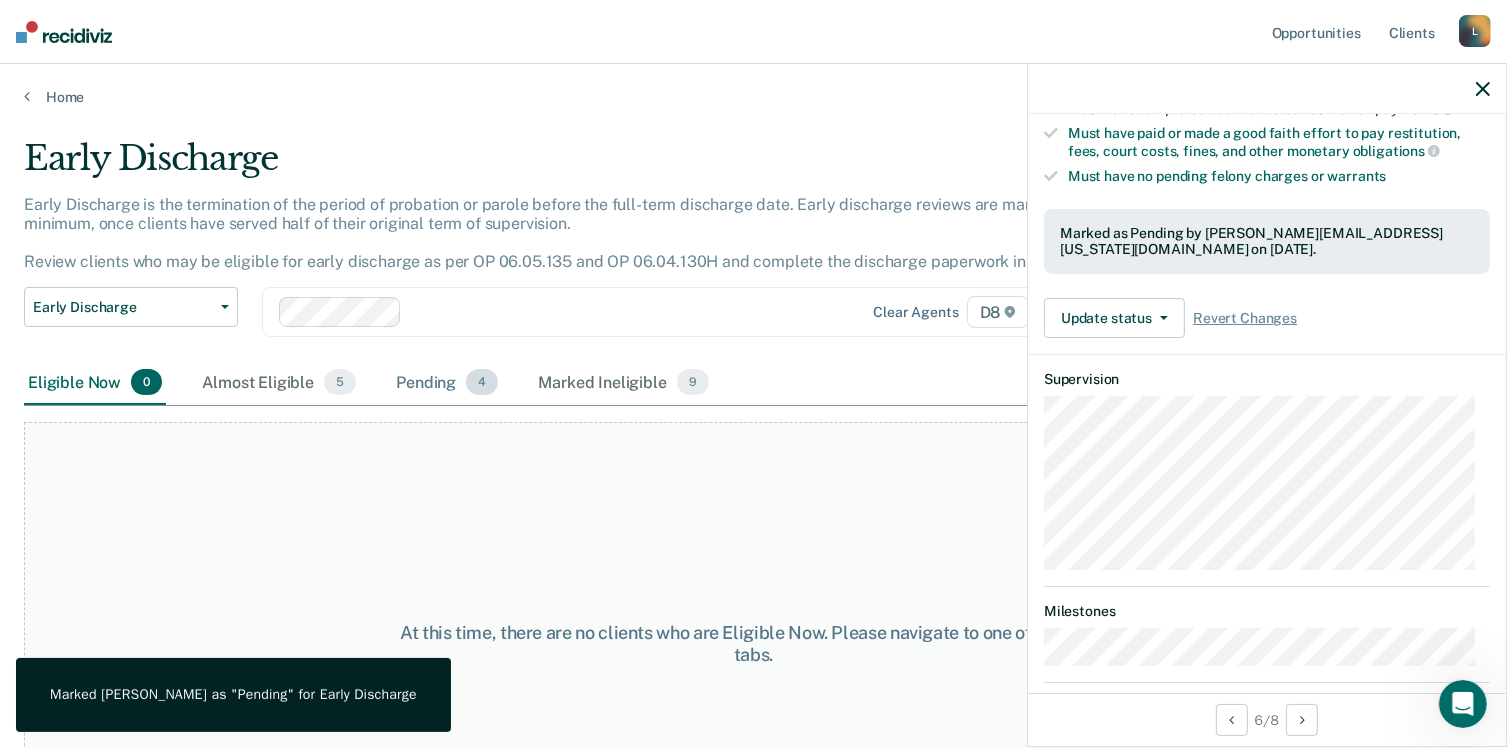 click on "Pending 4" at bounding box center [447, 383] 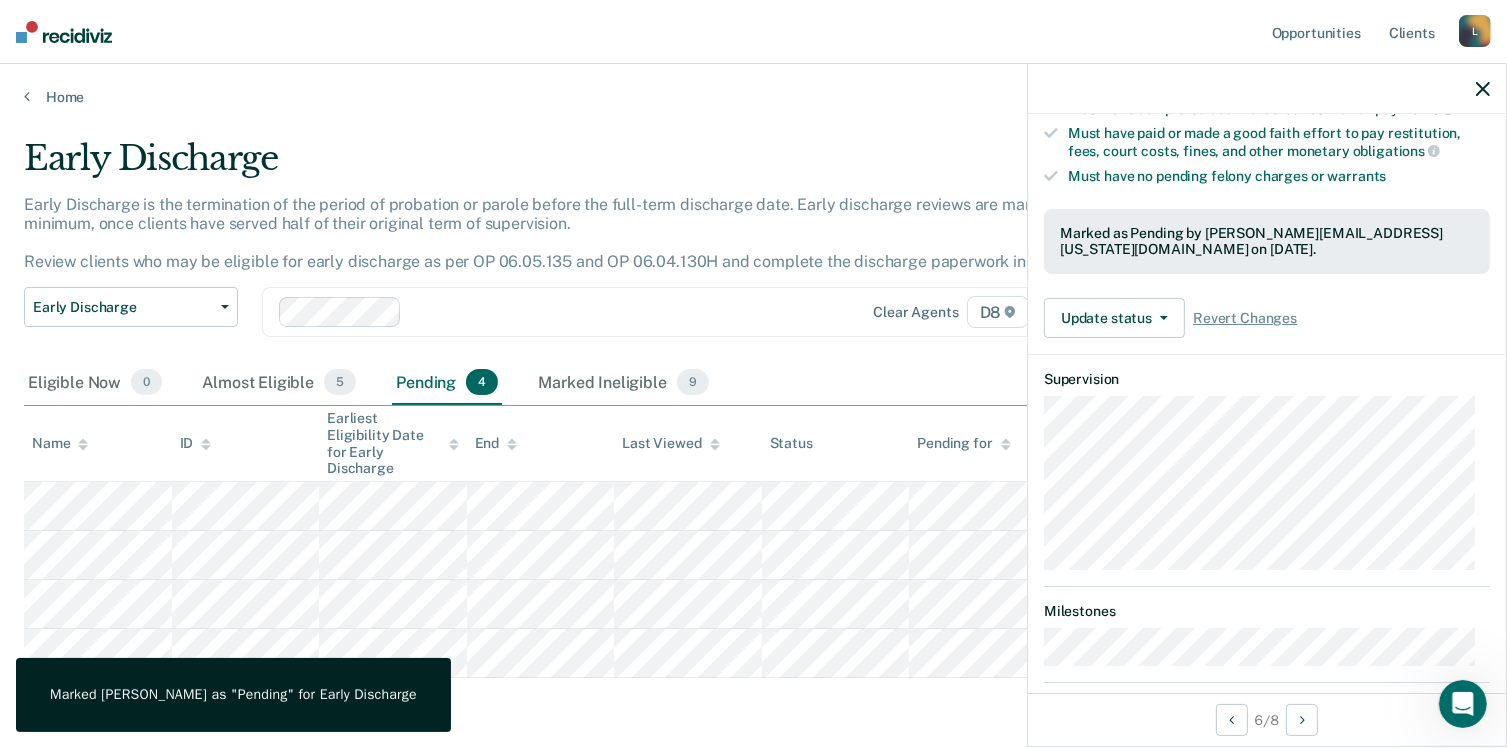 scroll, scrollTop: 55, scrollLeft: 0, axis: vertical 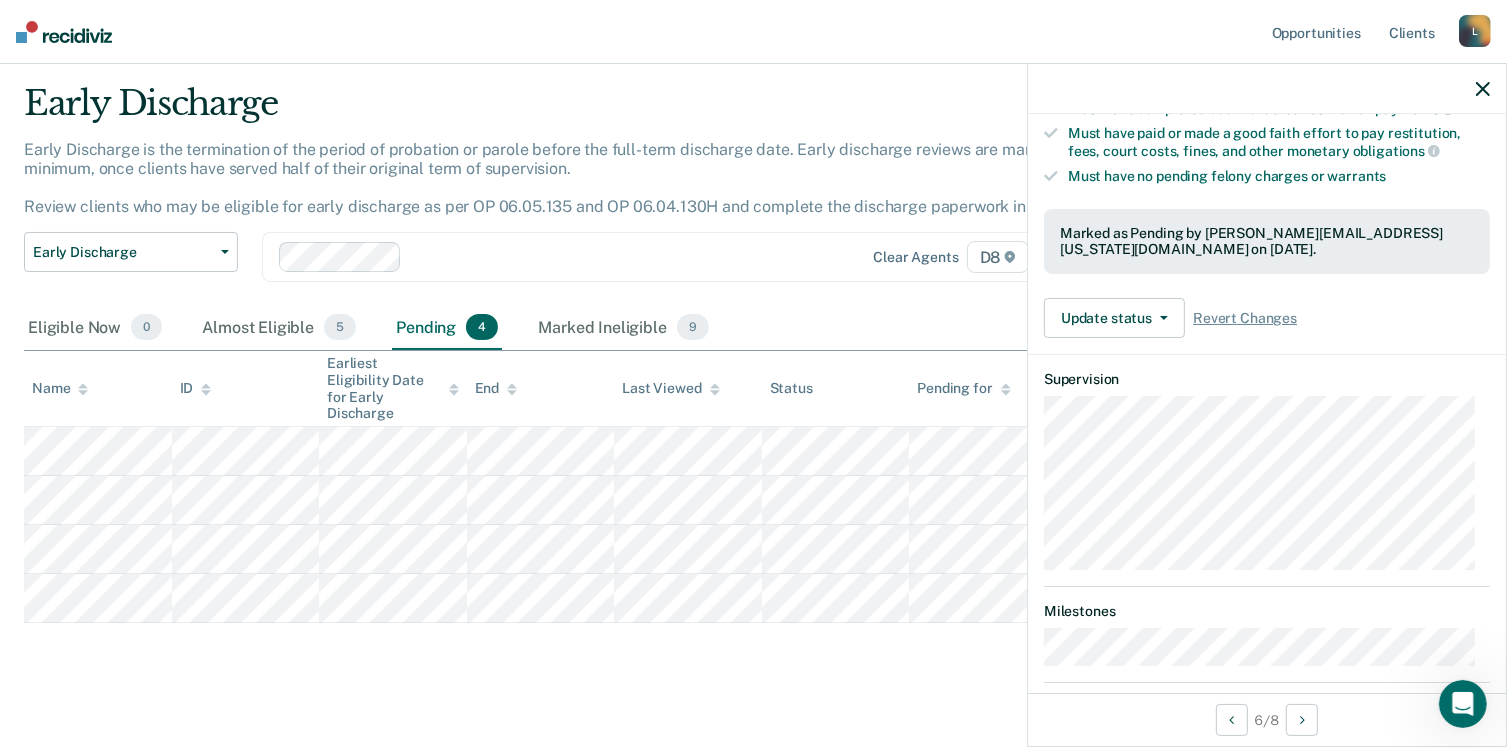 click at bounding box center (1267, 89) 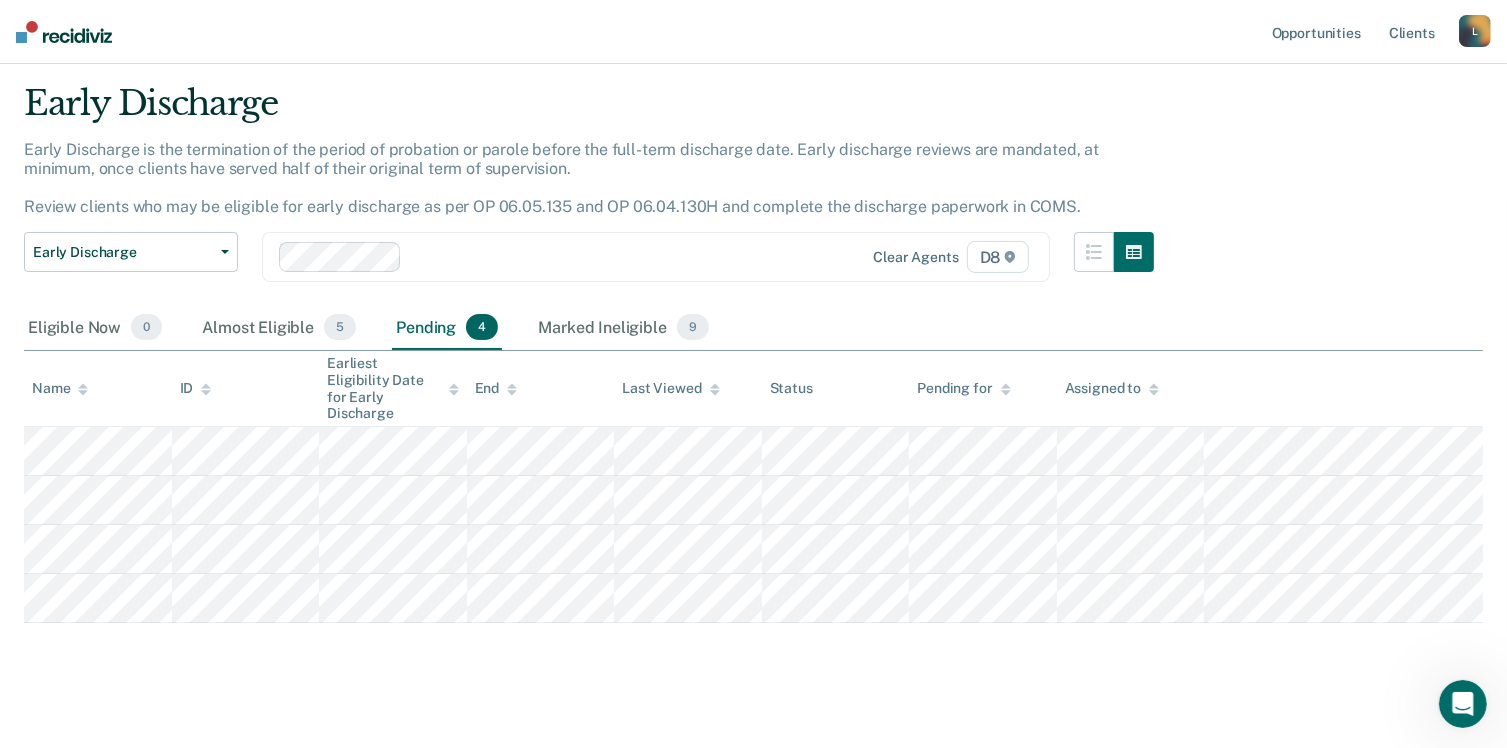 scroll, scrollTop: 0, scrollLeft: 0, axis: both 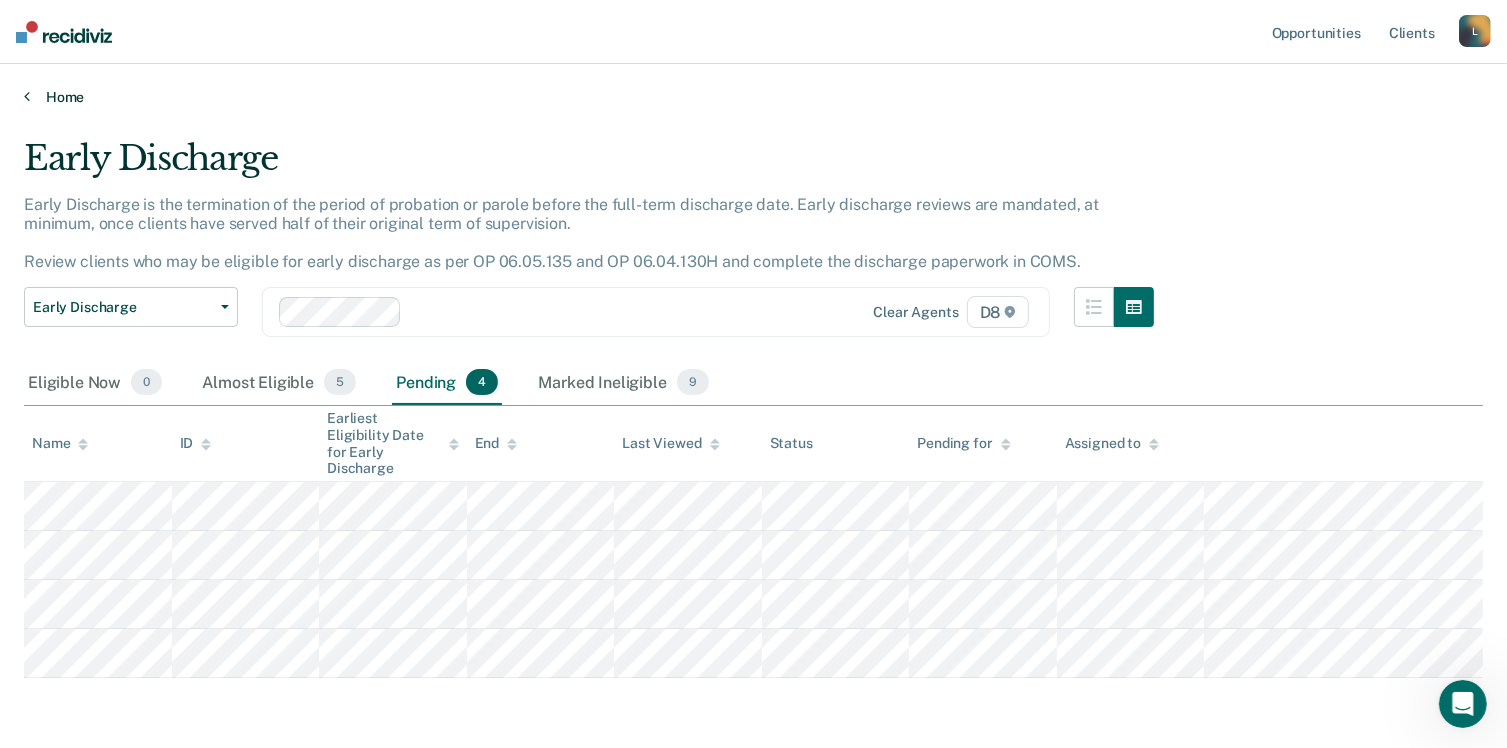 click at bounding box center [27, 96] 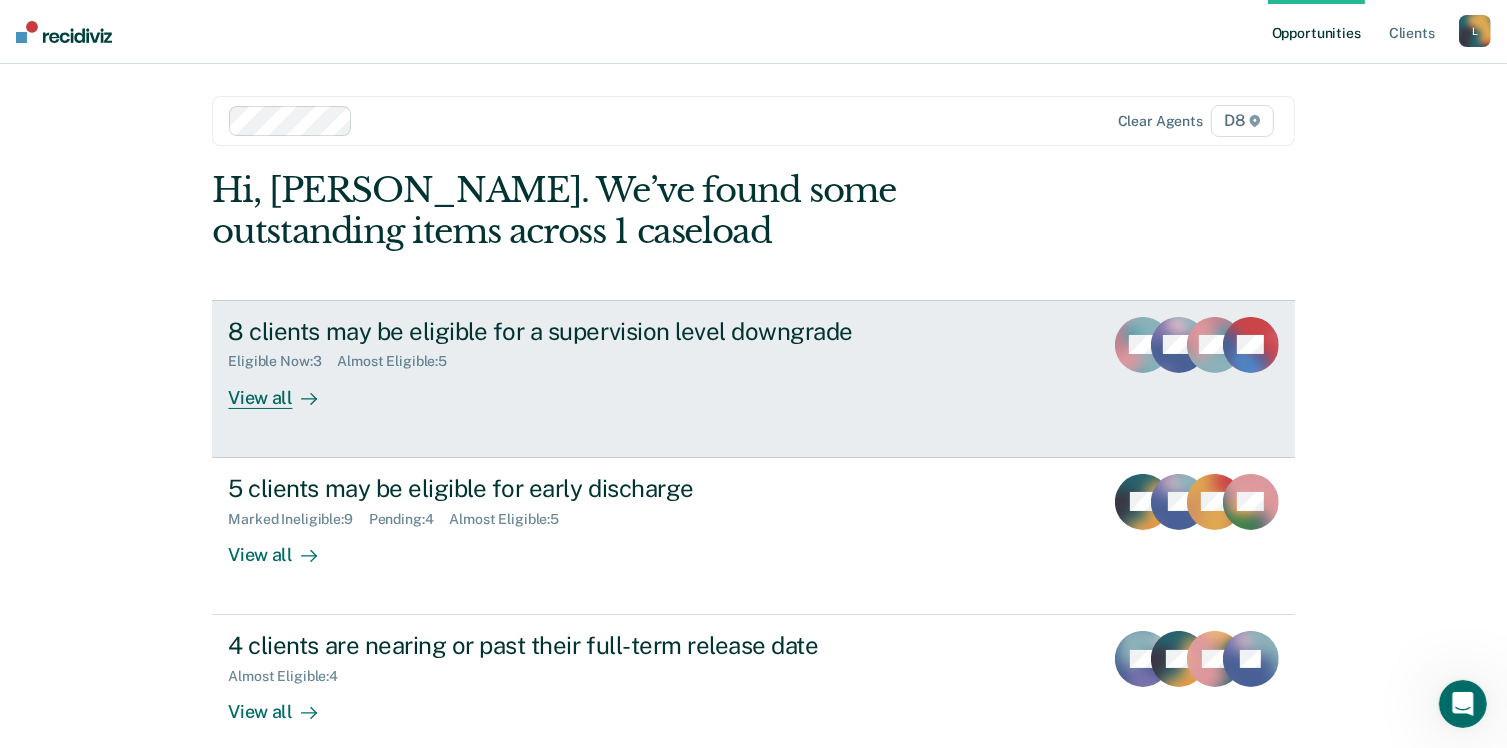 click on "8 clients may be eligible for a supervision level downgrade Eligible Now :  3 Almost Eligible :  5 View all" at bounding box center [603, 363] 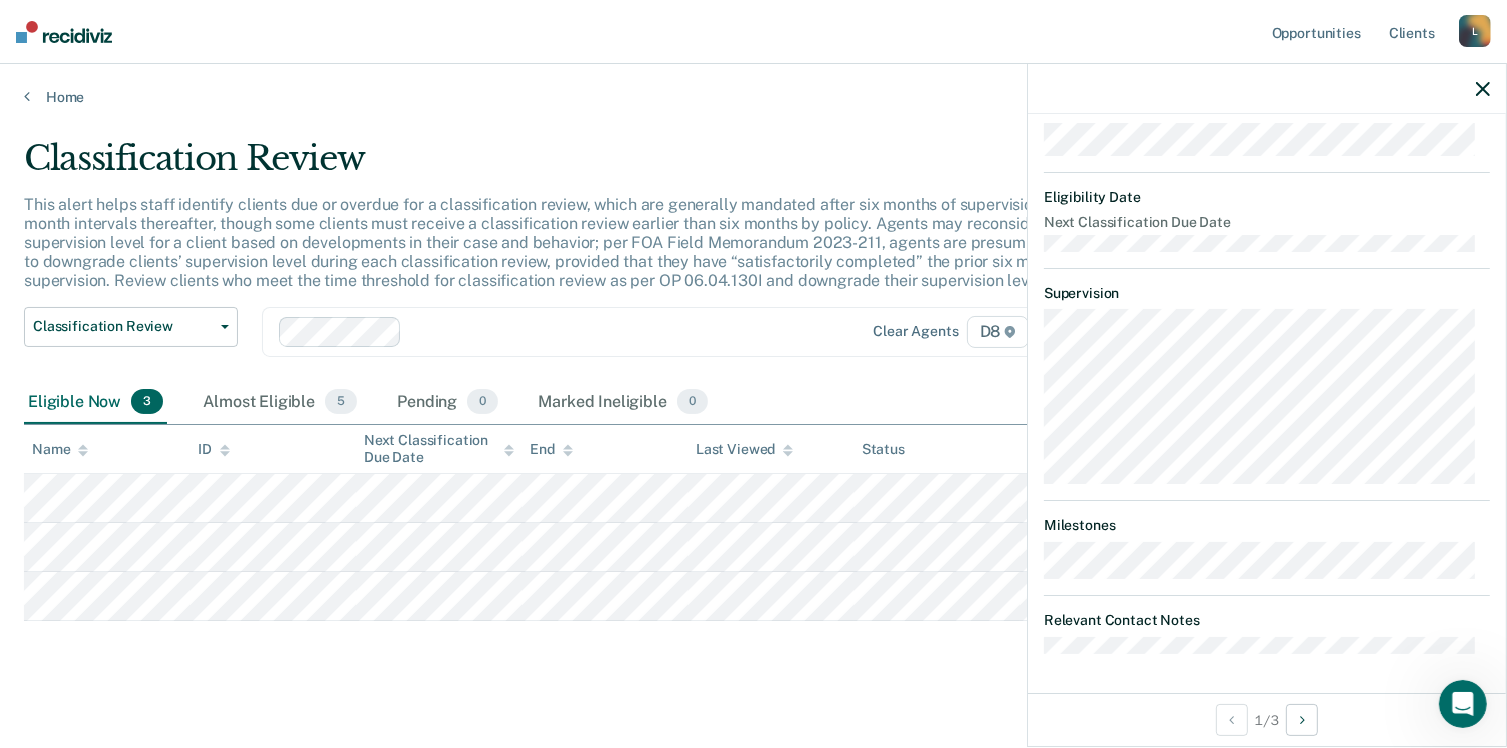 scroll, scrollTop: 356, scrollLeft: 0, axis: vertical 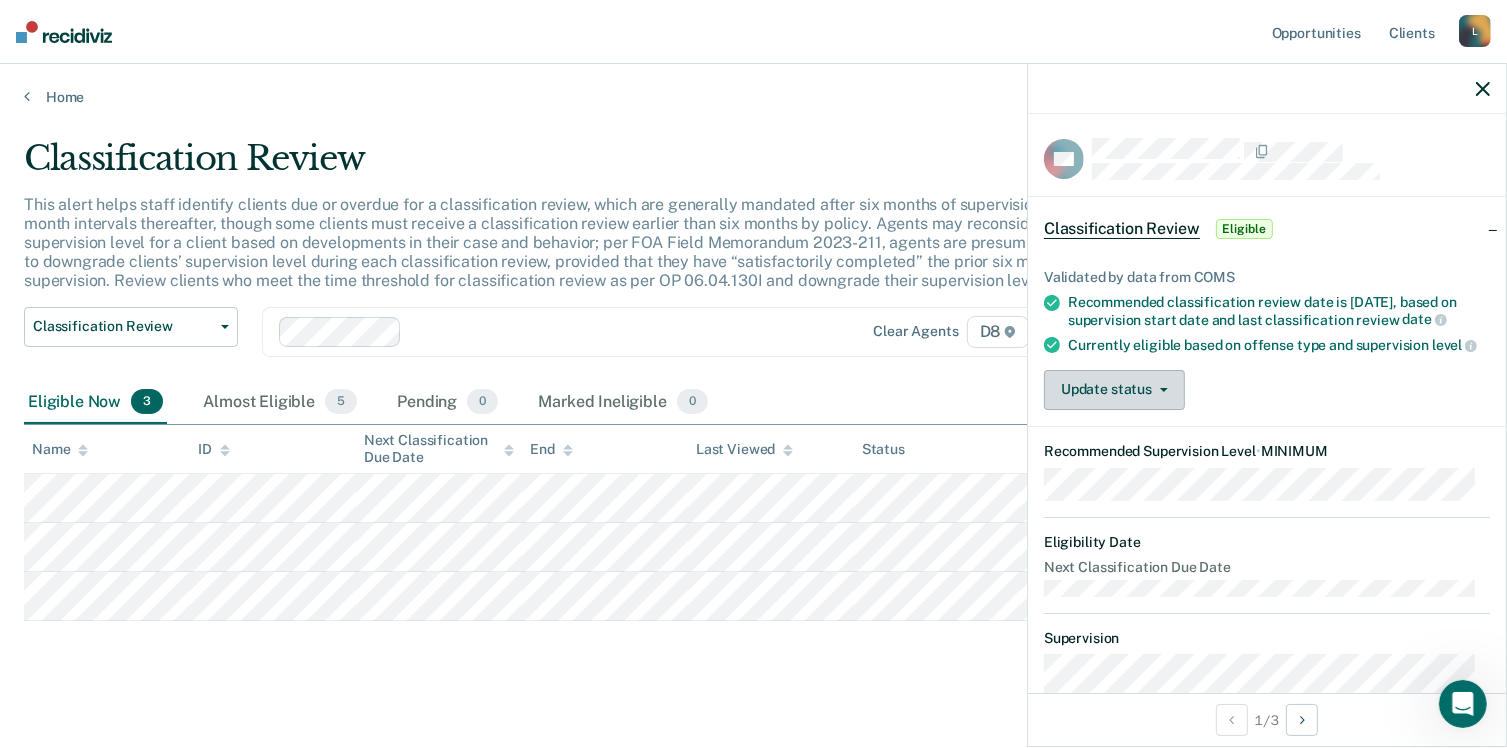 click on "Update status" at bounding box center [1114, 390] 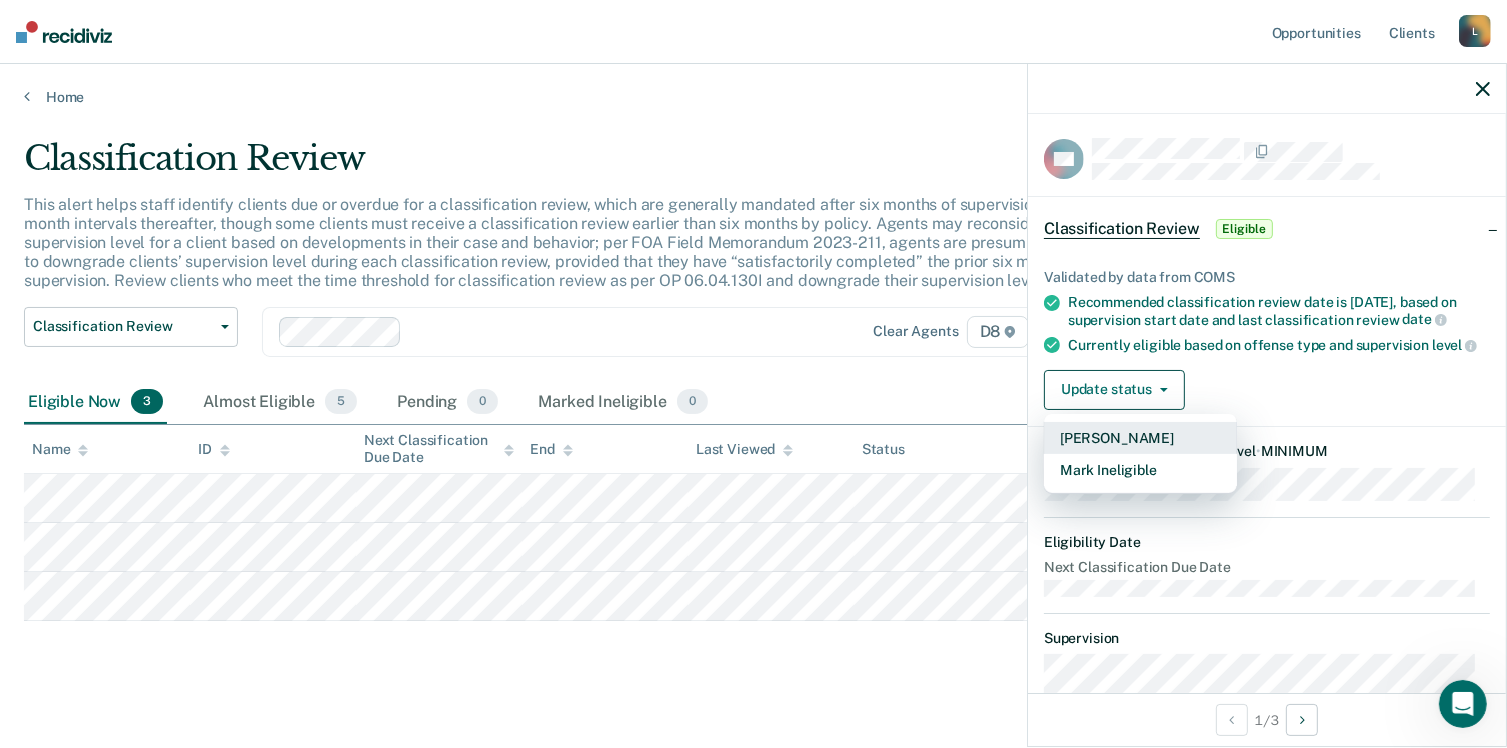 click on "[PERSON_NAME]" at bounding box center [1140, 438] 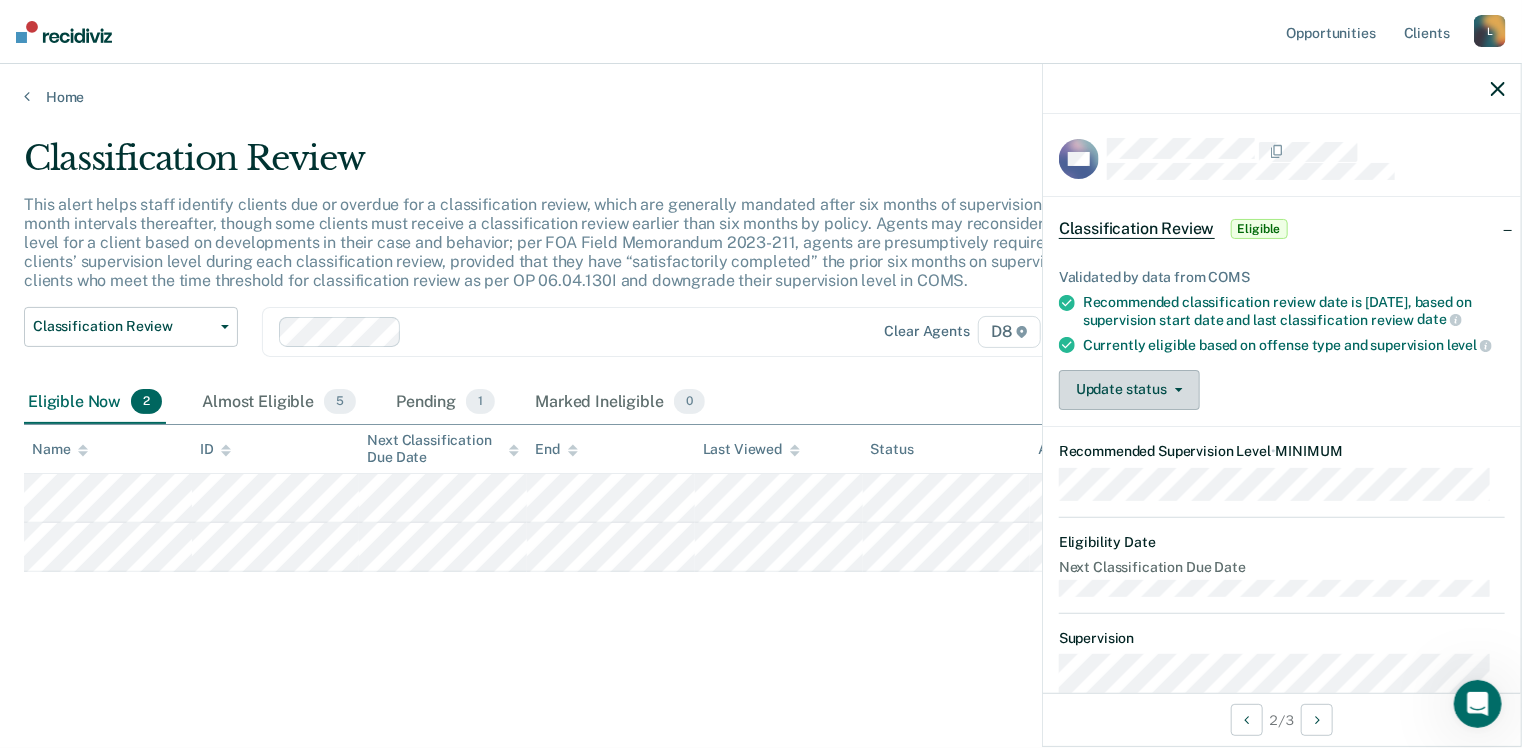 click on "Update status" at bounding box center (1129, 390) 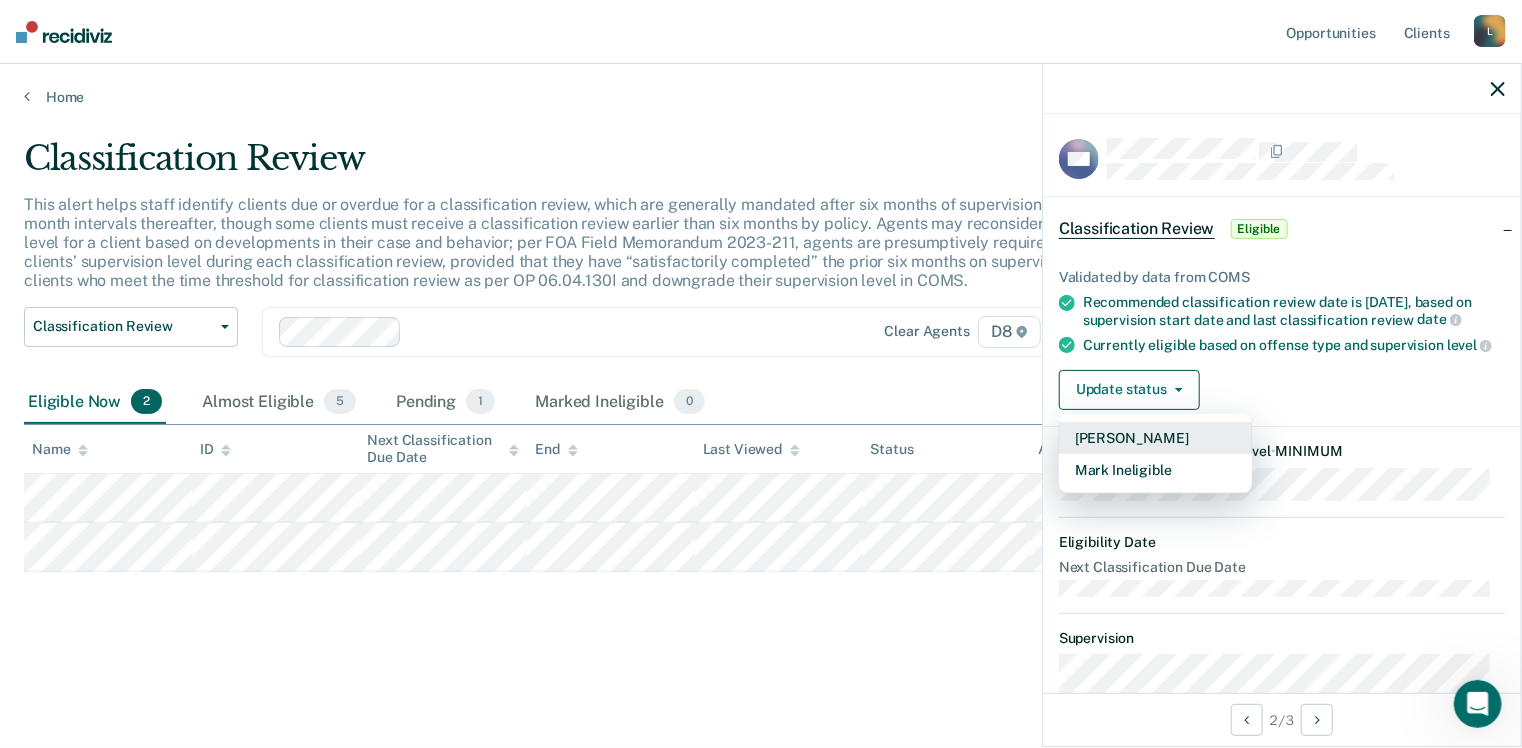 click on "[PERSON_NAME]" at bounding box center (1155, 438) 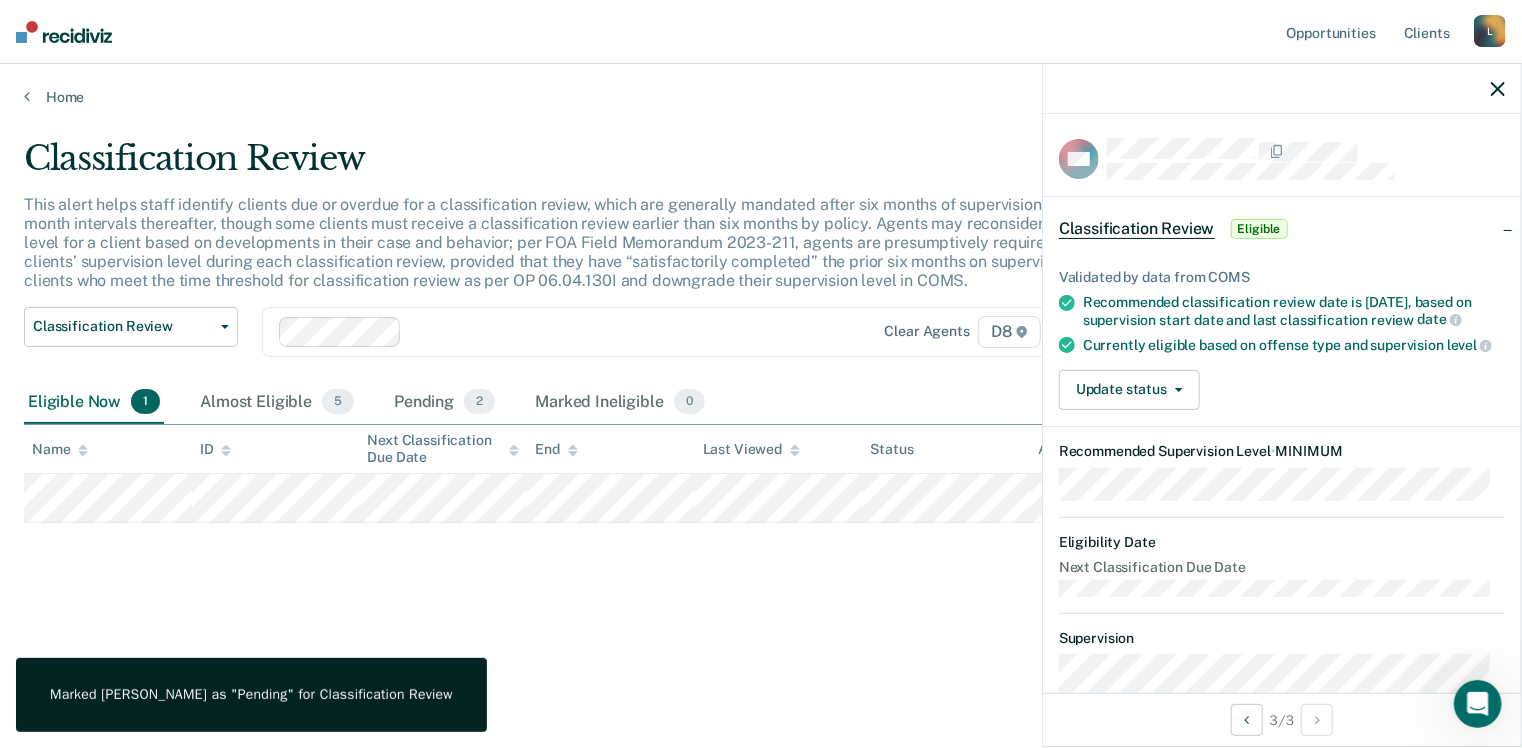 click on "Validated by data from COMS Recommended classification review date is [DATE], based on supervision start date and last classification review   date   Currently eligible based on offense type and supervision   level   Update status [PERSON_NAME] Mark Ineligible" at bounding box center (1282, 331) 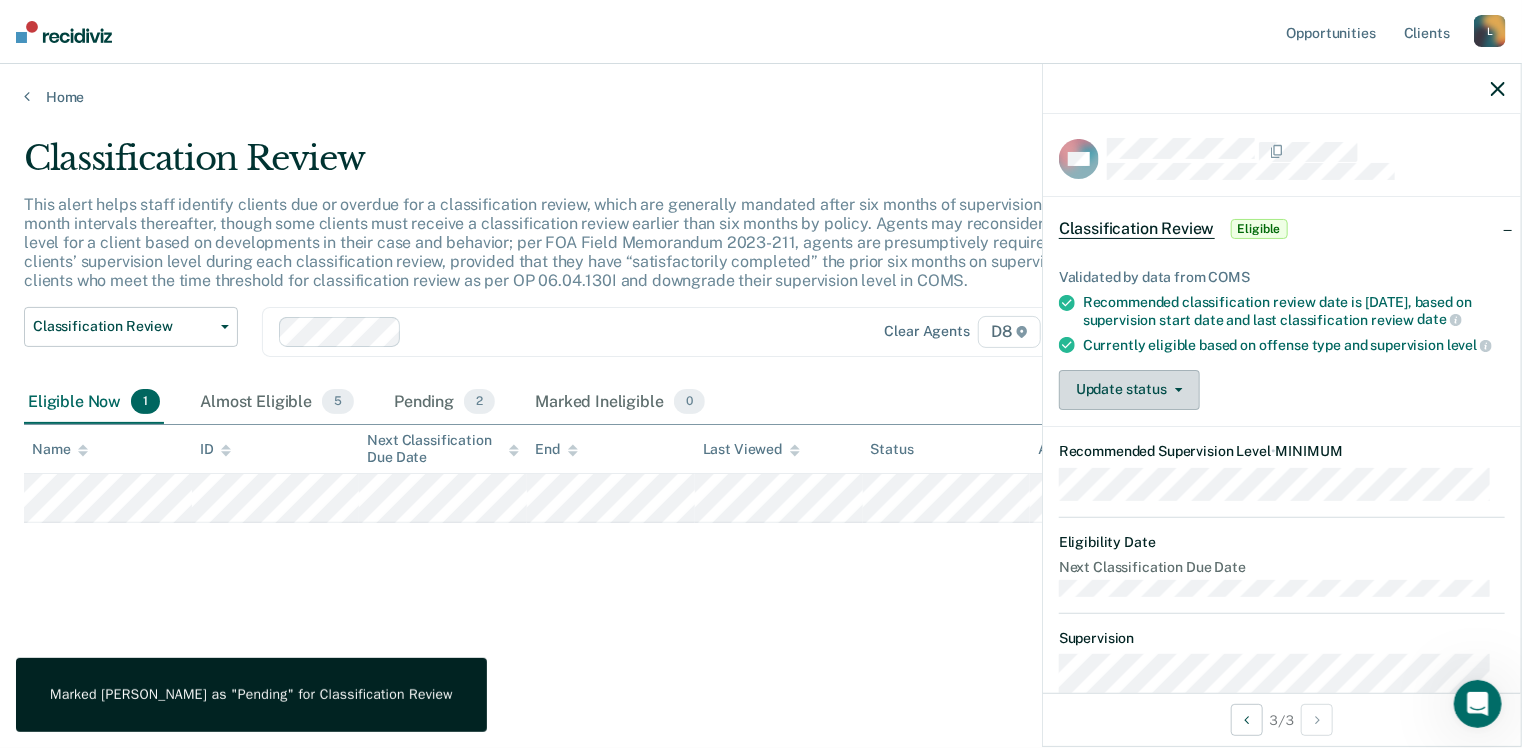 click on "Update status" at bounding box center (1129, 390) 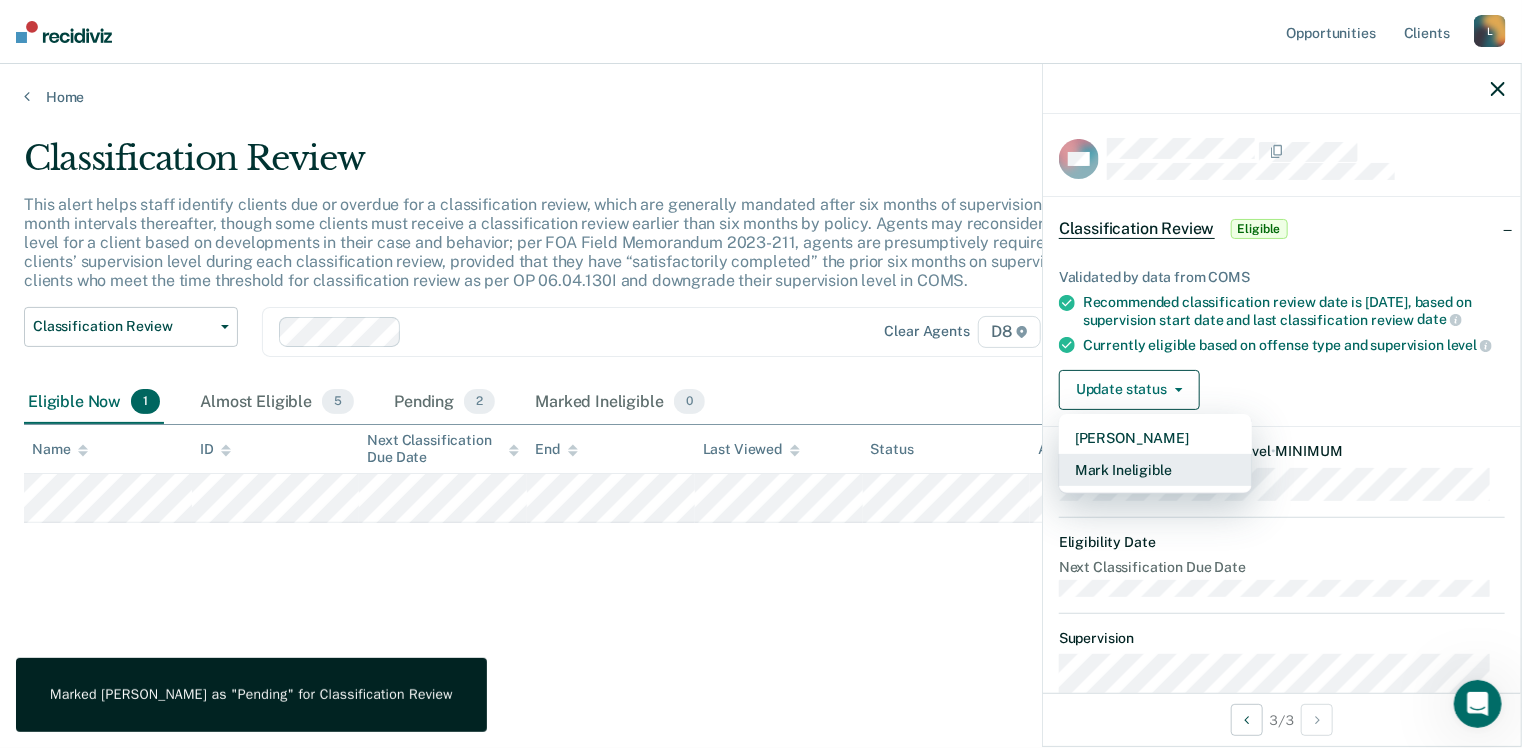 click on "Mark Ineligible" at bounding box center (1155, 470) 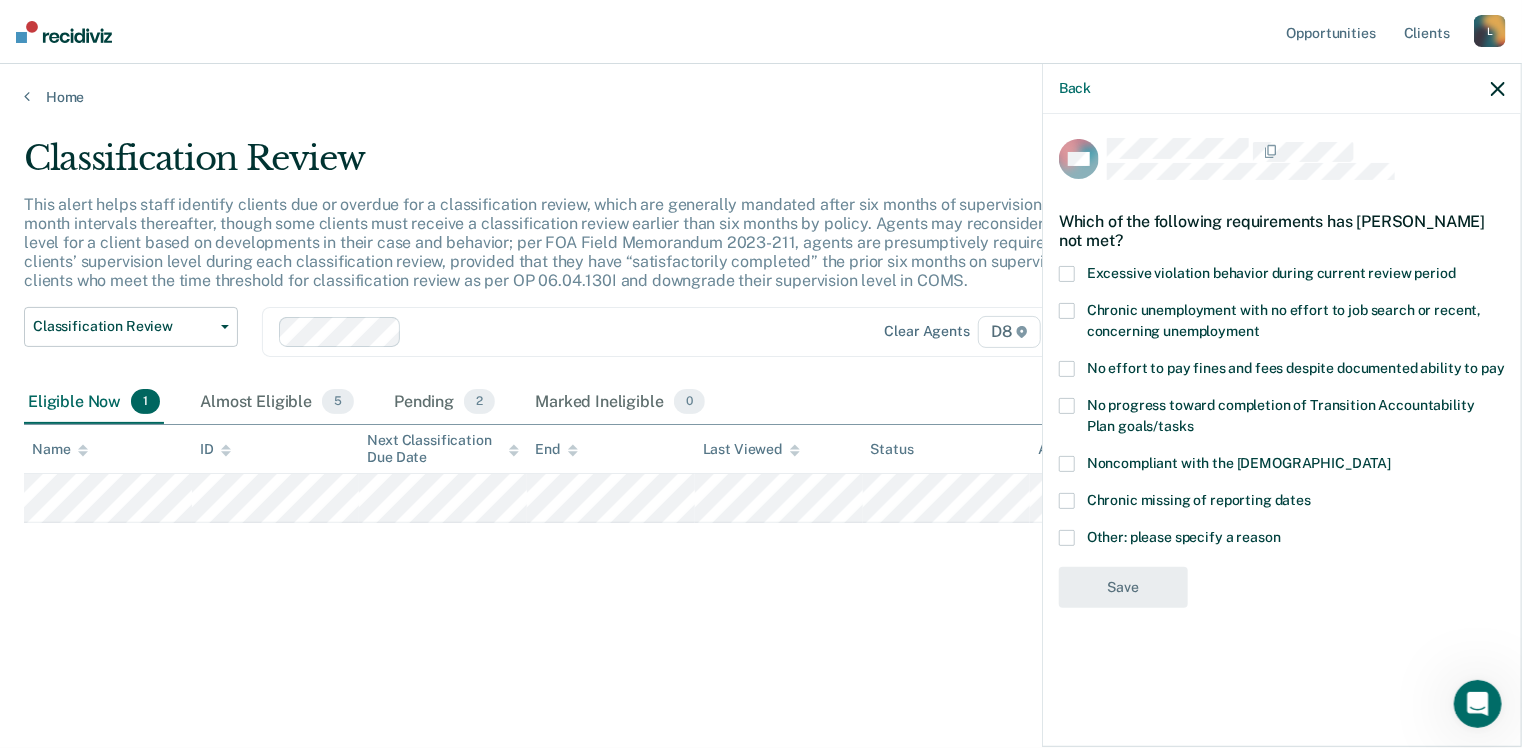 click on "No effort to pay fines and fees despite documented ability to pay" at bounding box center [1282, 371] 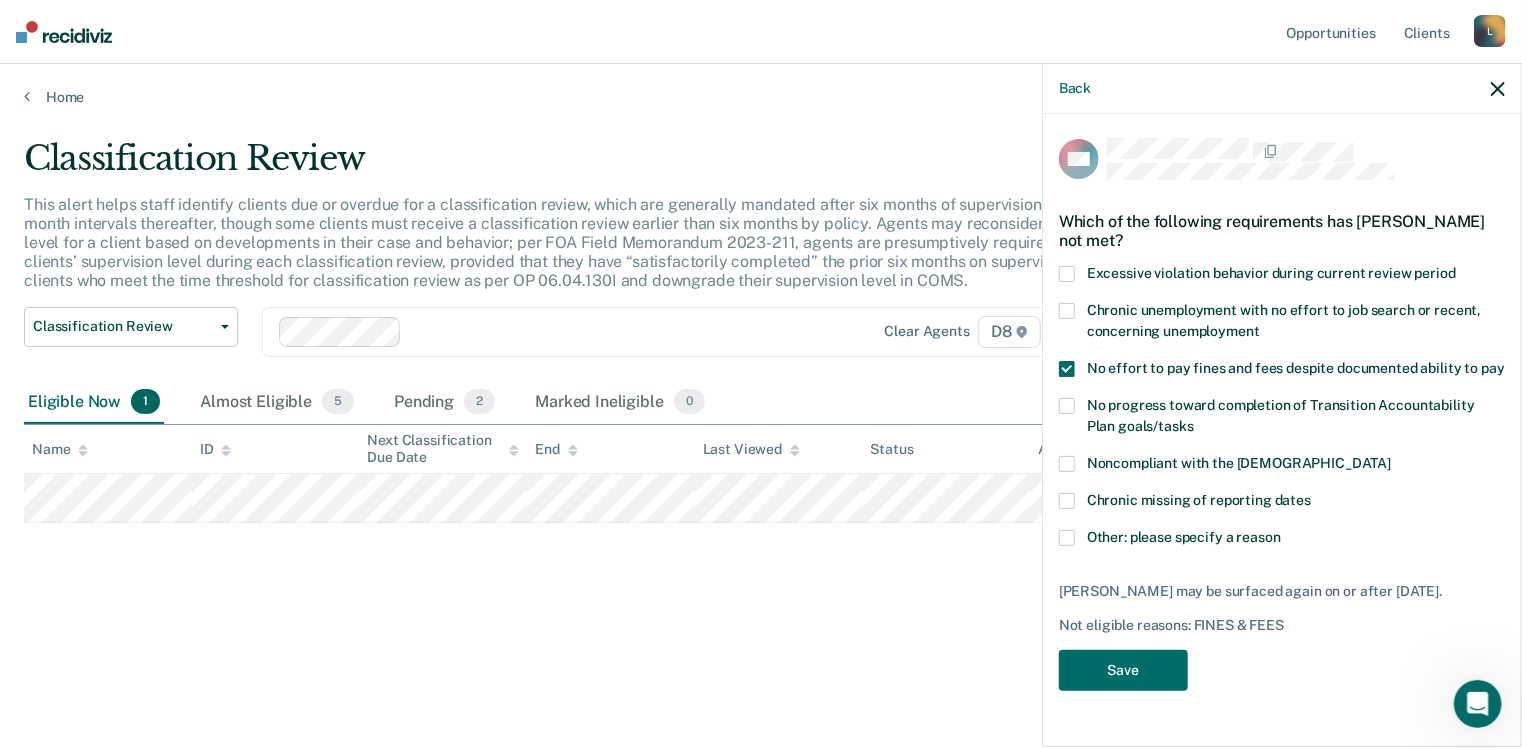 click on "No effort to pay fines and fees despite documented ability to pay" at bounding box center [1282, 371] 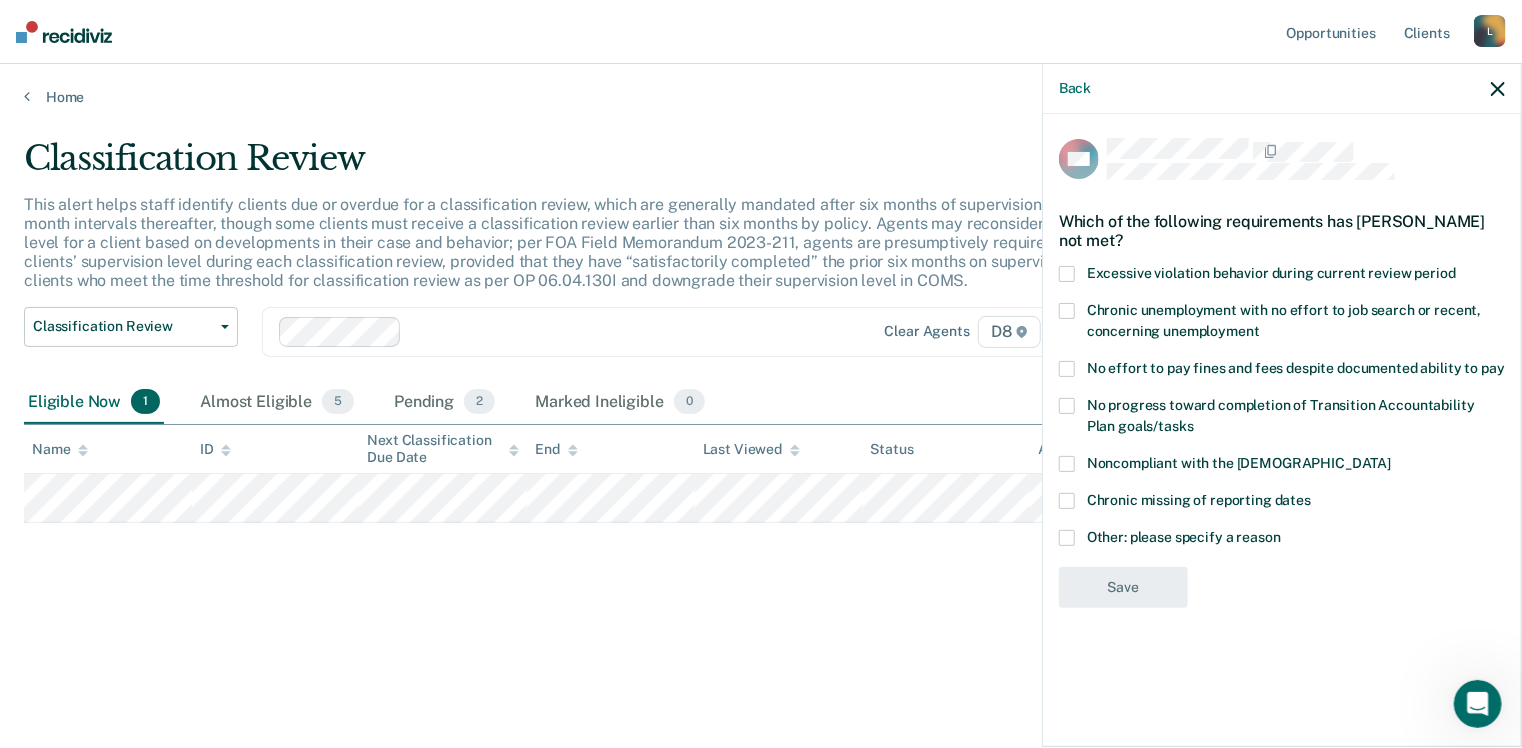 click 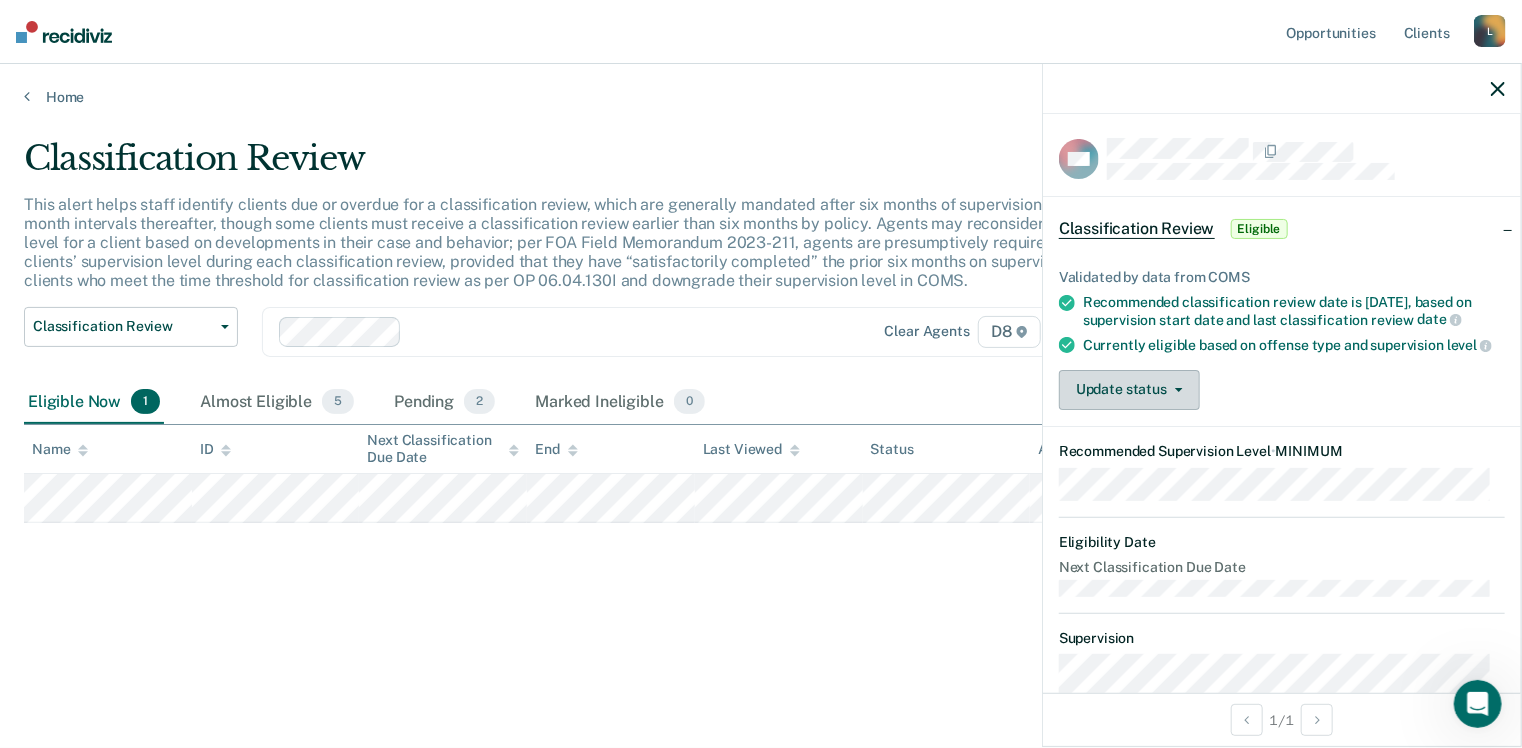 click on "Update status" at bounding box center [1129, 390] 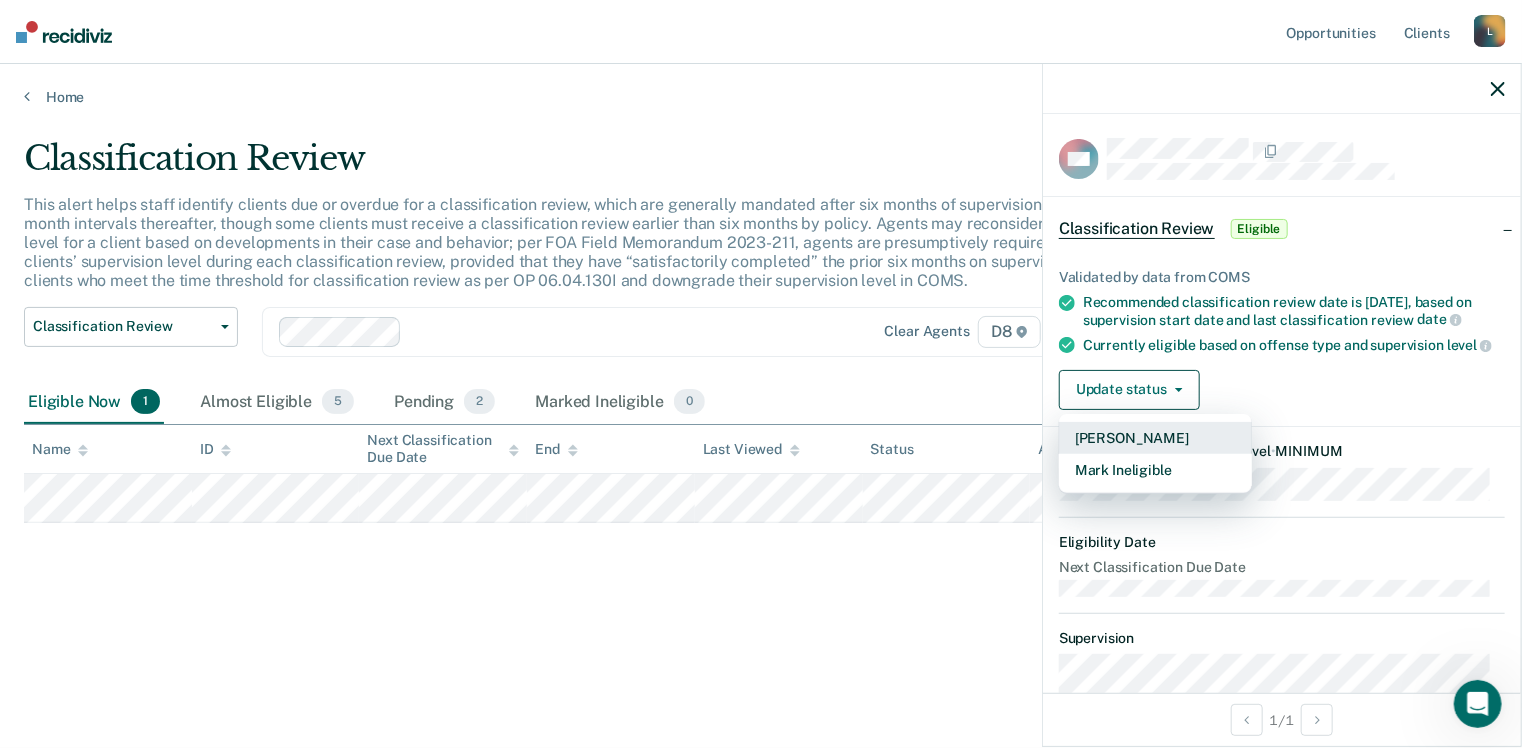 click on "[PERSON_NAME]" at bounding box center (1155, 438) 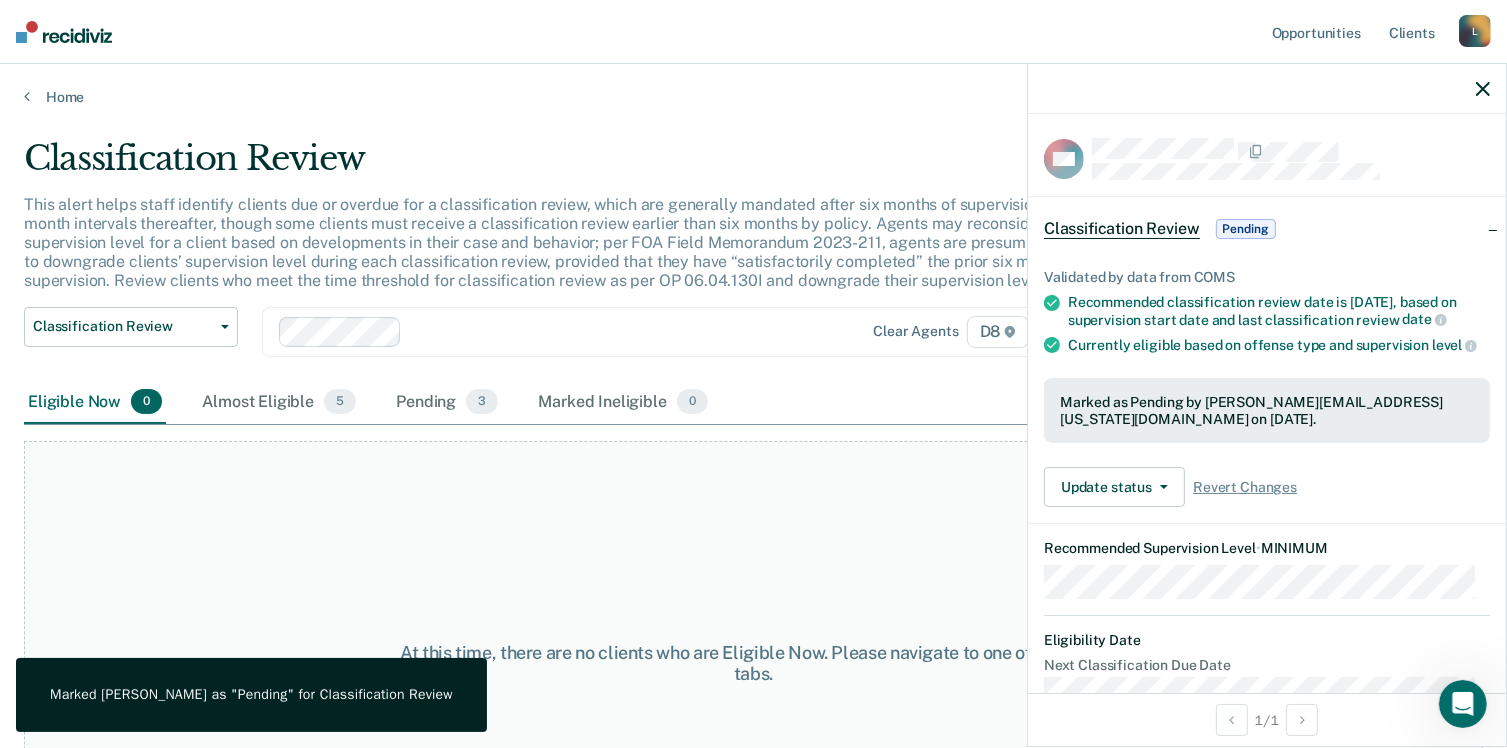 click on "Home" at bounding box center [753, 85] 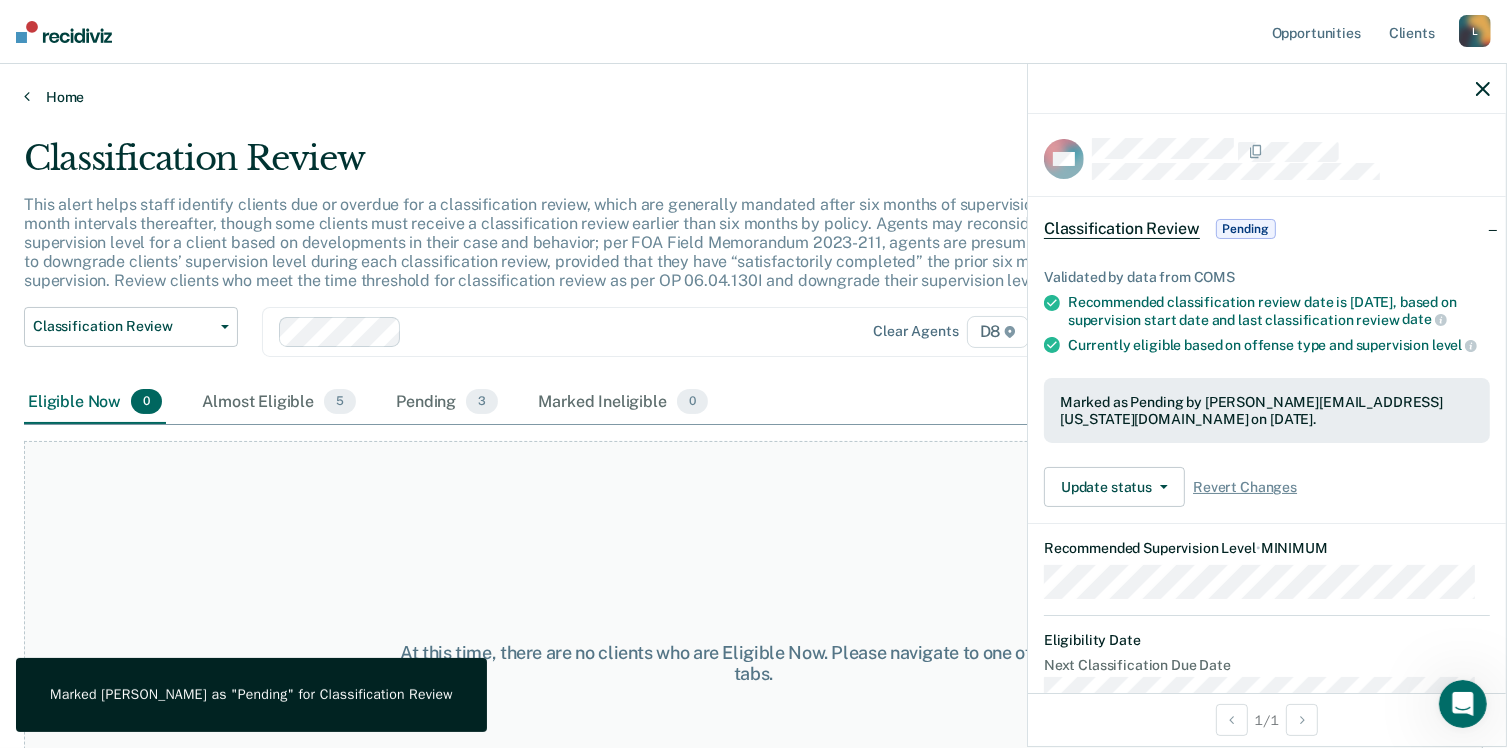 click on "Home" at bounding box center (753, 97) 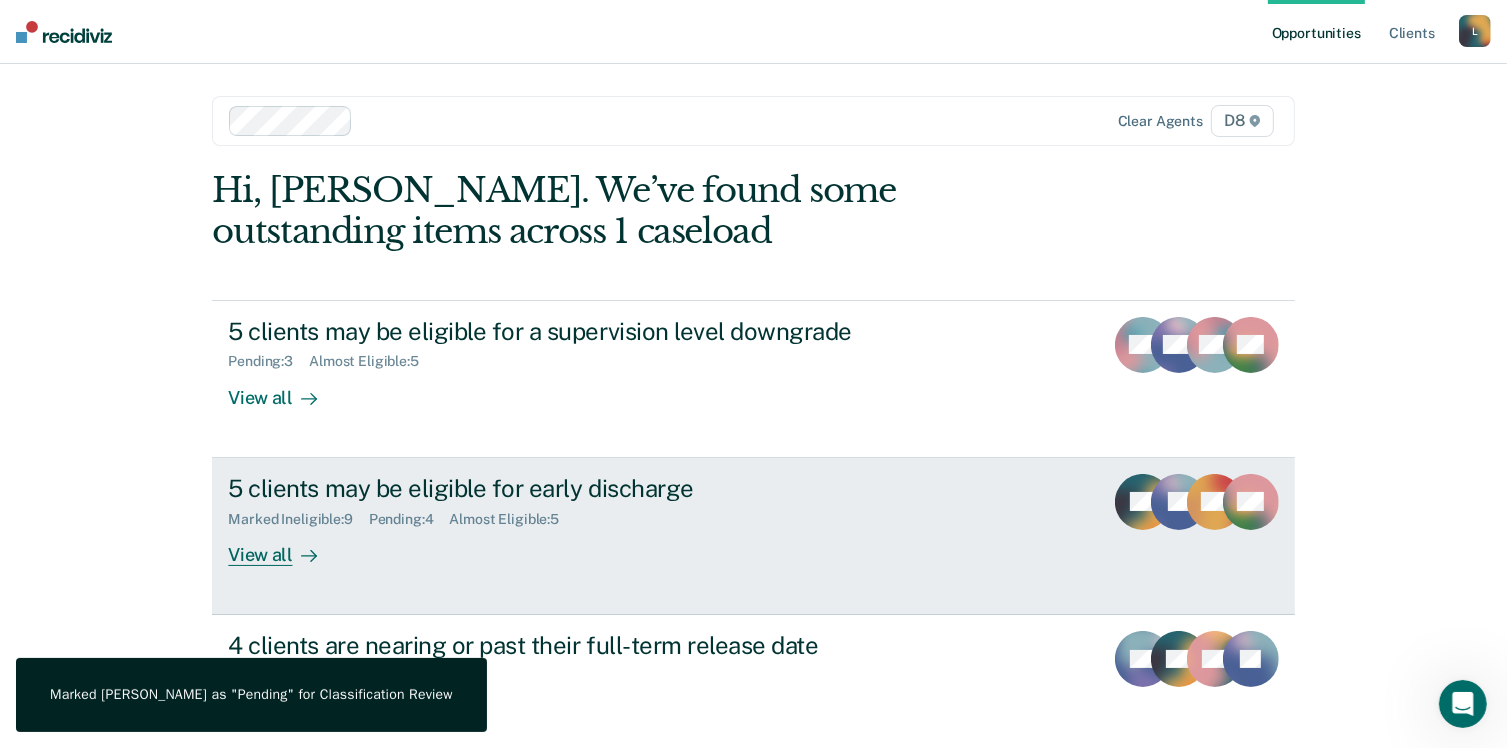 scroll, scrollTop: 103, scrollLeft: 0, axis: vertical 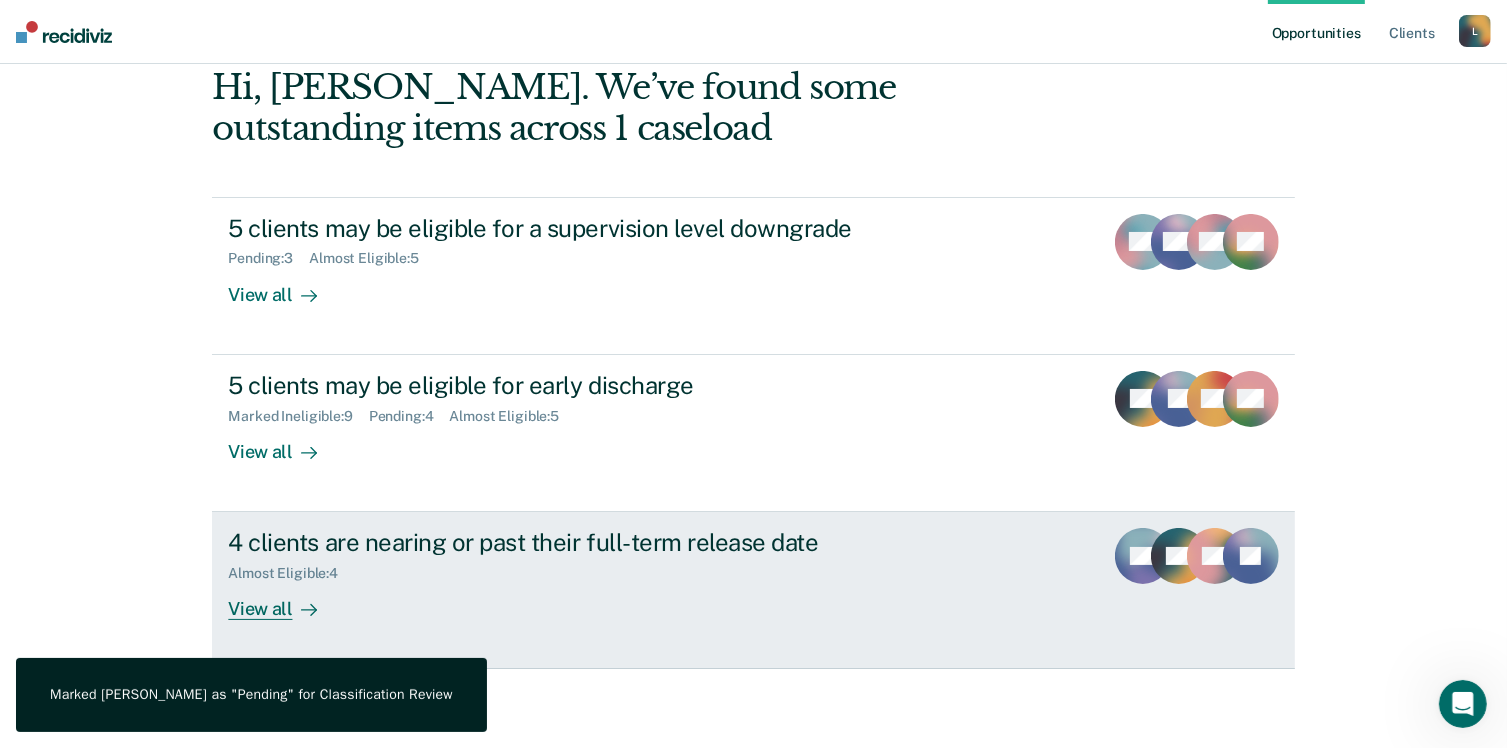 click on "Almost Eligible :  4" at bounding box center (579, 569) 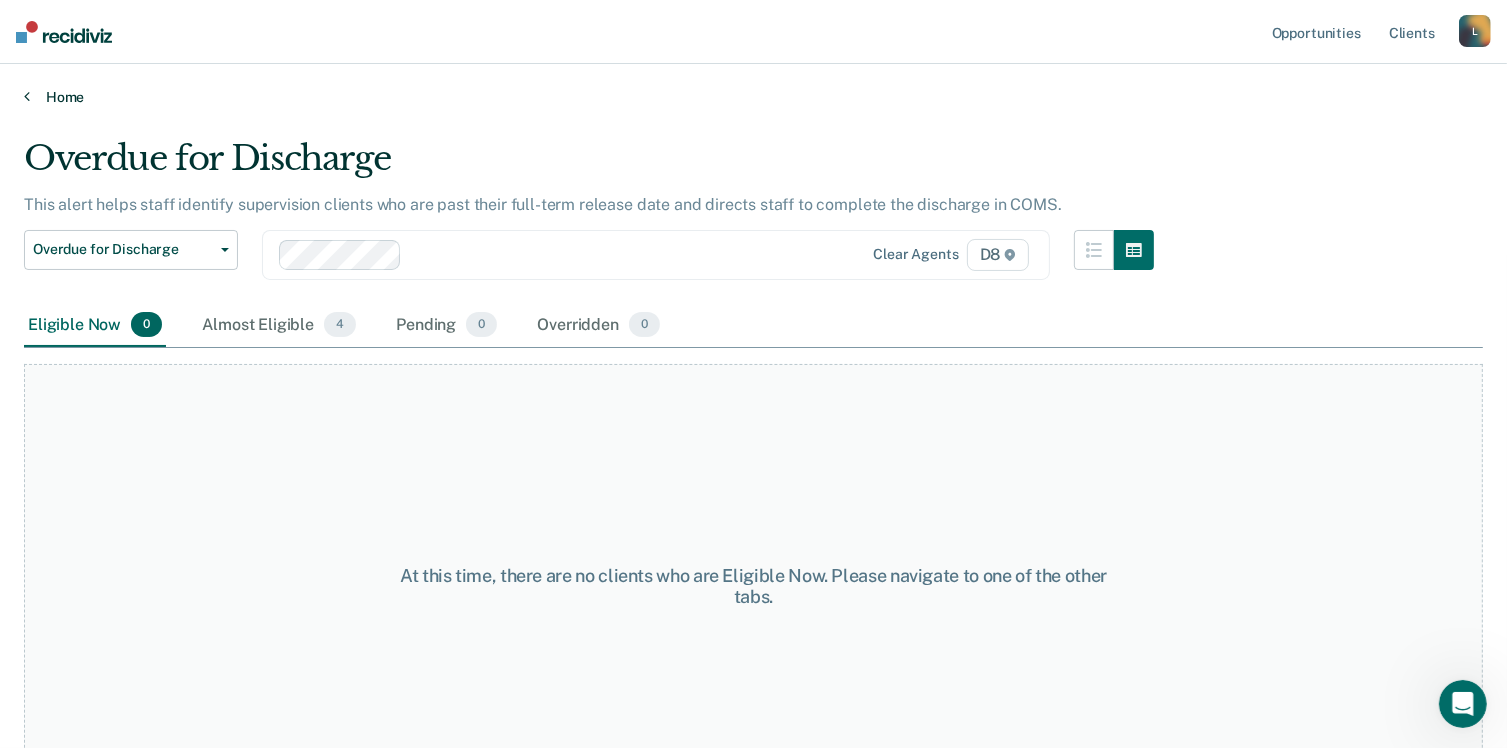click on "Home" at bounding box center [753, 97] 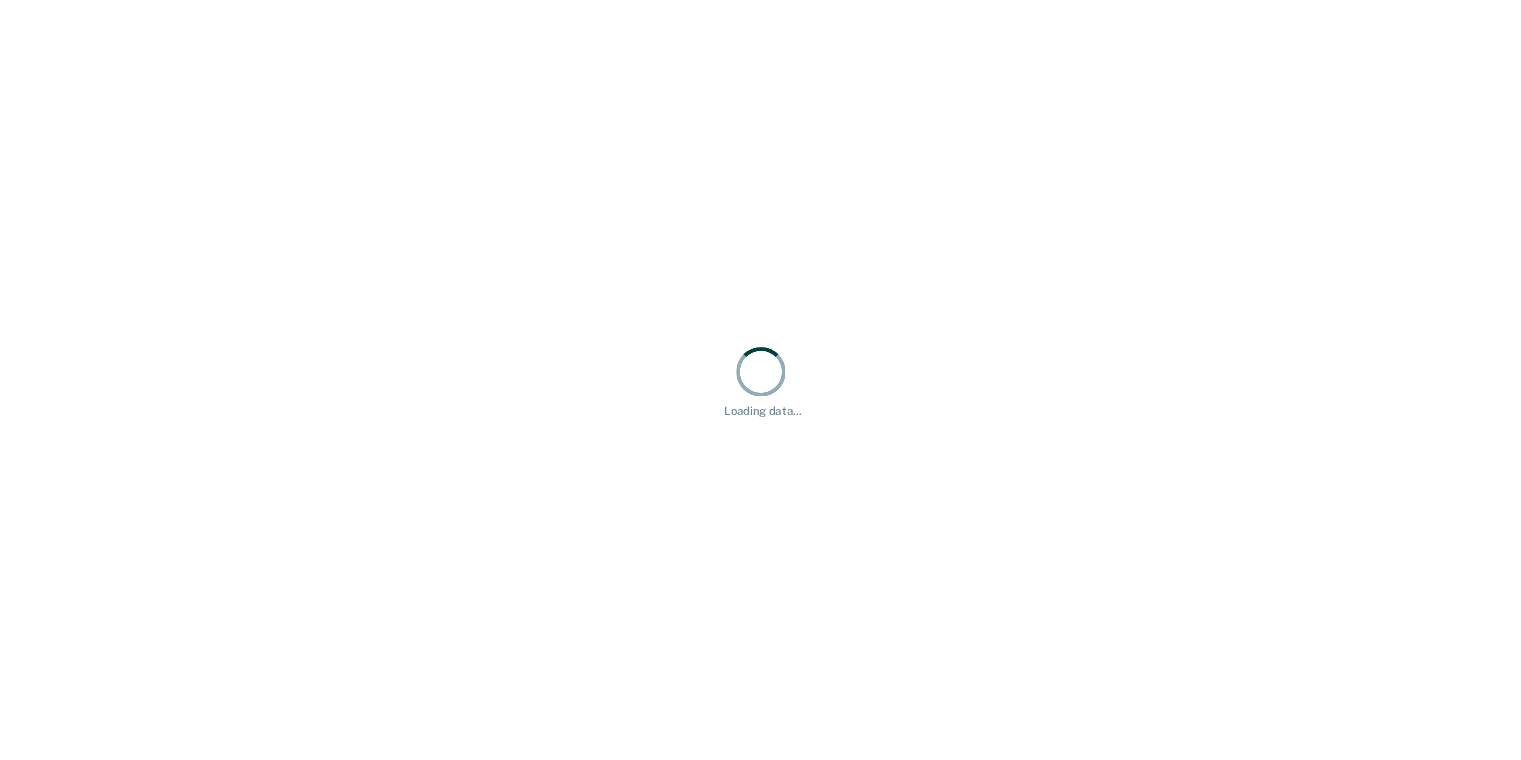 scroll, scrollTop: 0, scrollLeft: 0, axis: both 